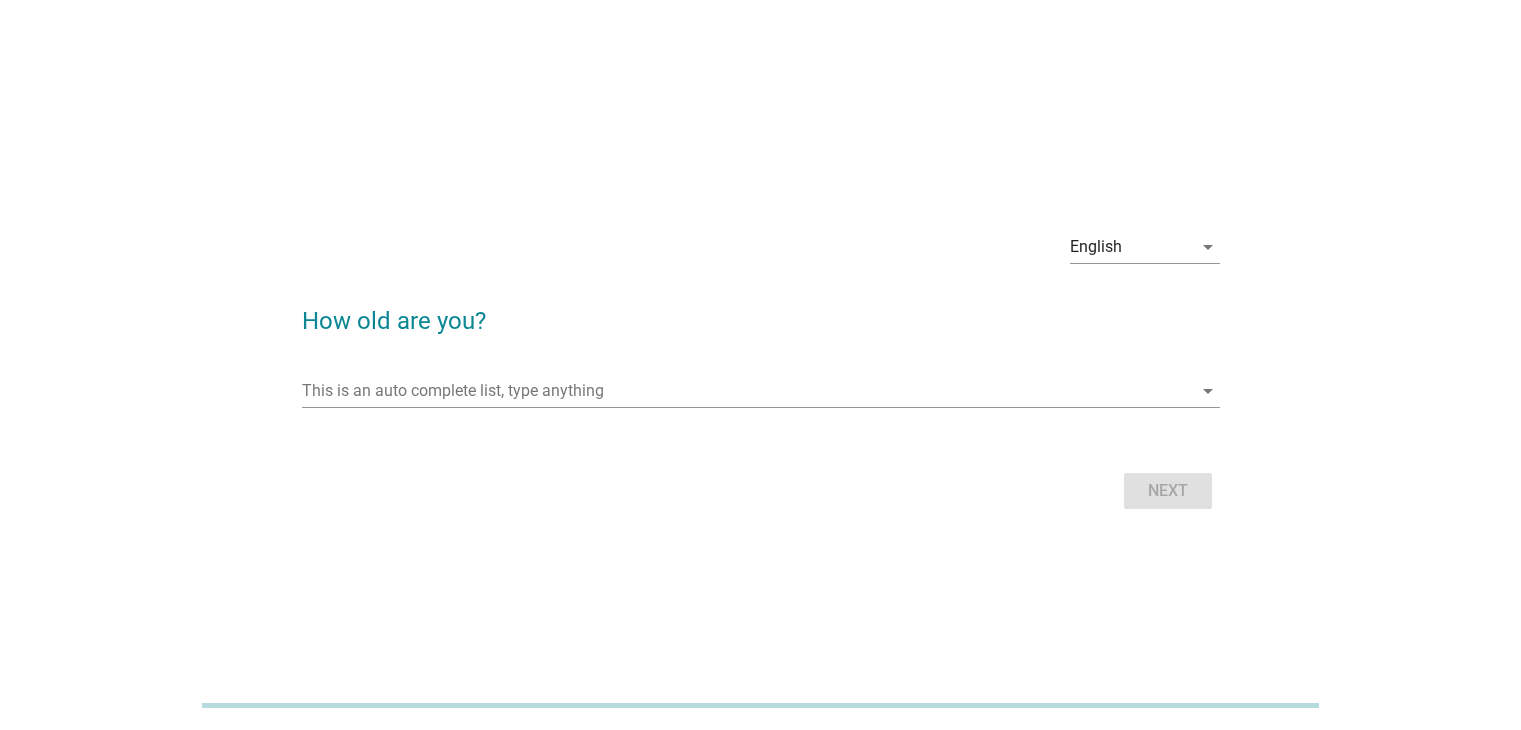 scroll, scrollTop: 0, scrollLeft: 0, axis: both 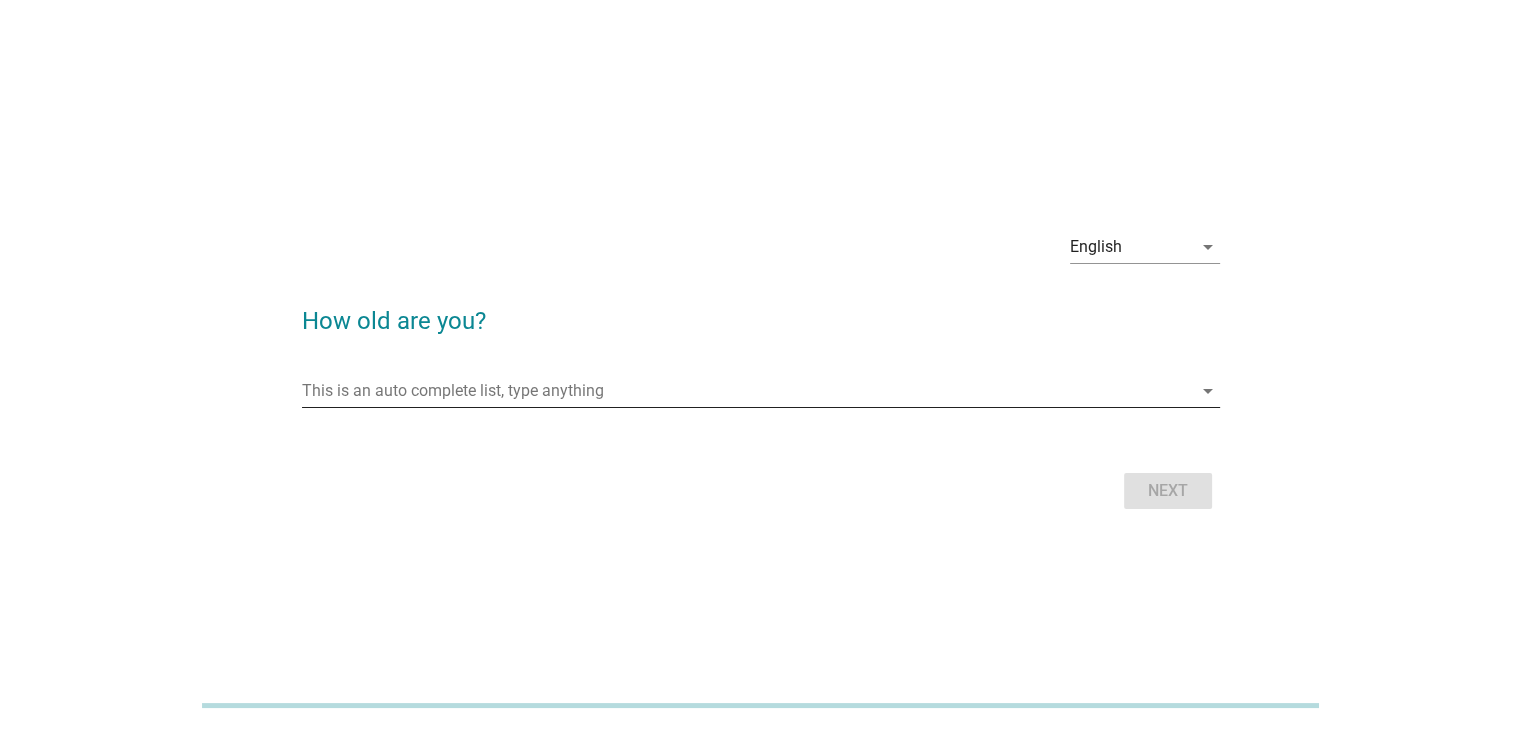 click at bounding box center [747, 391] 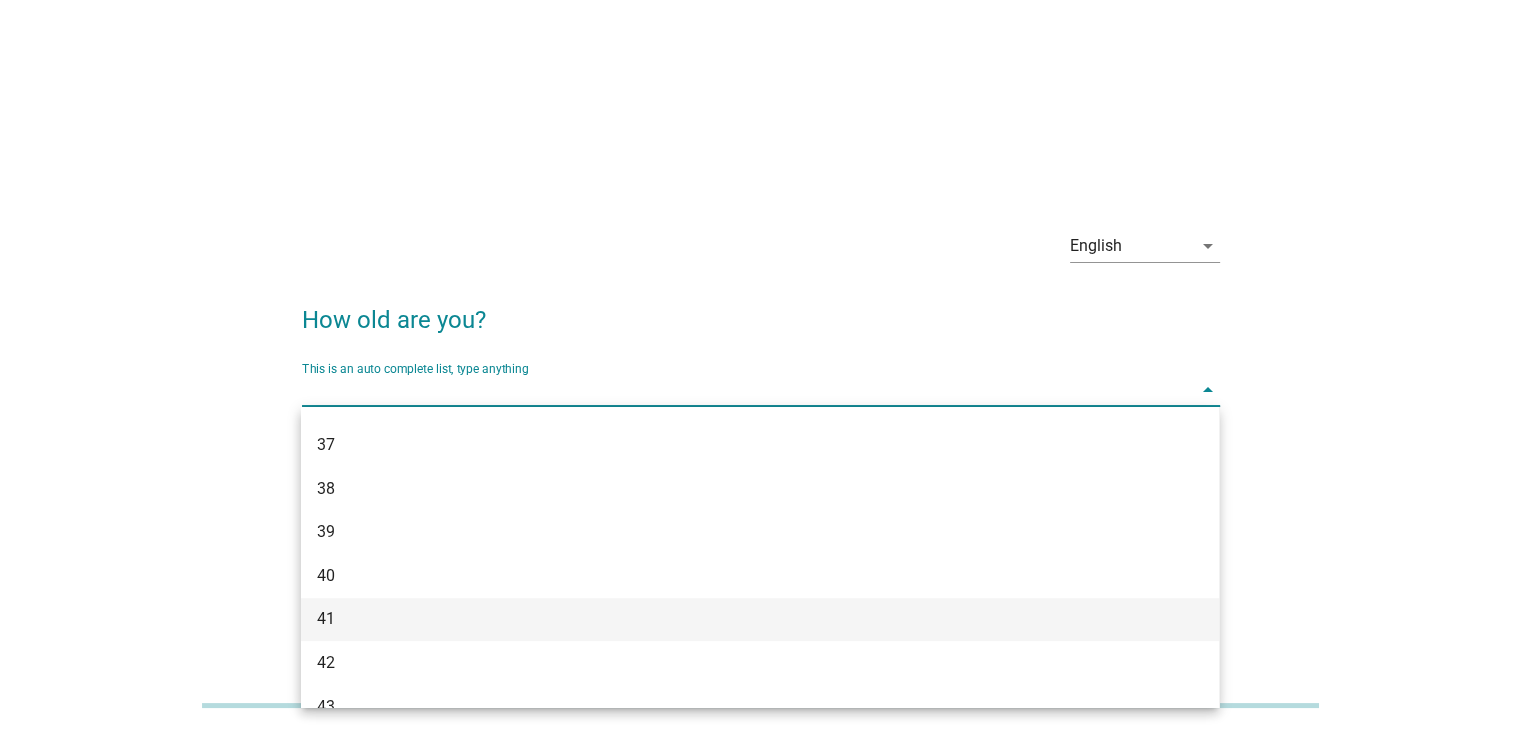 scroll, scrollTop: 700, scrollLeft: 0, axis: vertical 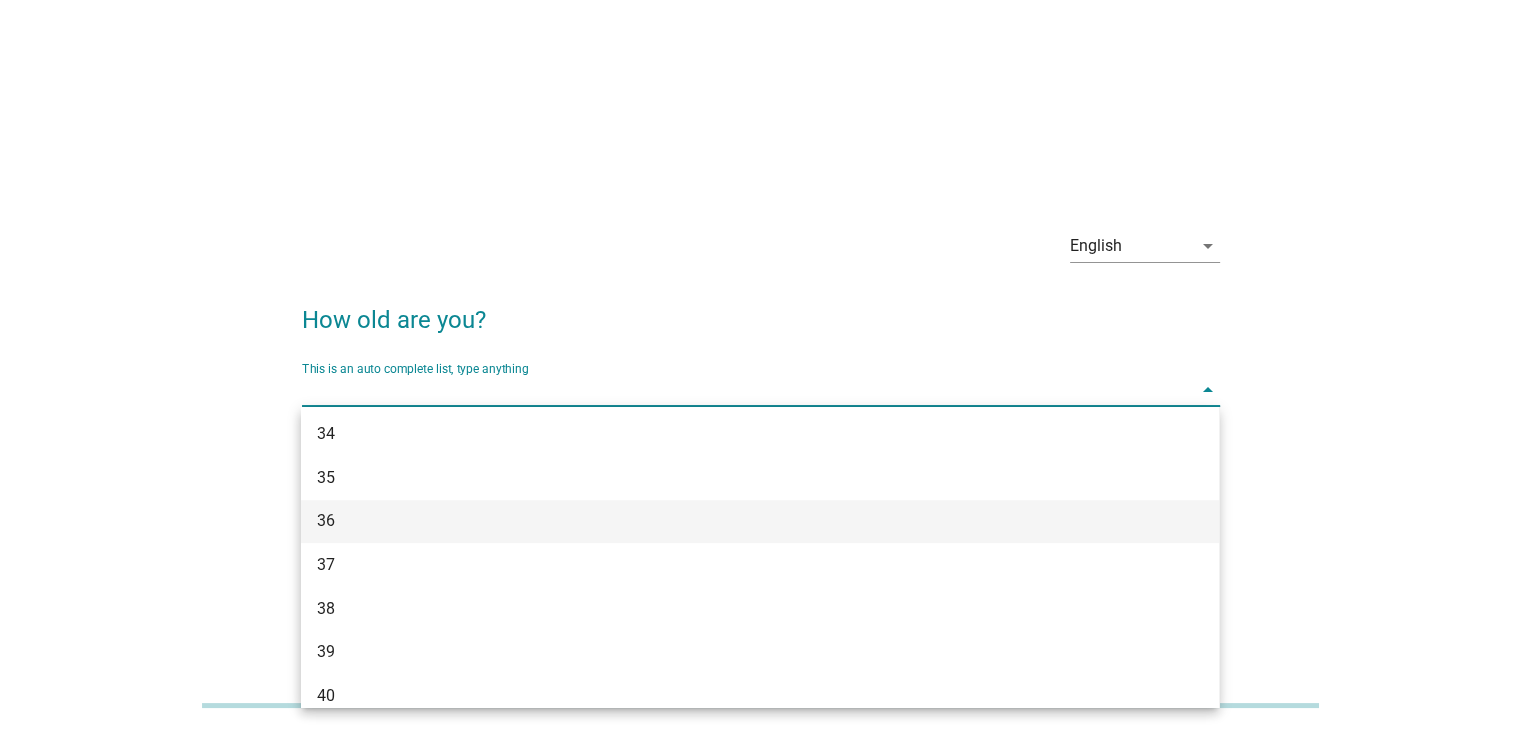 click on "36" at bounding box center (723, 521) 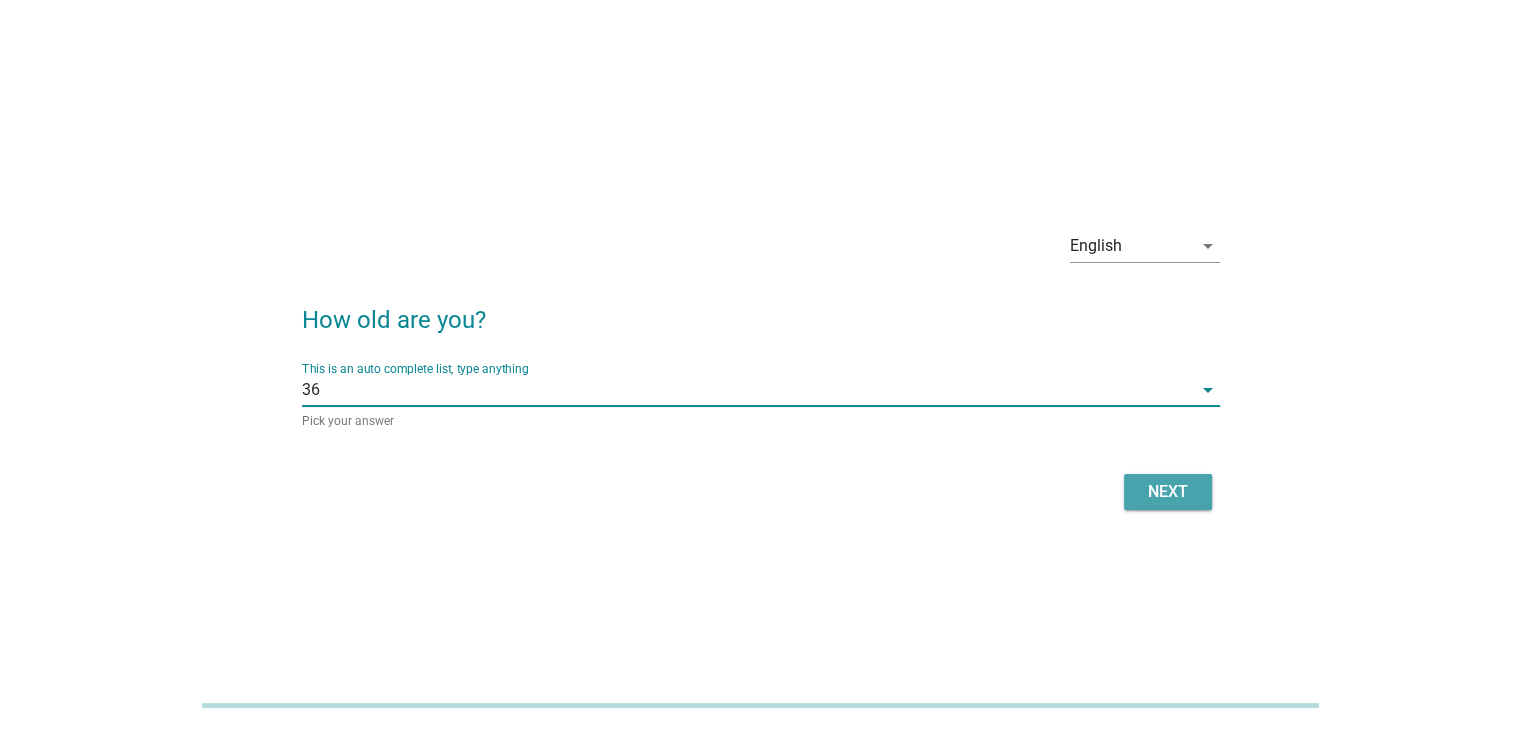 click on "Next" at bounding box center (1168, 492) 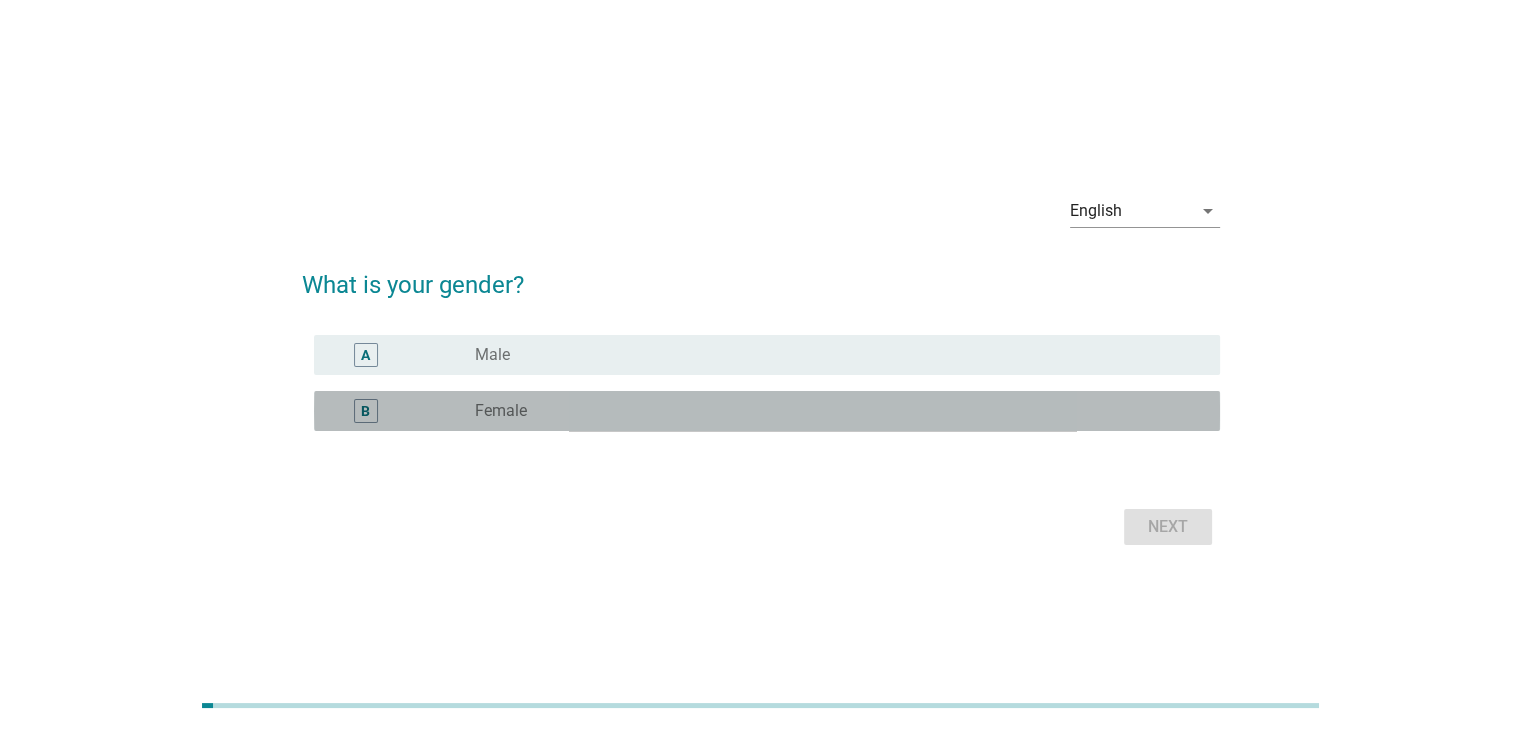 click on "radio_button_unchecked Female" at bounding box center (831, 411) 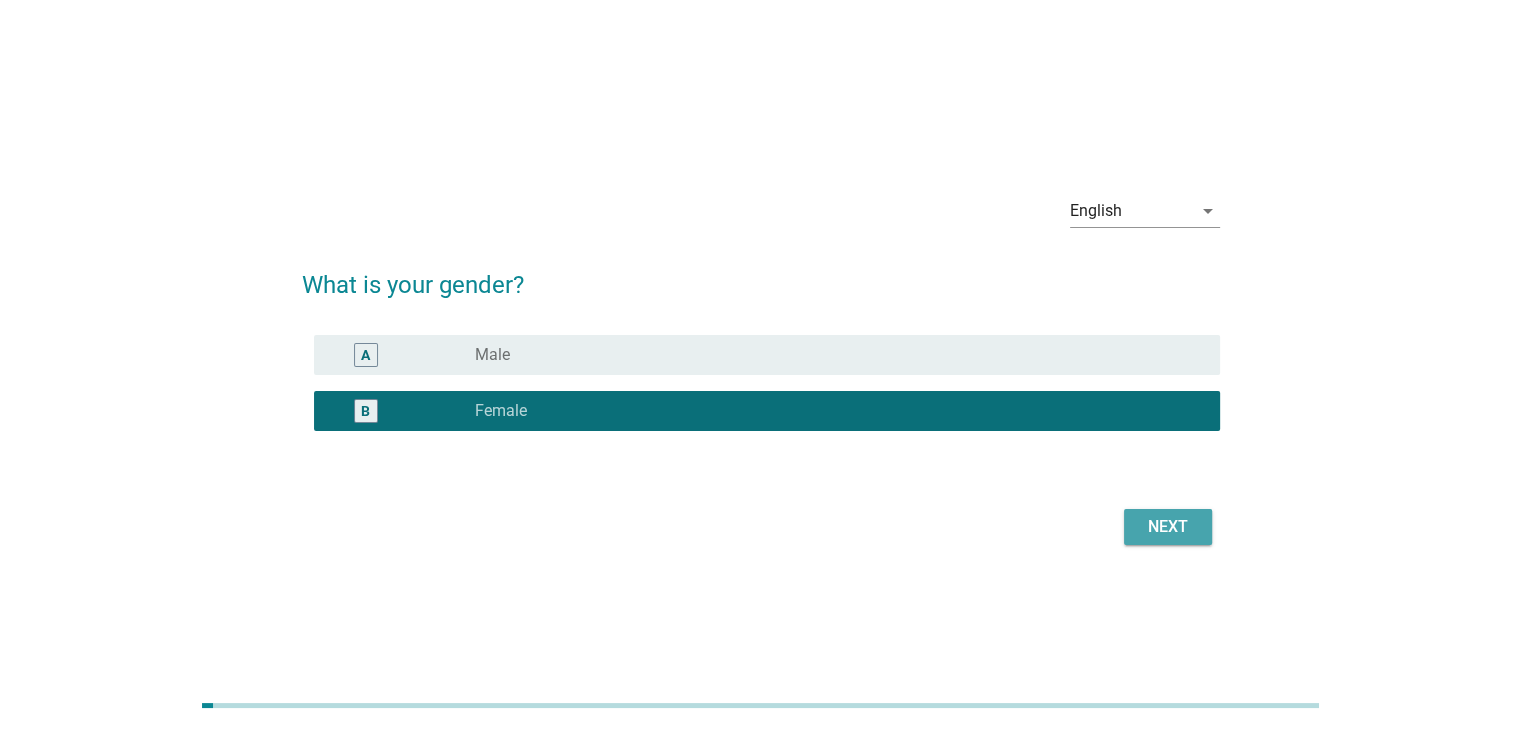 click on "Next" at bounding box center [1168, 527] 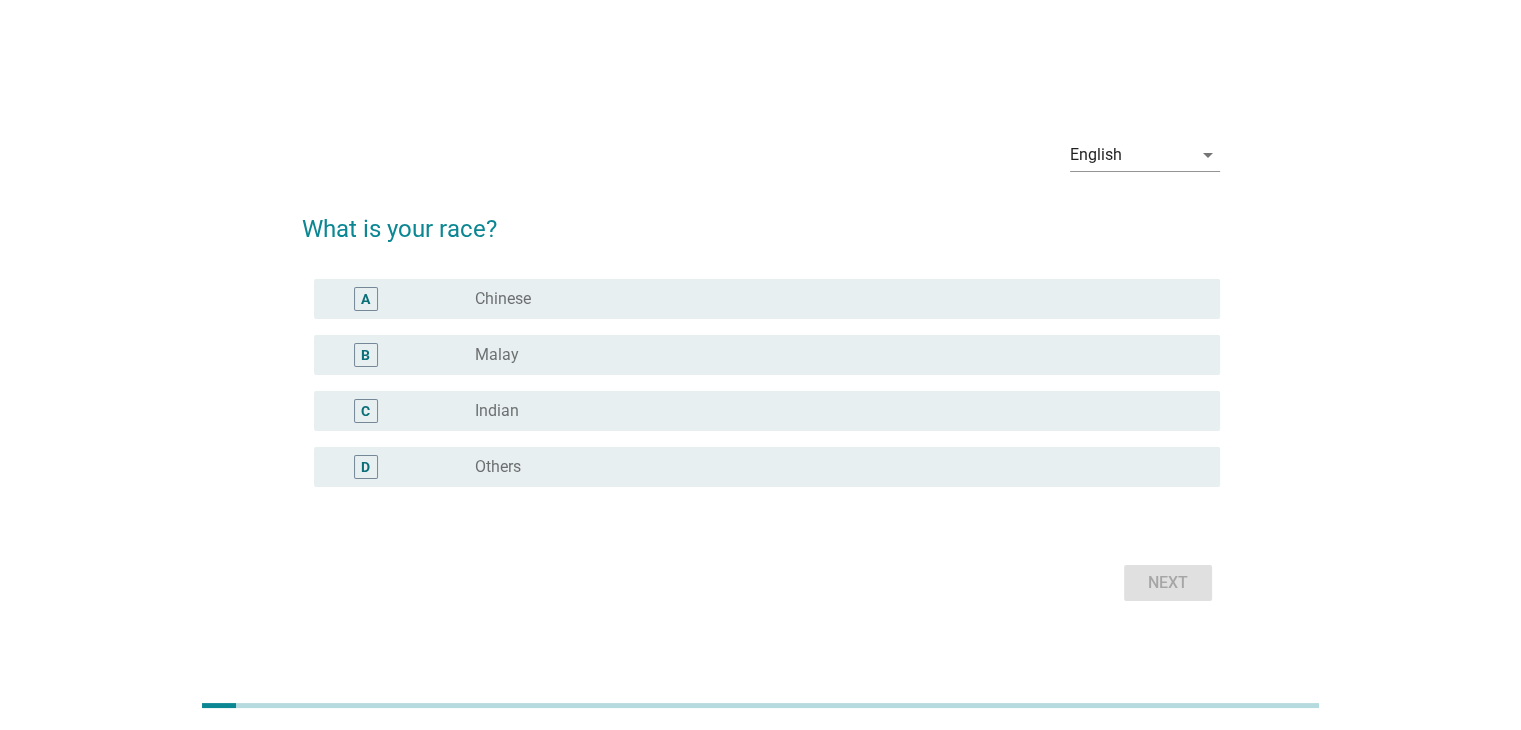 drag, startPoint x: 515, startPoint y: 276, endPoint x: 534, endPoint y: 288, distance: 22.472204 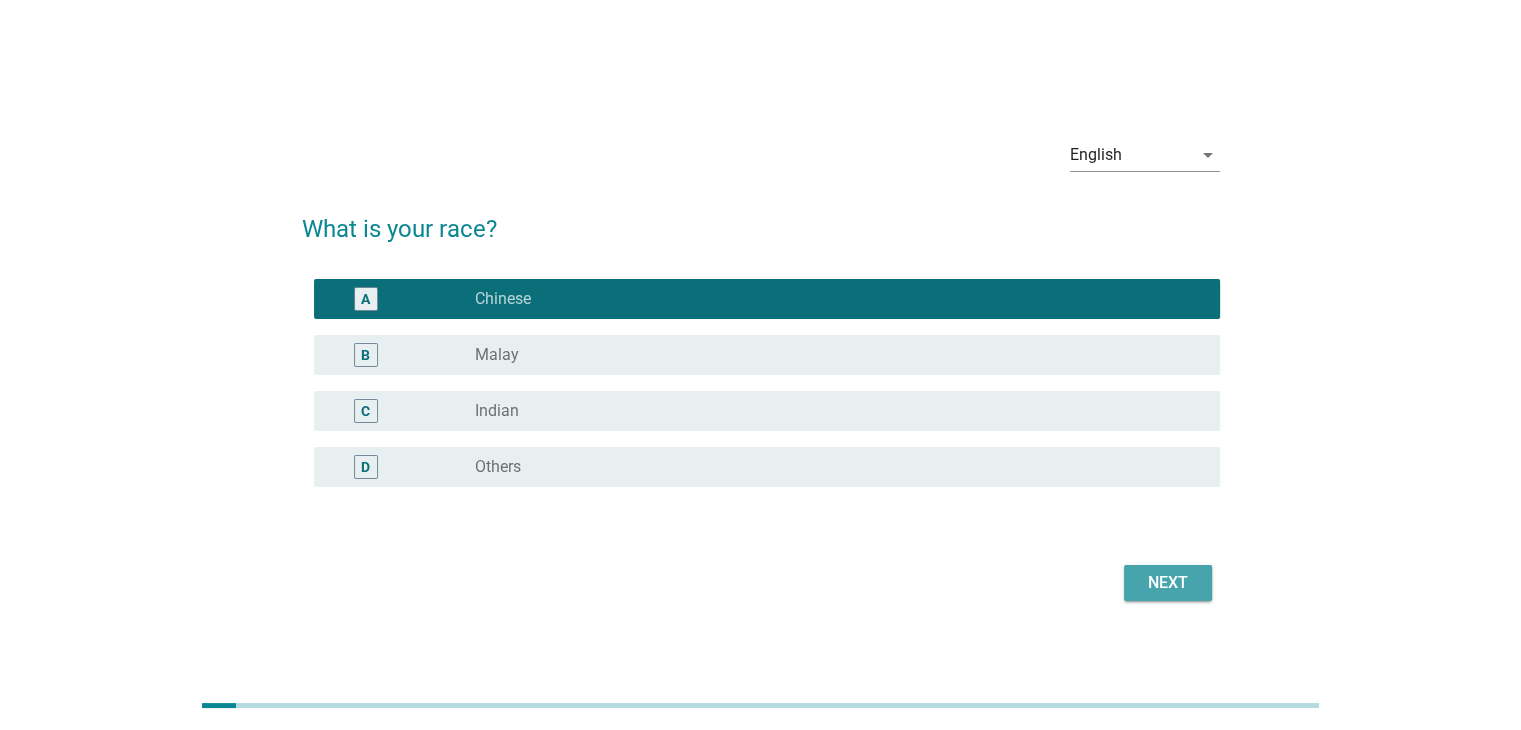 click on "Next" at bounding box center [1168, 583] 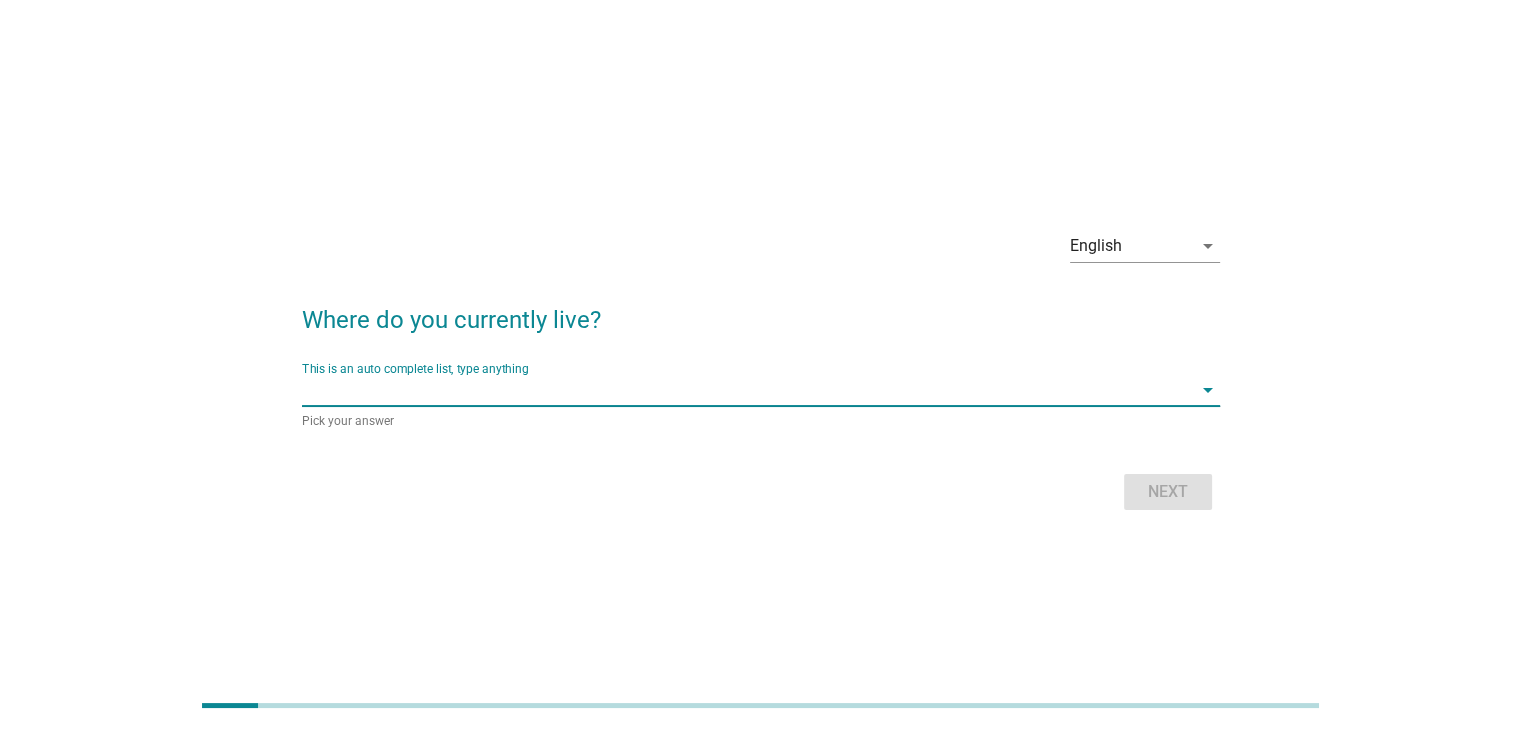 click at bounding box center [747, 390] 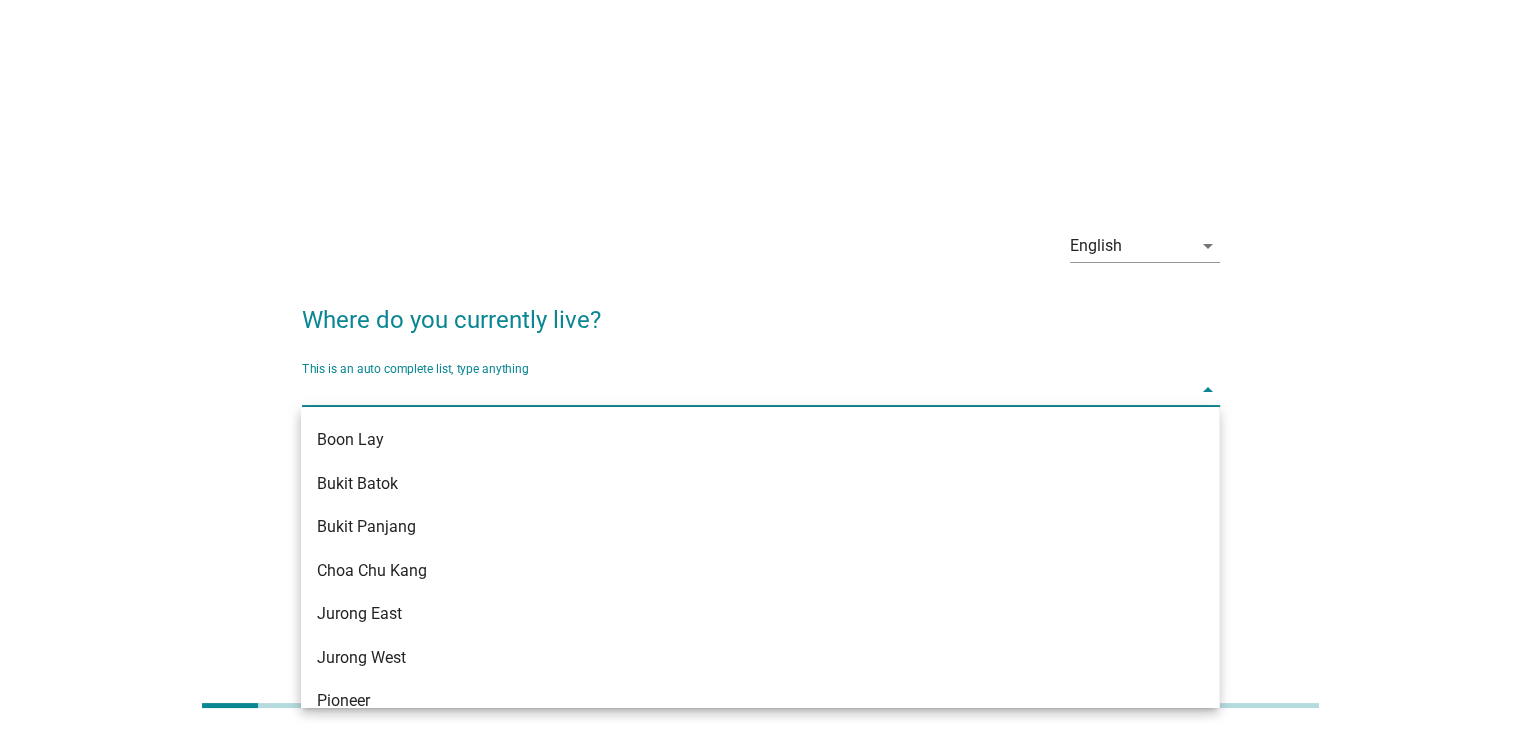 scroll, scrollTop: 2000, scrollLeft: 0, axis: vertical 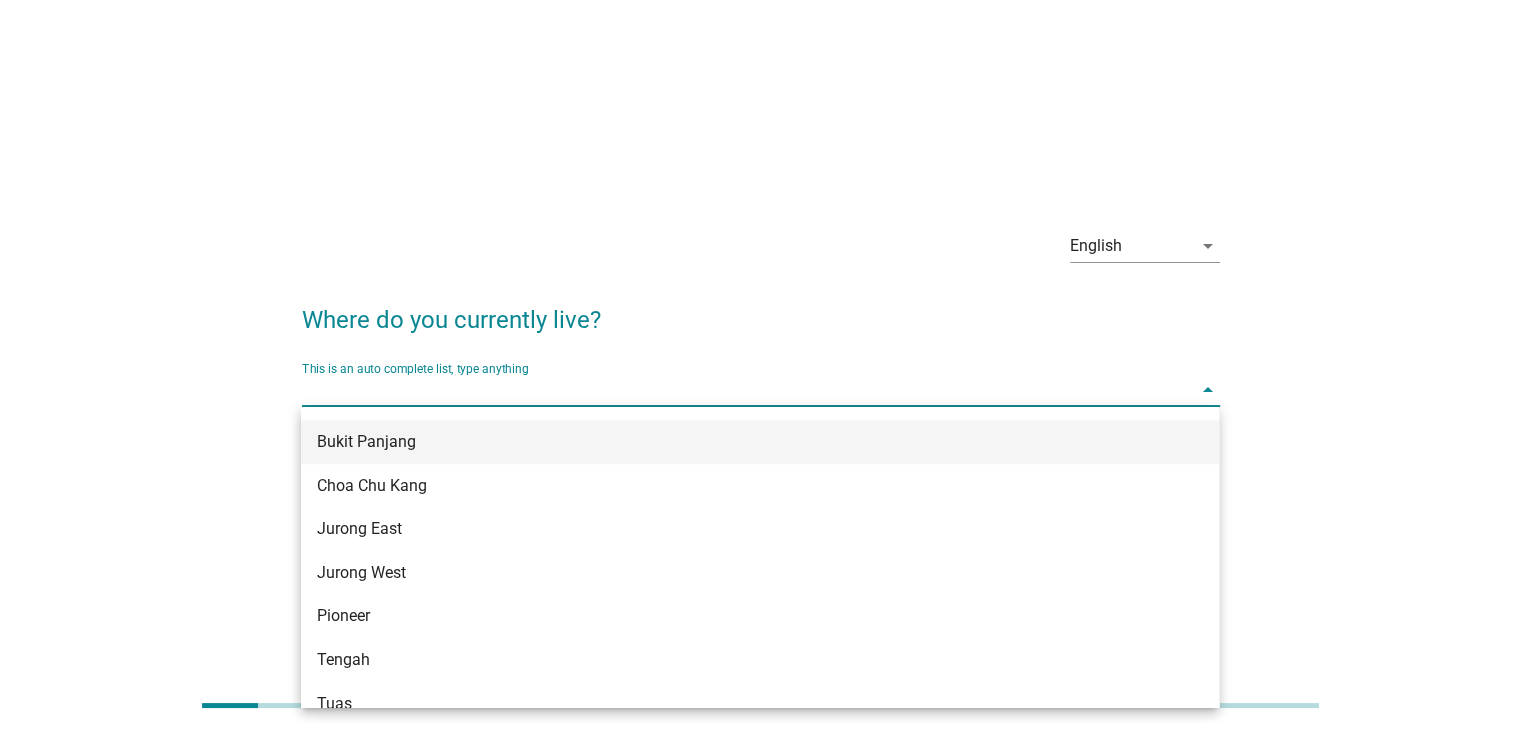 click on "Bukit Panjang" at bounding box center [723, 442] 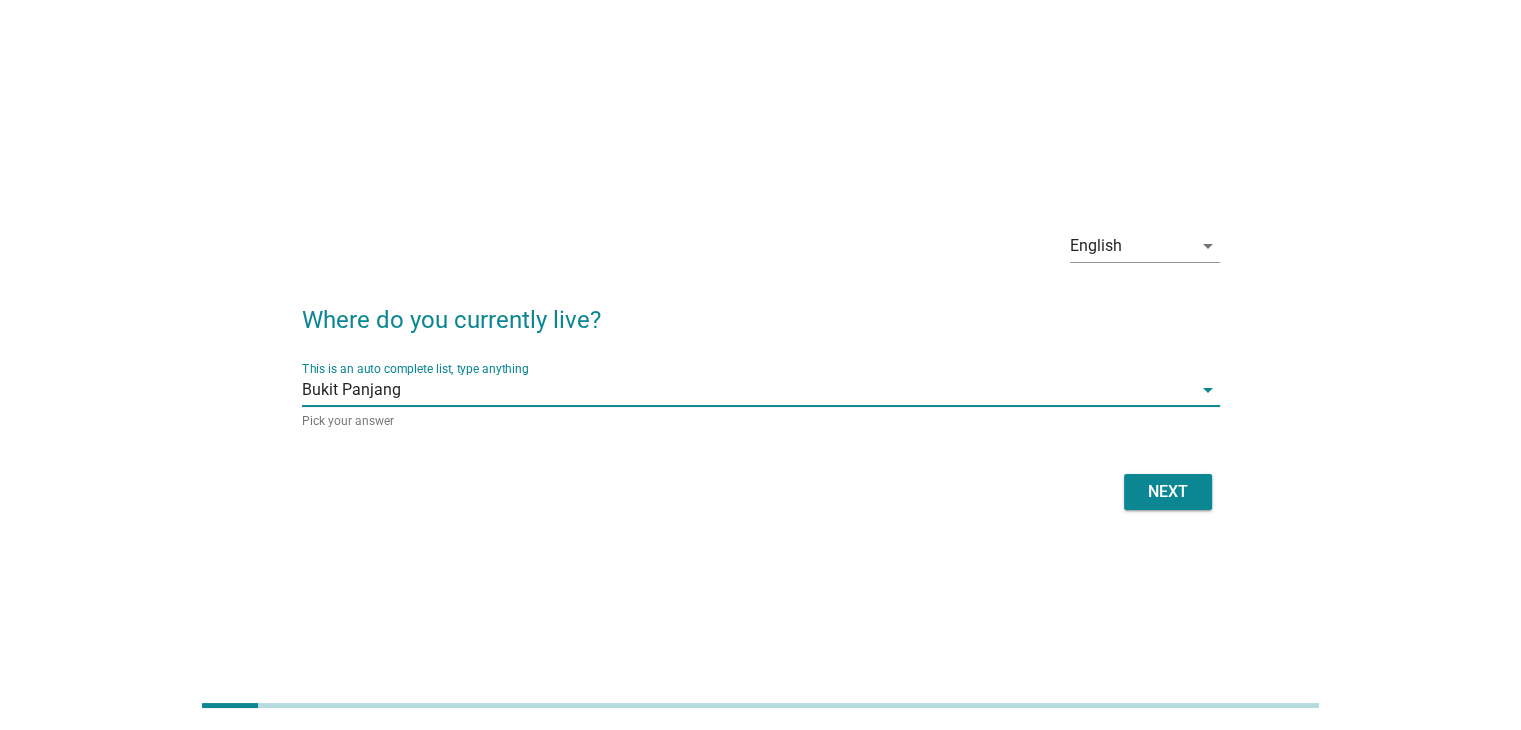 click on "Next" at bounding box center [1168, 492] 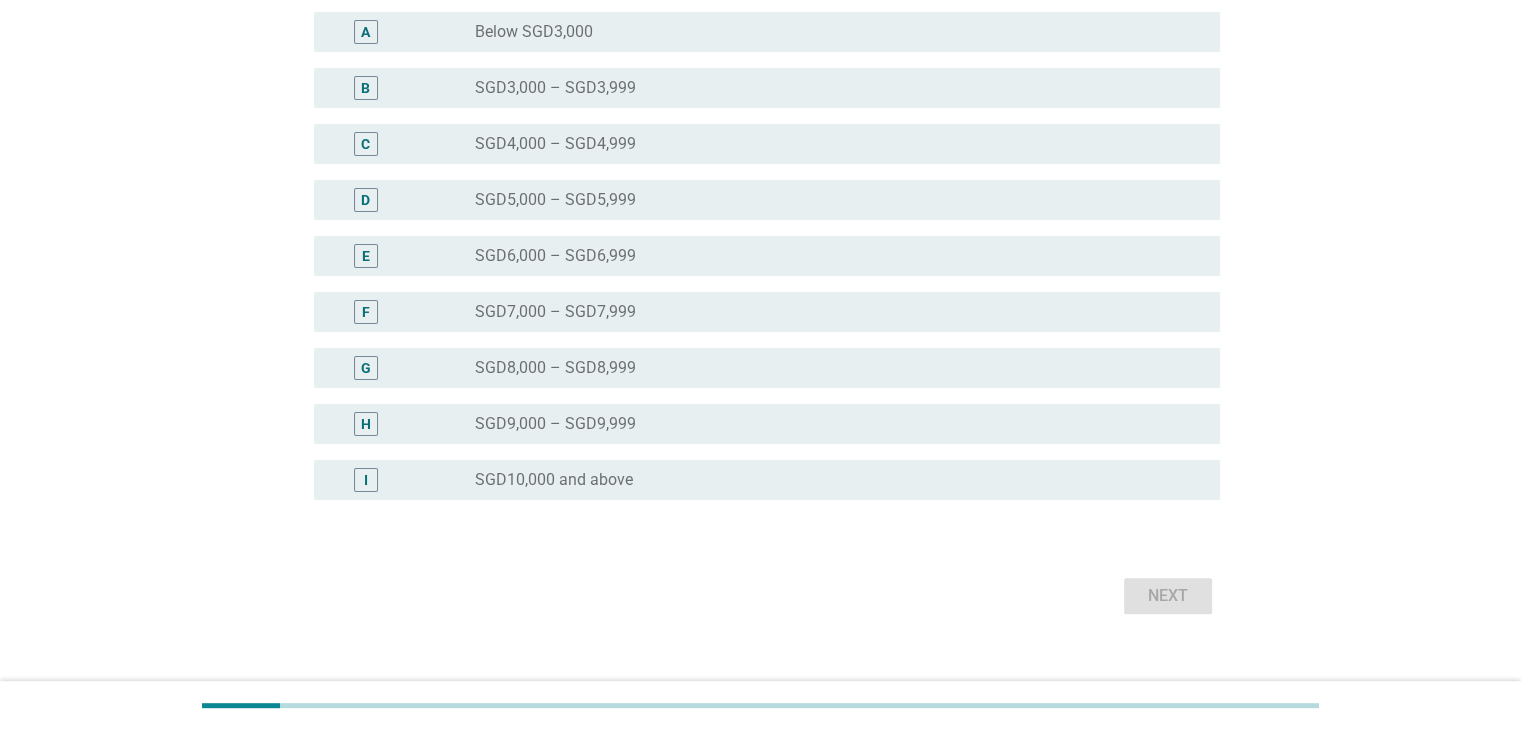 scroll, scrollTop: 400, scrollLeft: 0, axis: vertical 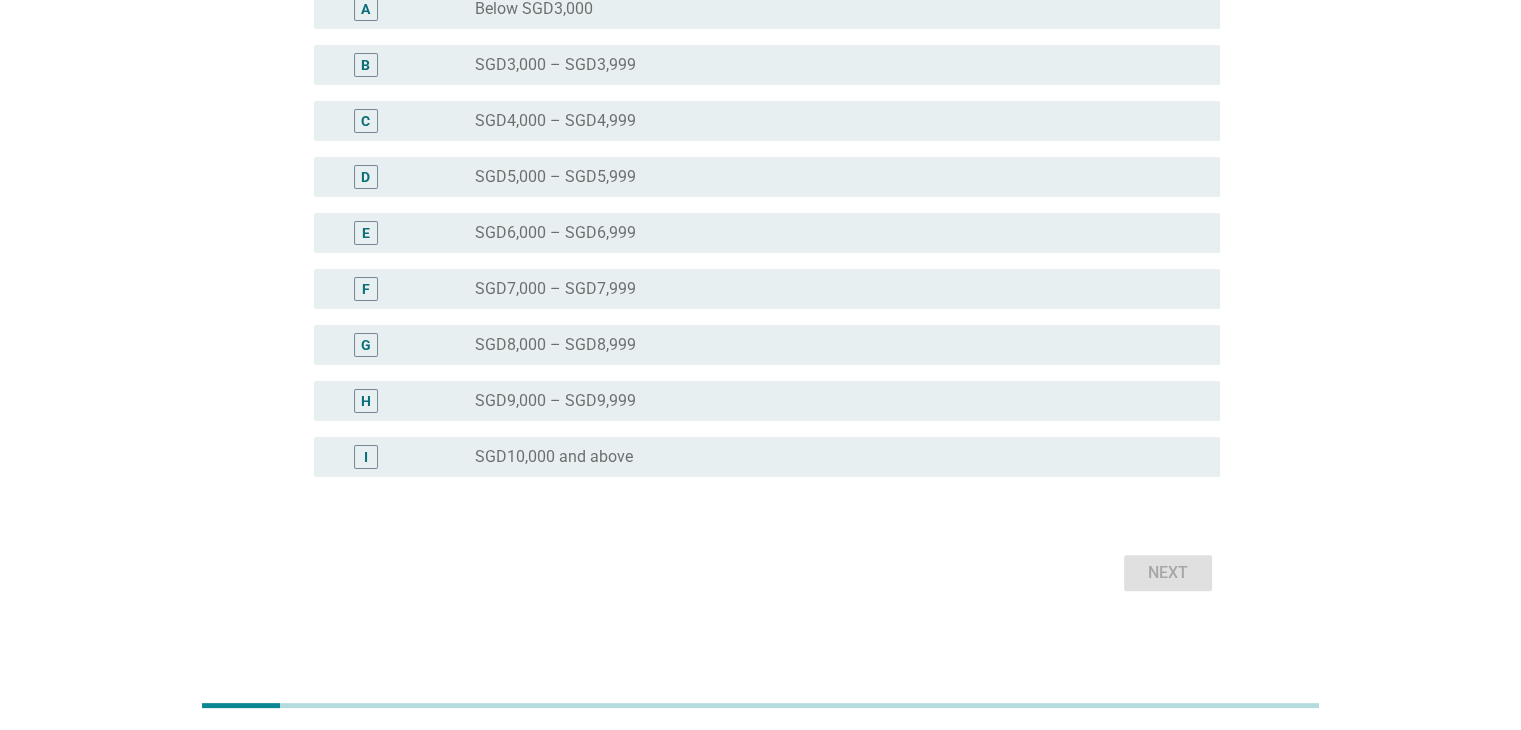 click on "radio_button_unchecked SGD10,000 and above" at bounding box center [831, 457] 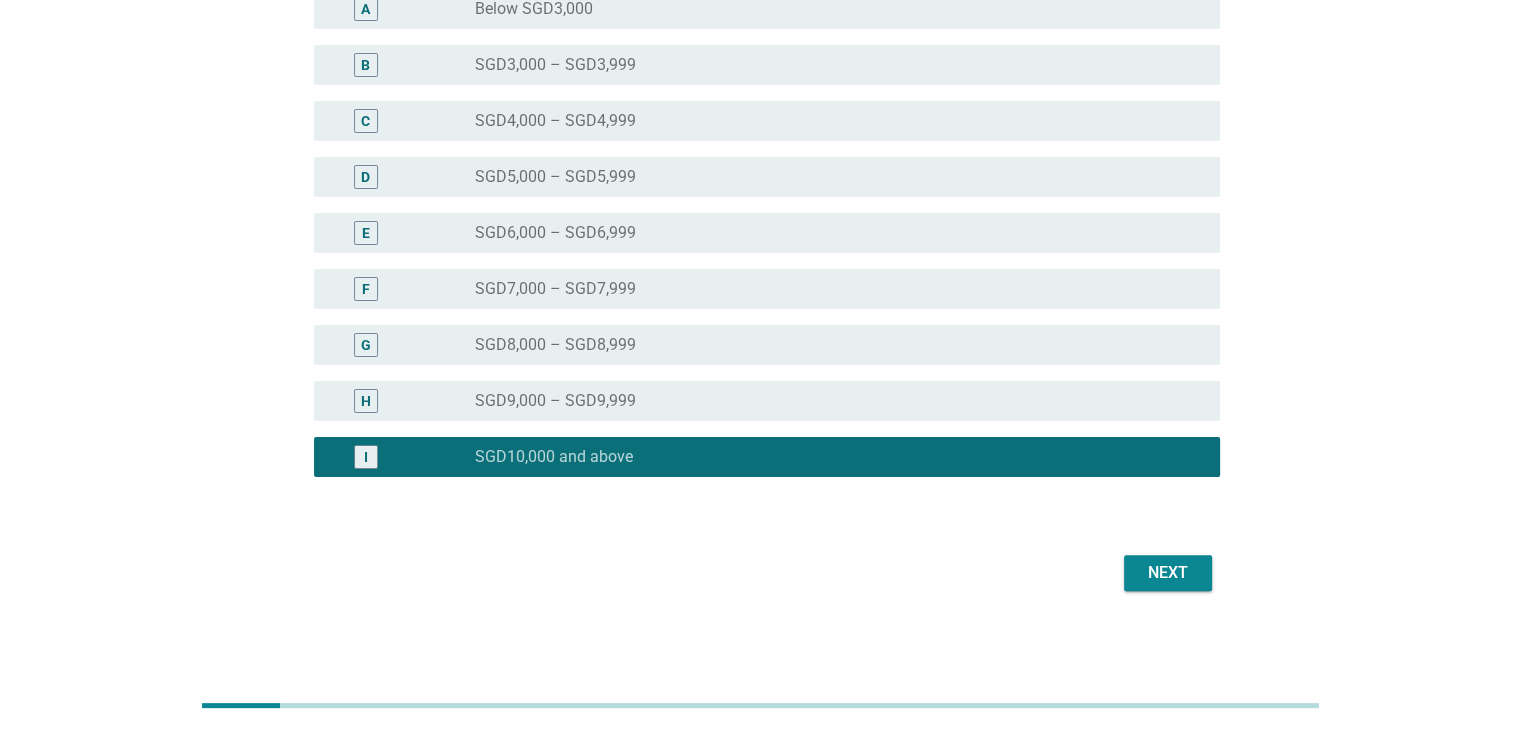 click on "Next" at bounding box center [761, 573] 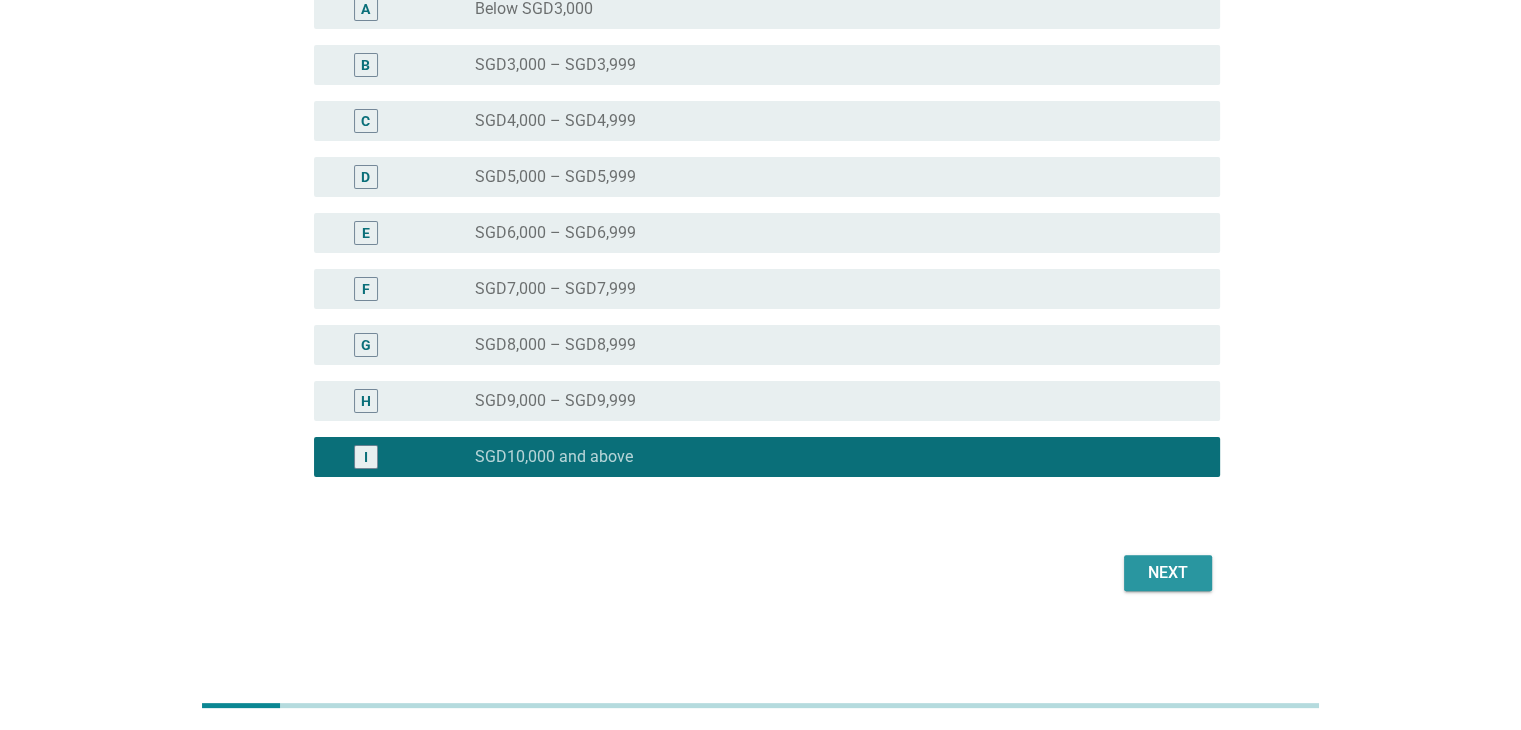 click on "Next" at bounding box center [1168, 573] 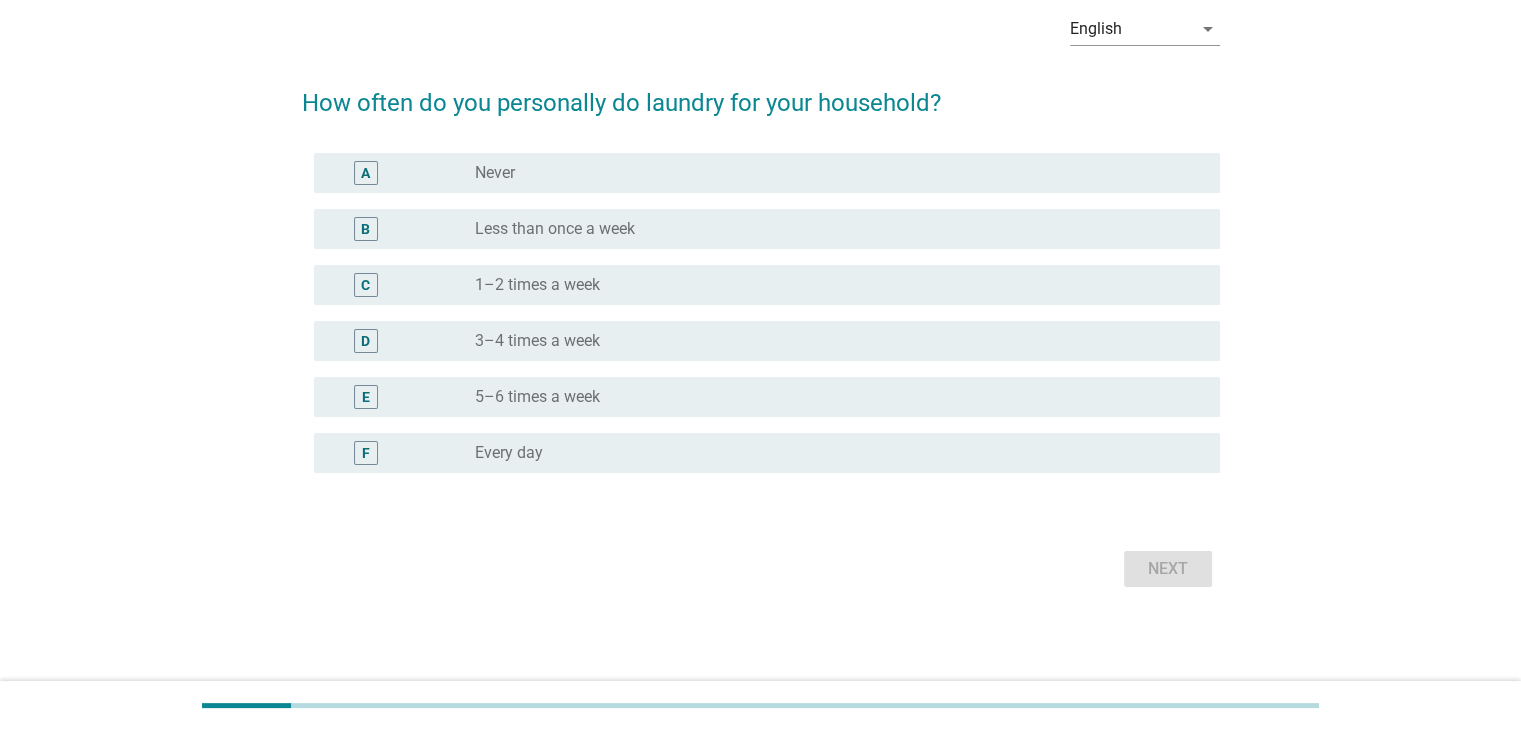 scroll, scrollTop: 0, scrollLeft: 0, axis: both 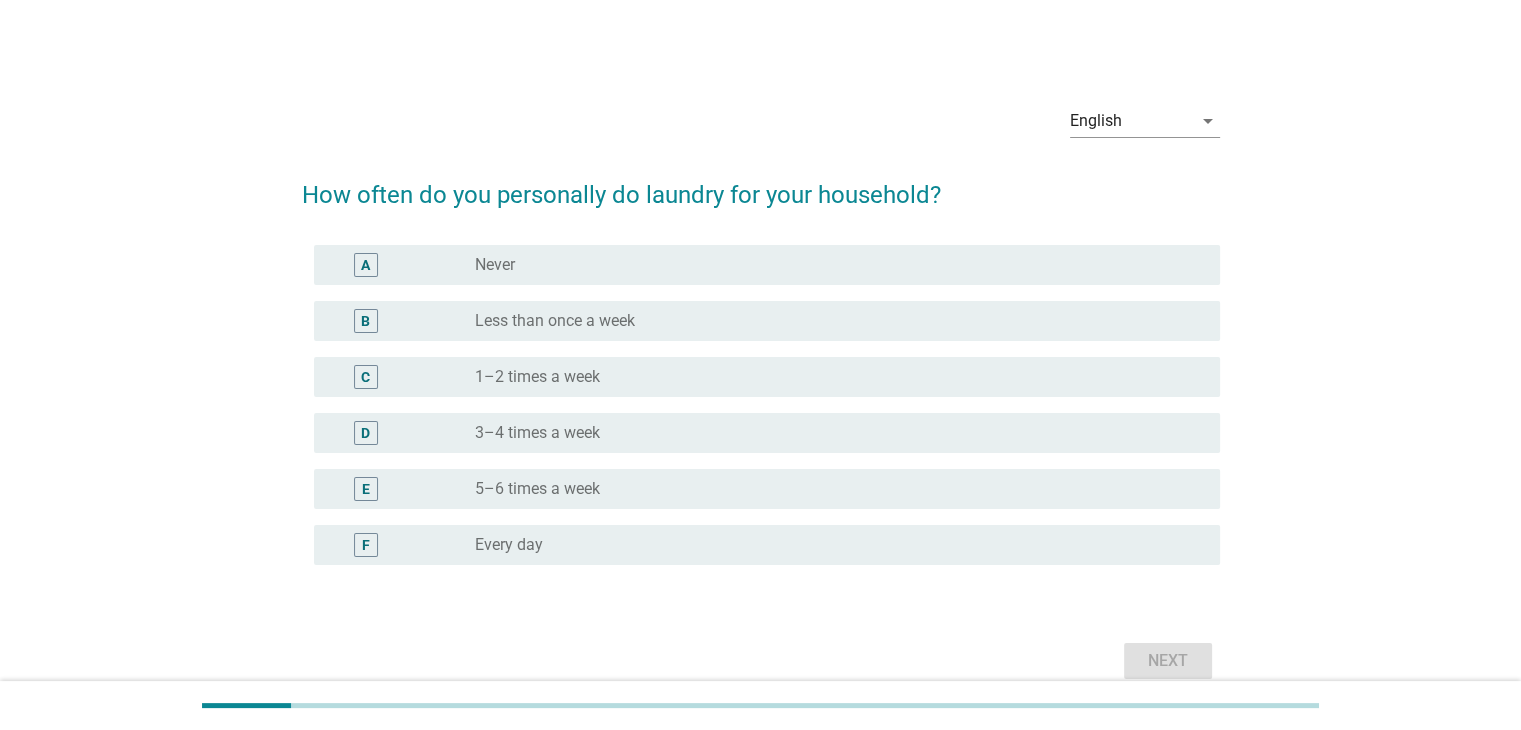 click on "3–4 times a week" at bounding box center [537, 433] 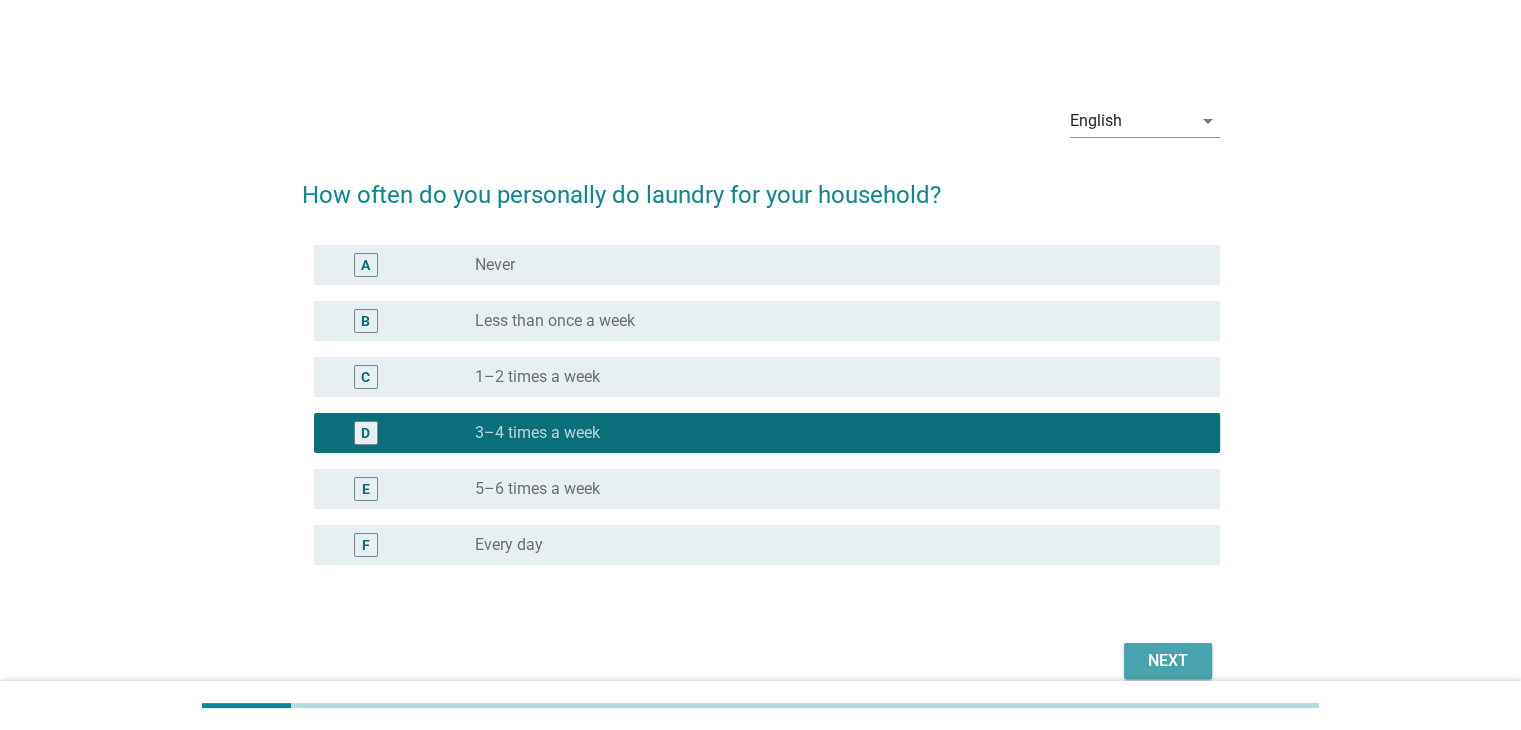 click on "Next" at bounding box center (1168, 661) 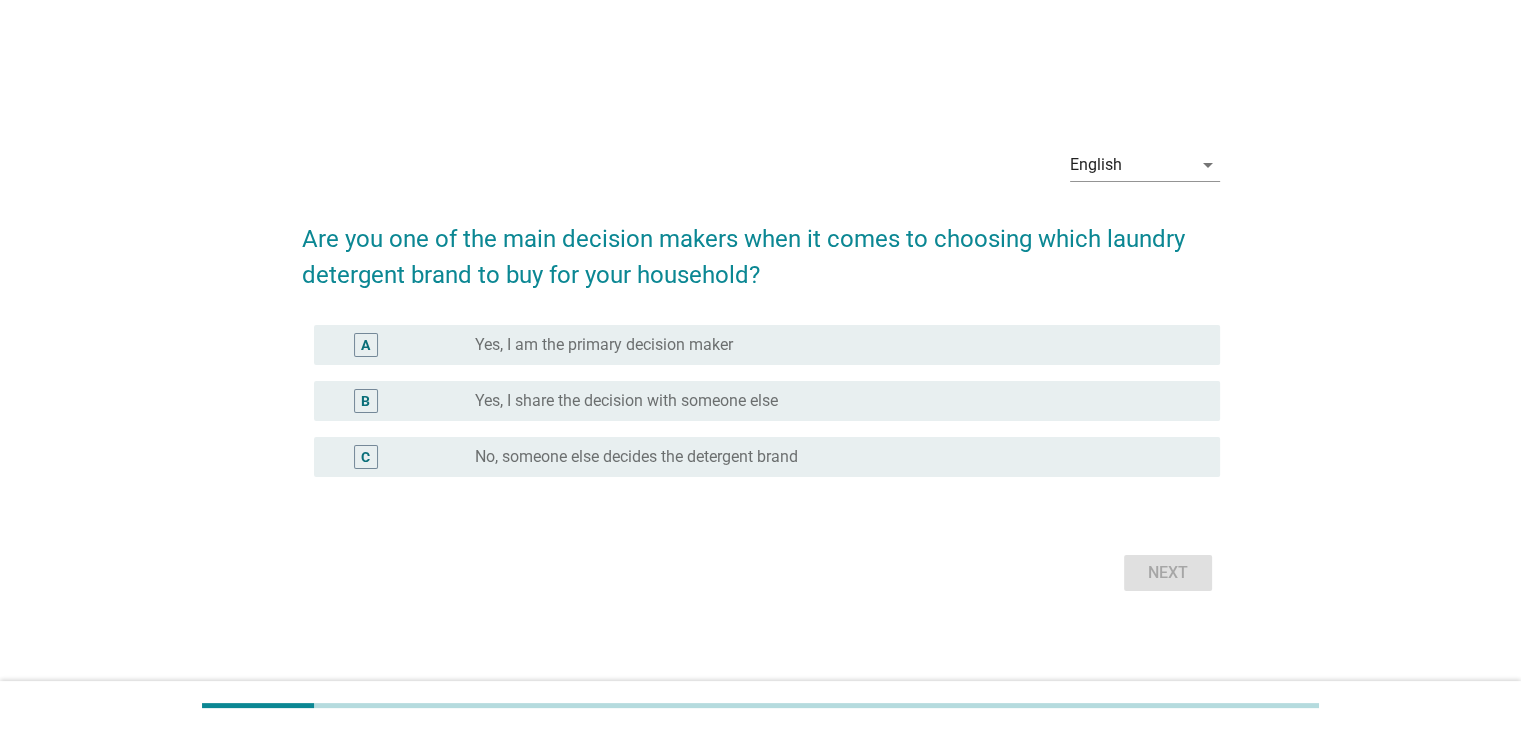 click on "Yes, I share the decision with someone else" at bounding box center [626, 401] 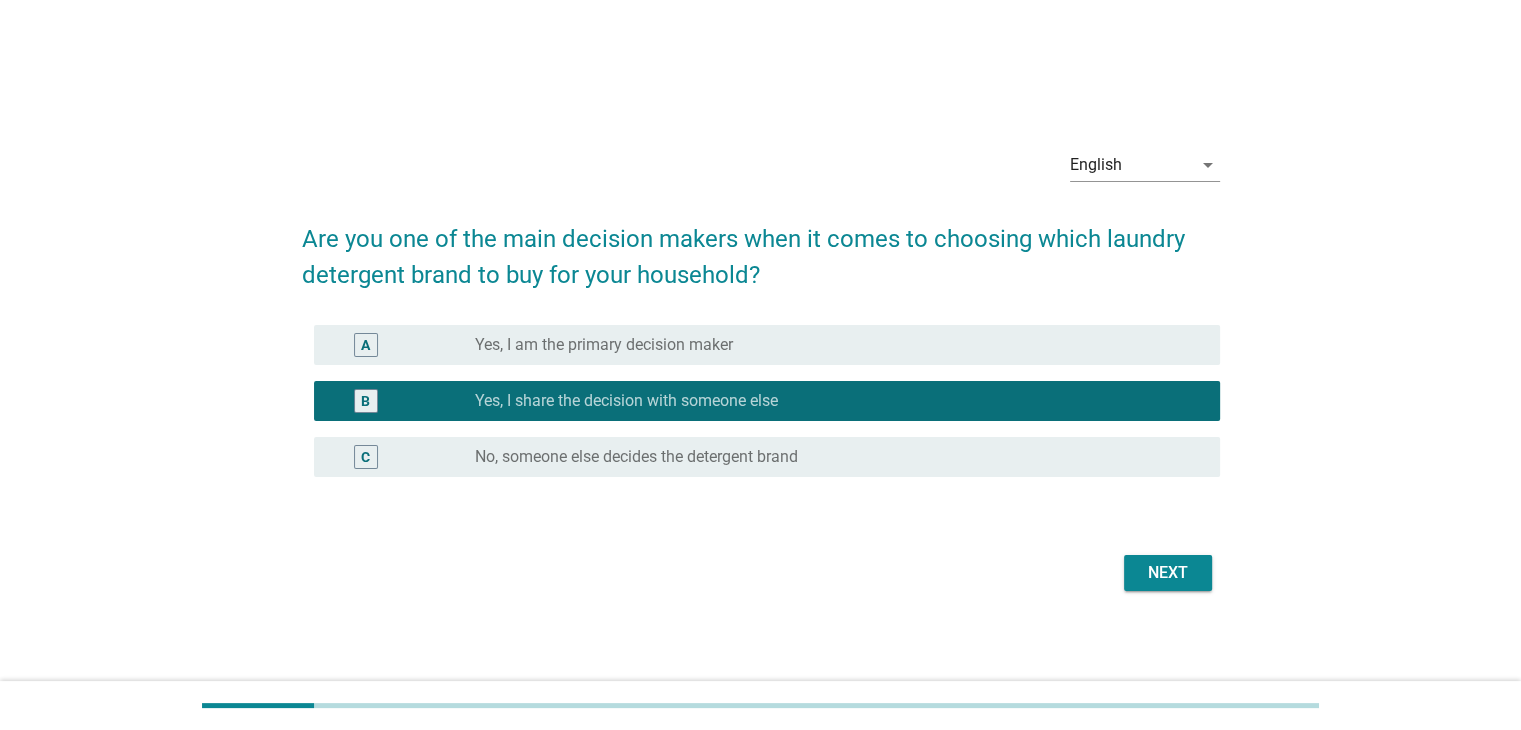 click on "Next" at bounding box center [1168, 573] 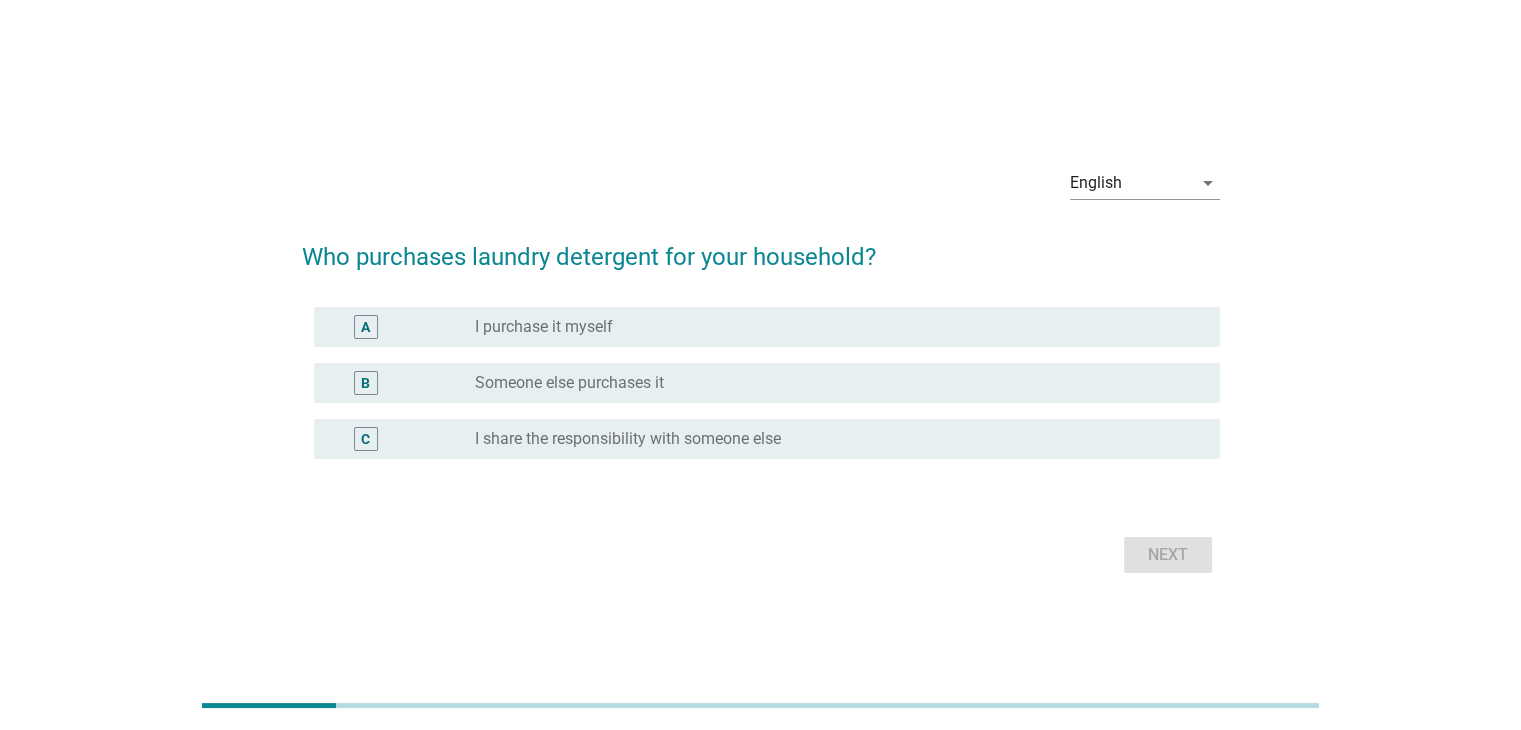 click on "I share the responsibility with someone else" at bounding box center (628, 439) 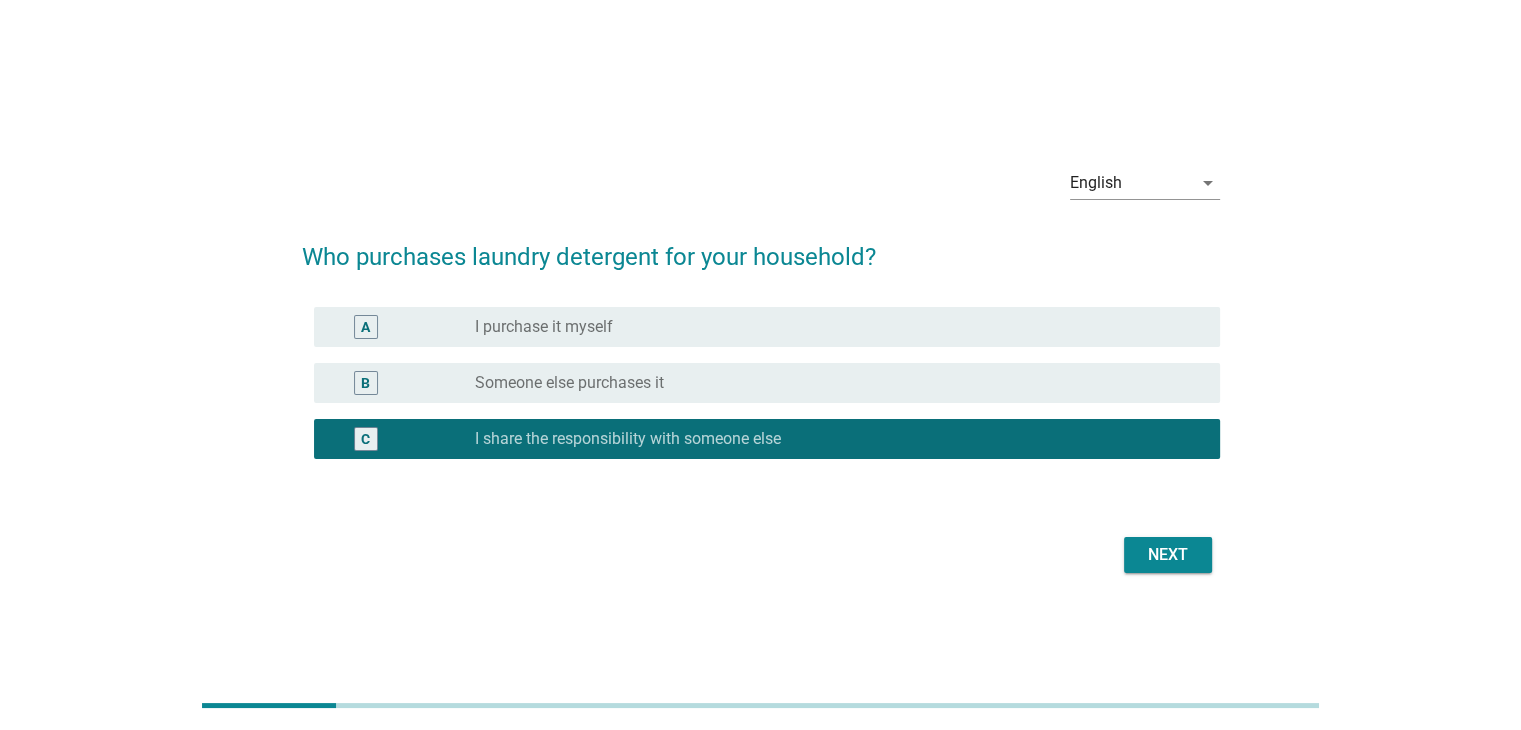 click on "Next" at bounding box center [1168, 555] 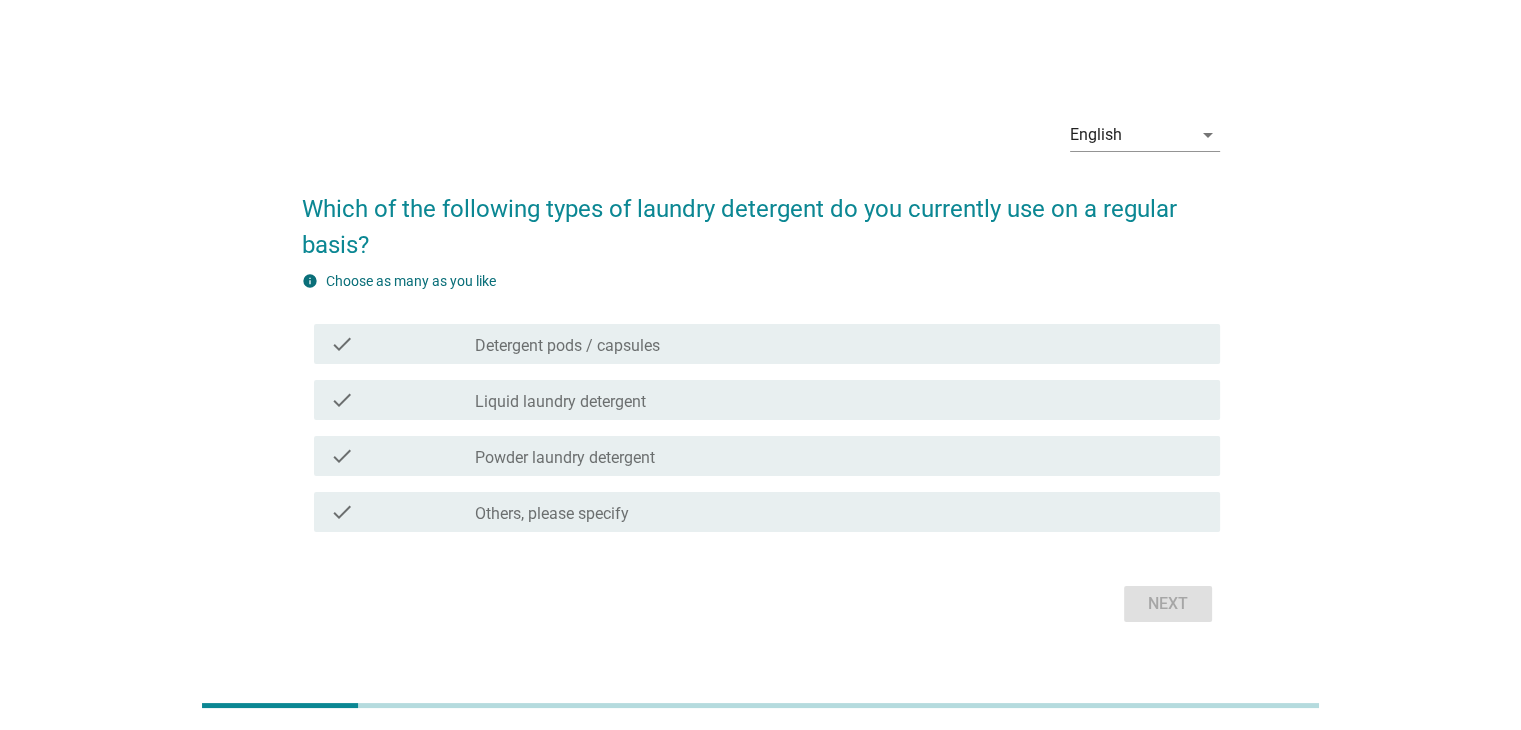 click on "check_box_outline_blank Detergent pods / capsules" at bounding box center (839, 344) 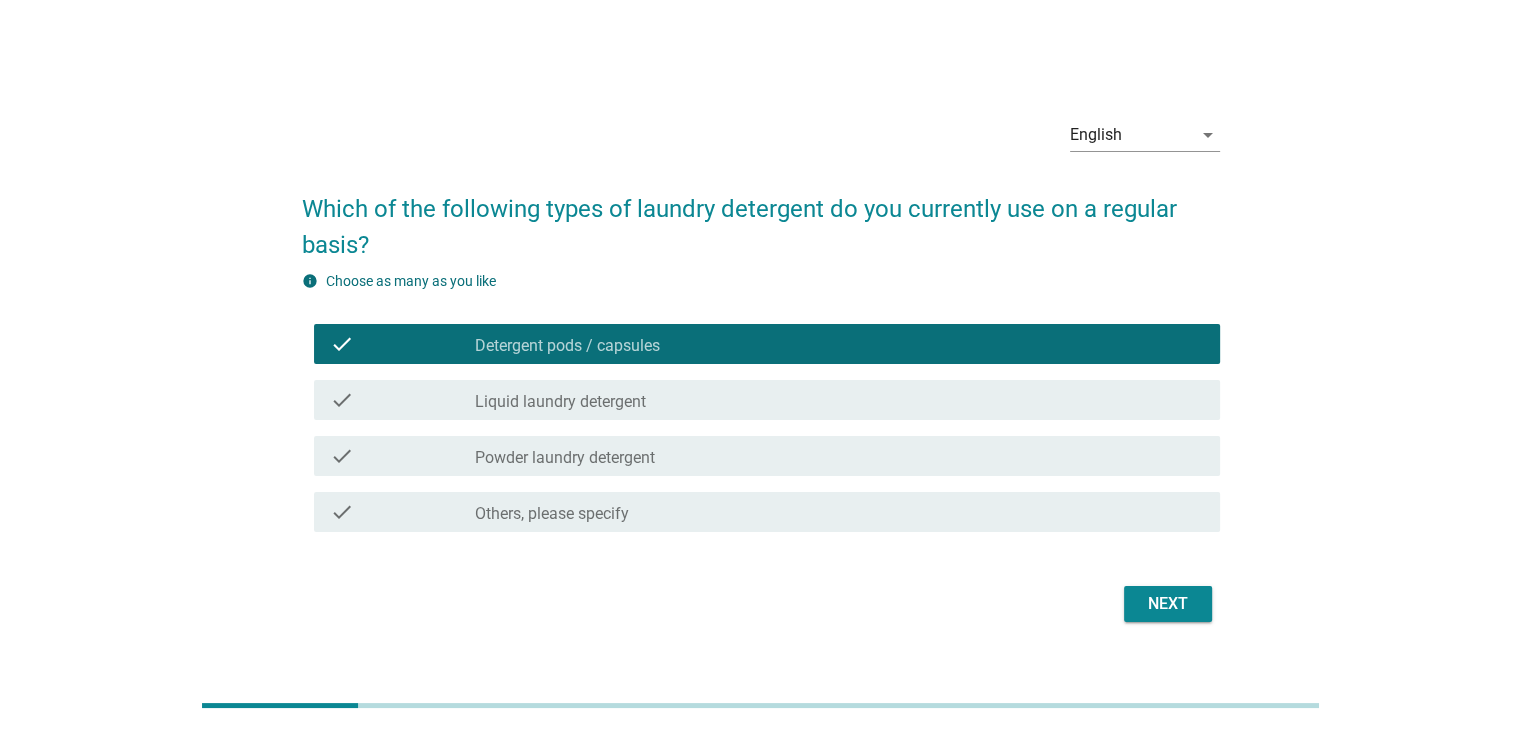 click on "check_box_outline_blank Liquid laundry detergent" at bounding box center (839, 400) 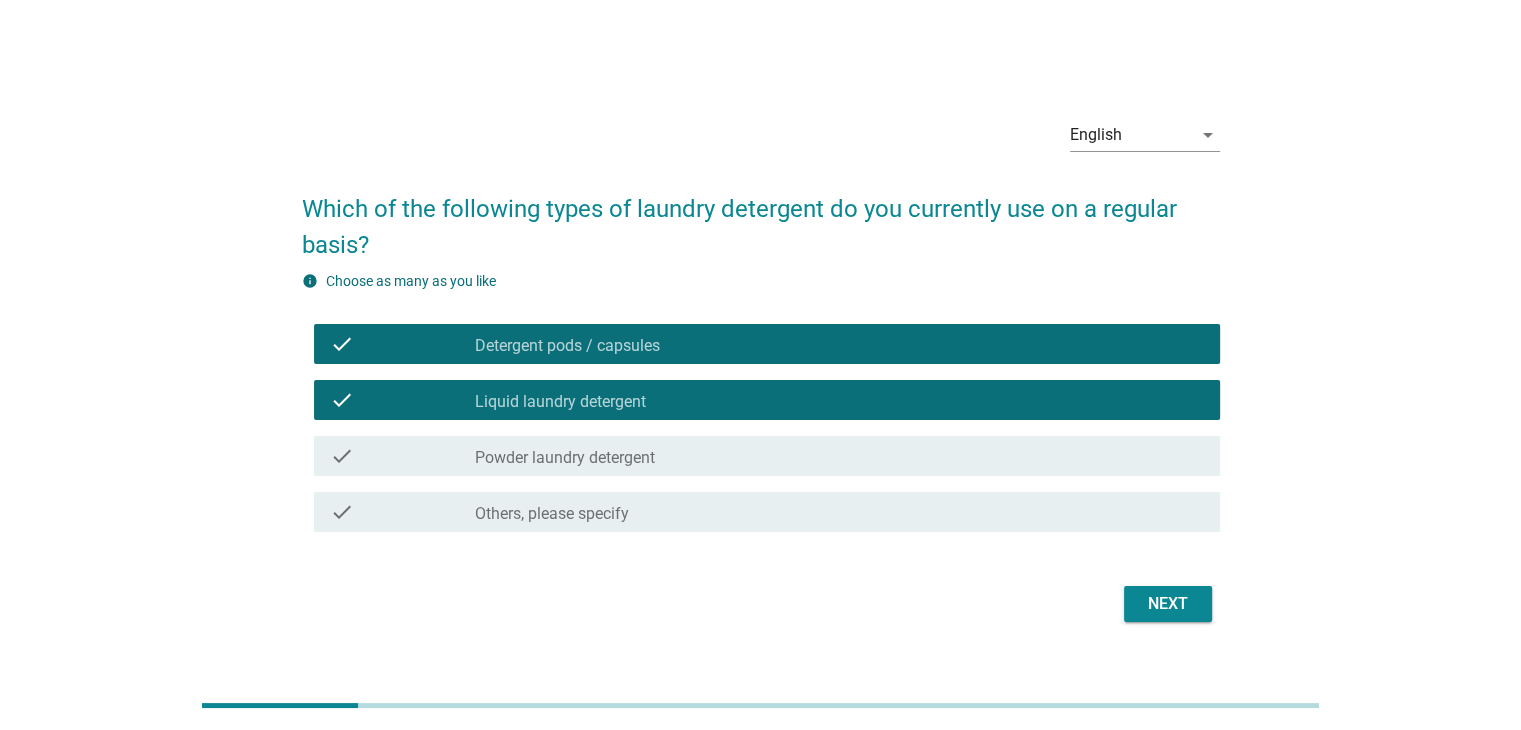 click on "check     check_box_outline_blank Powder laundry detergent" at bounding box center [767, 456] 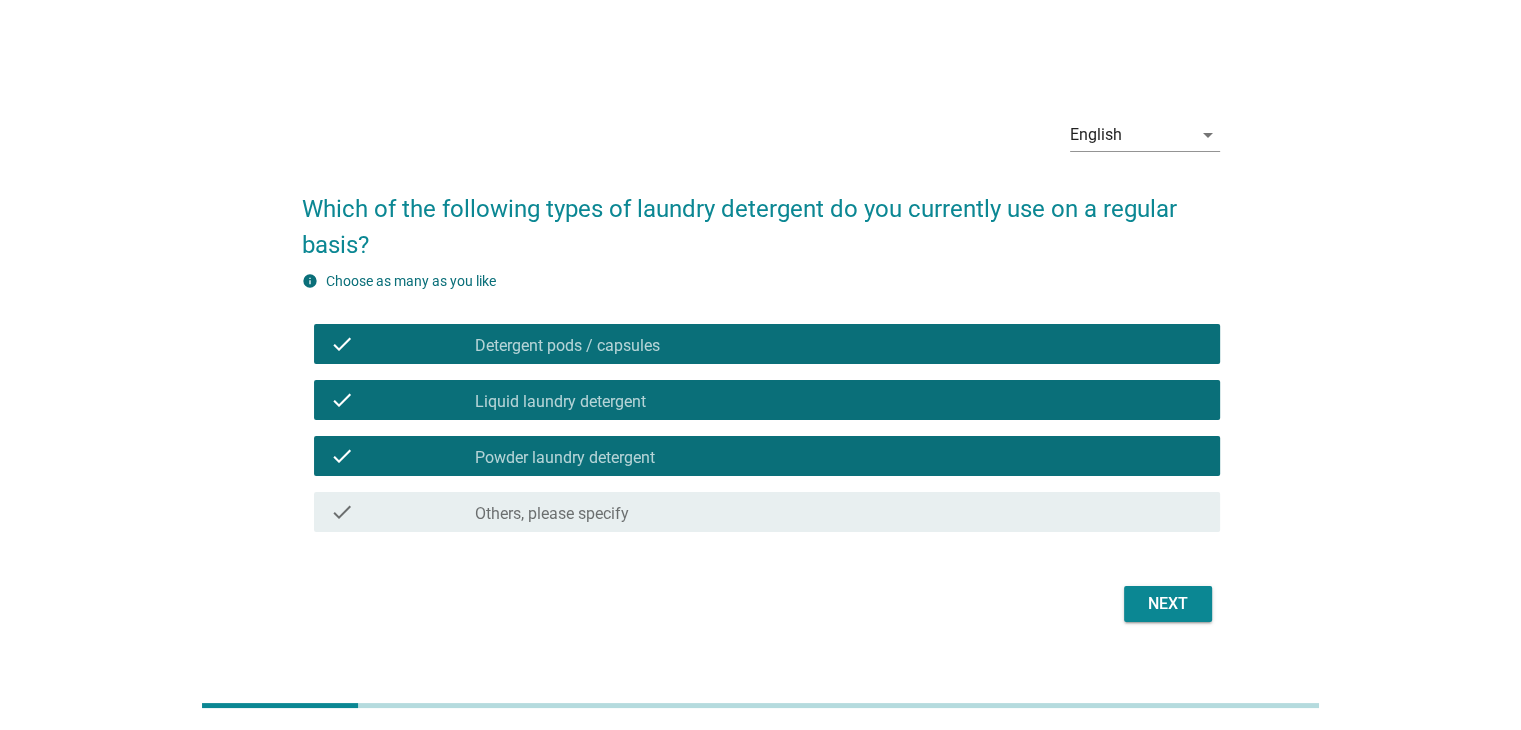 click on "Next" at bounding box center [1168, 604] 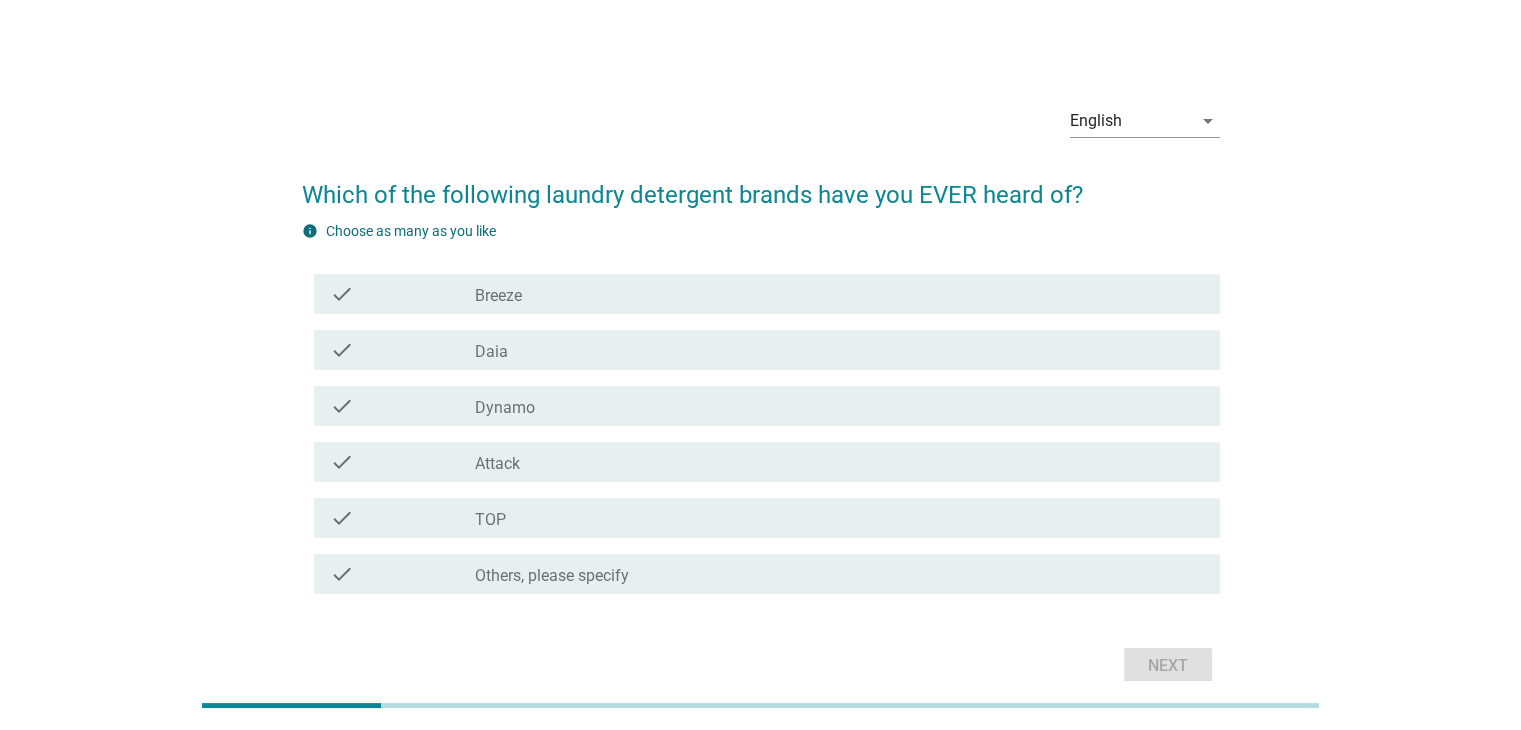 click on "check_box_outline_blank TOP" at bounding box center [839, 518] 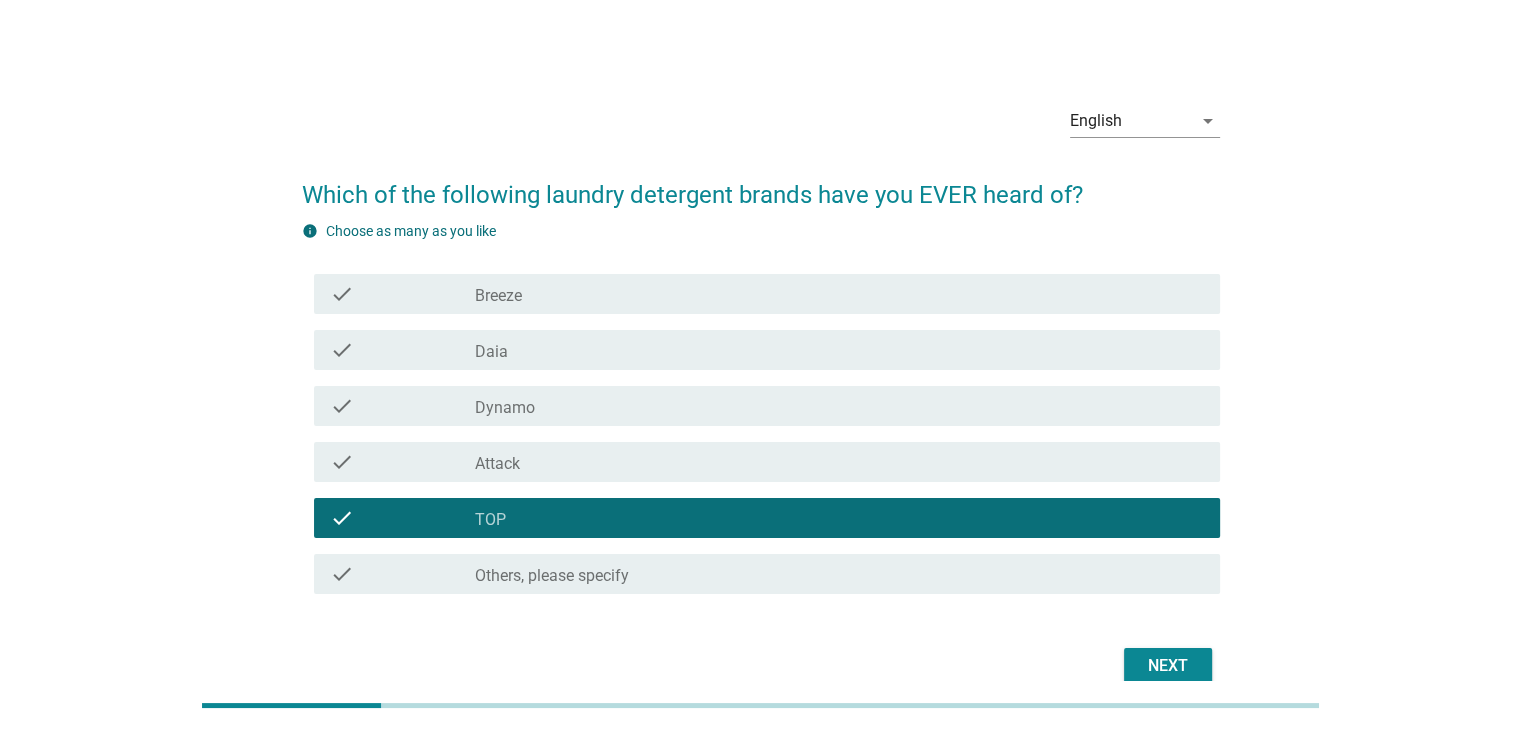 click on "check_box_outline_blank Breeze" at bounding box center (839, 294) 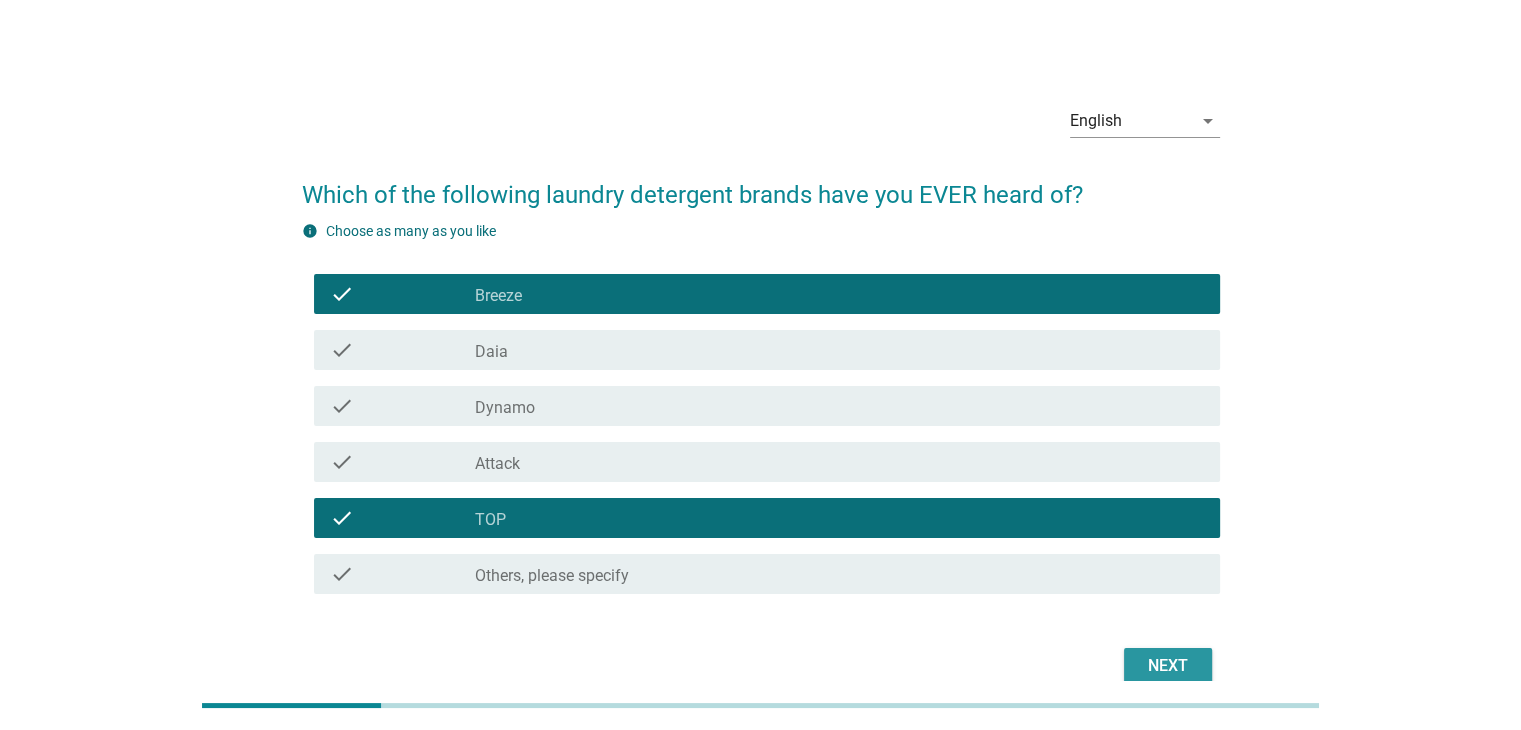 click on "Next" at bounding box center (1168, 666) 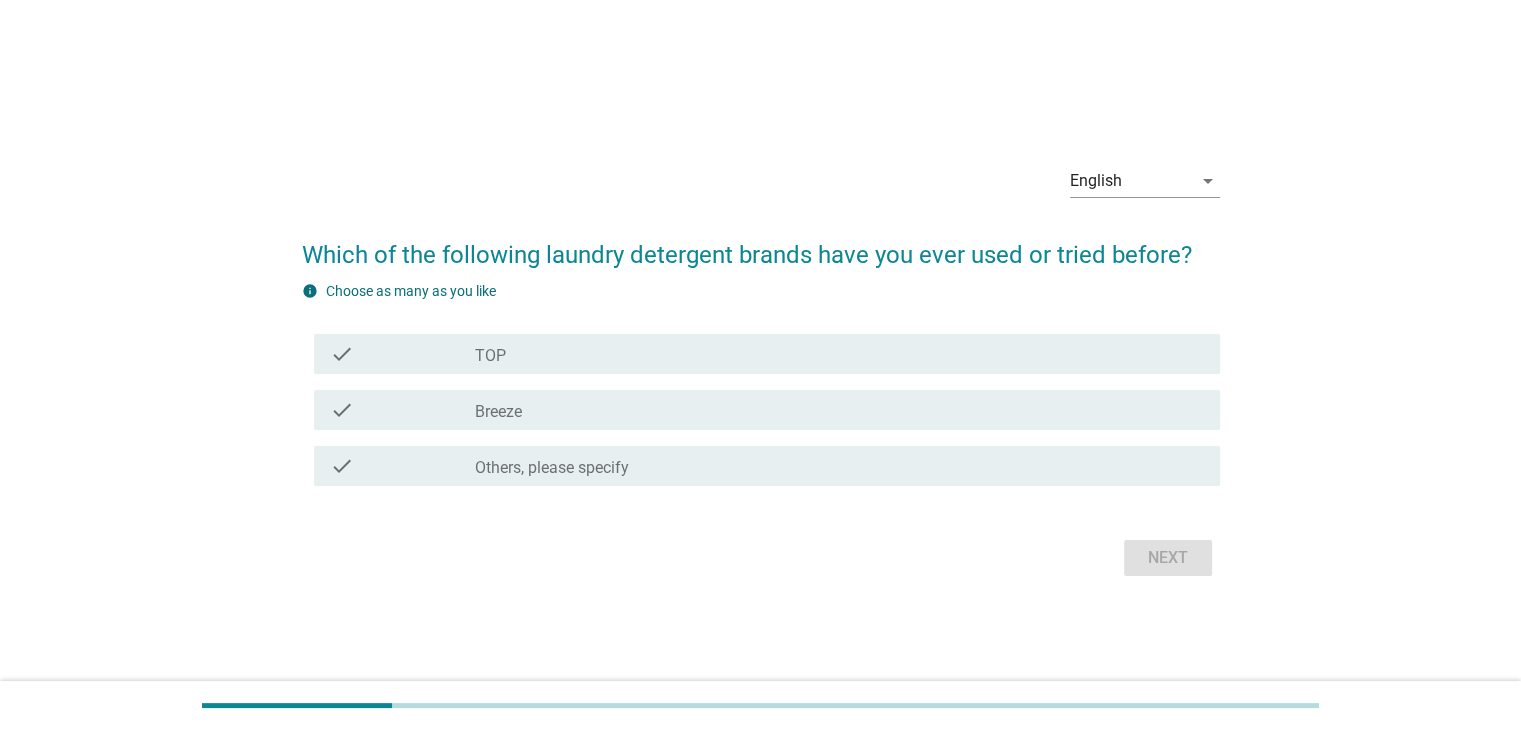 click on "check_box_outline_blank TOP" at bounding box center [839, 354] 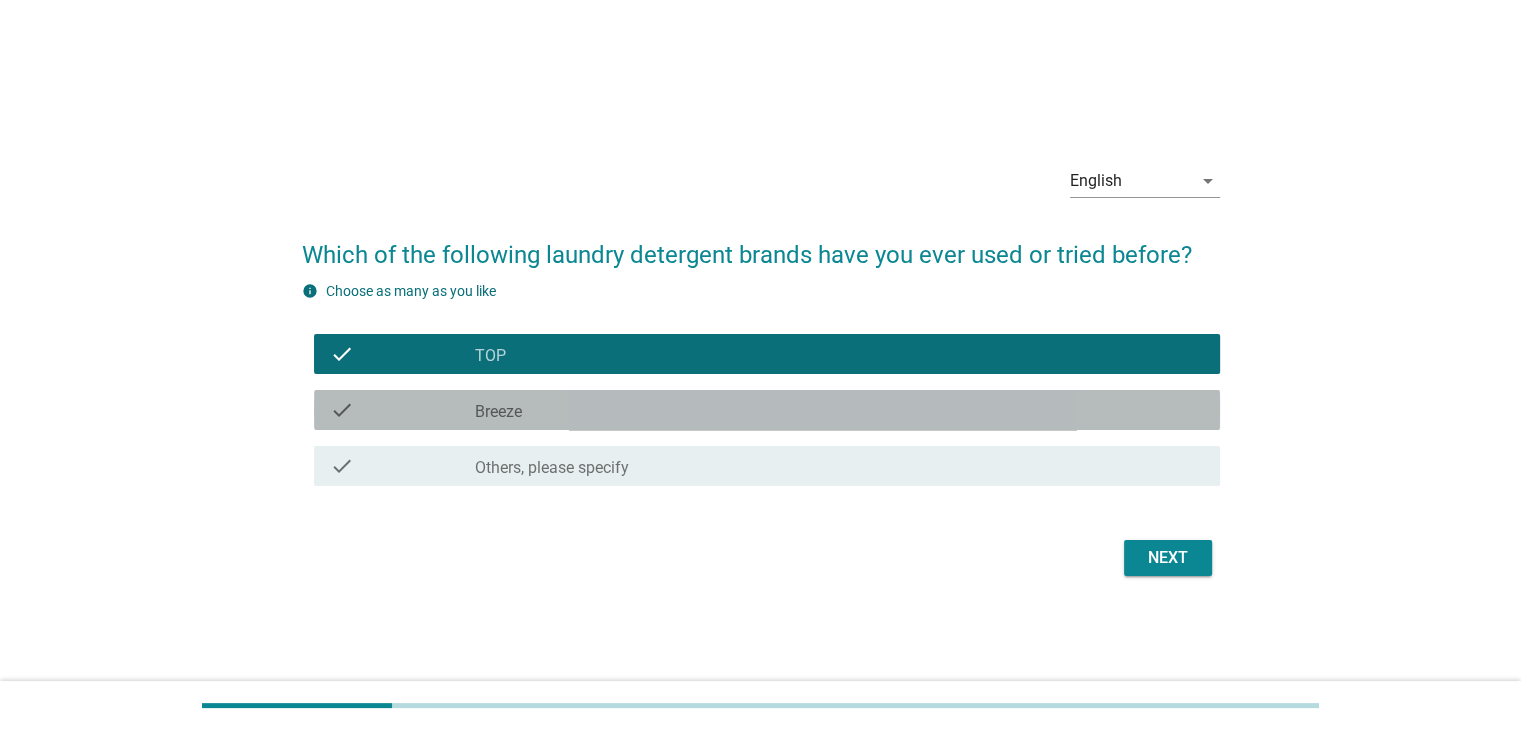 click on "check_box_outline_blank Breeze" at bounding box center [839, 410] 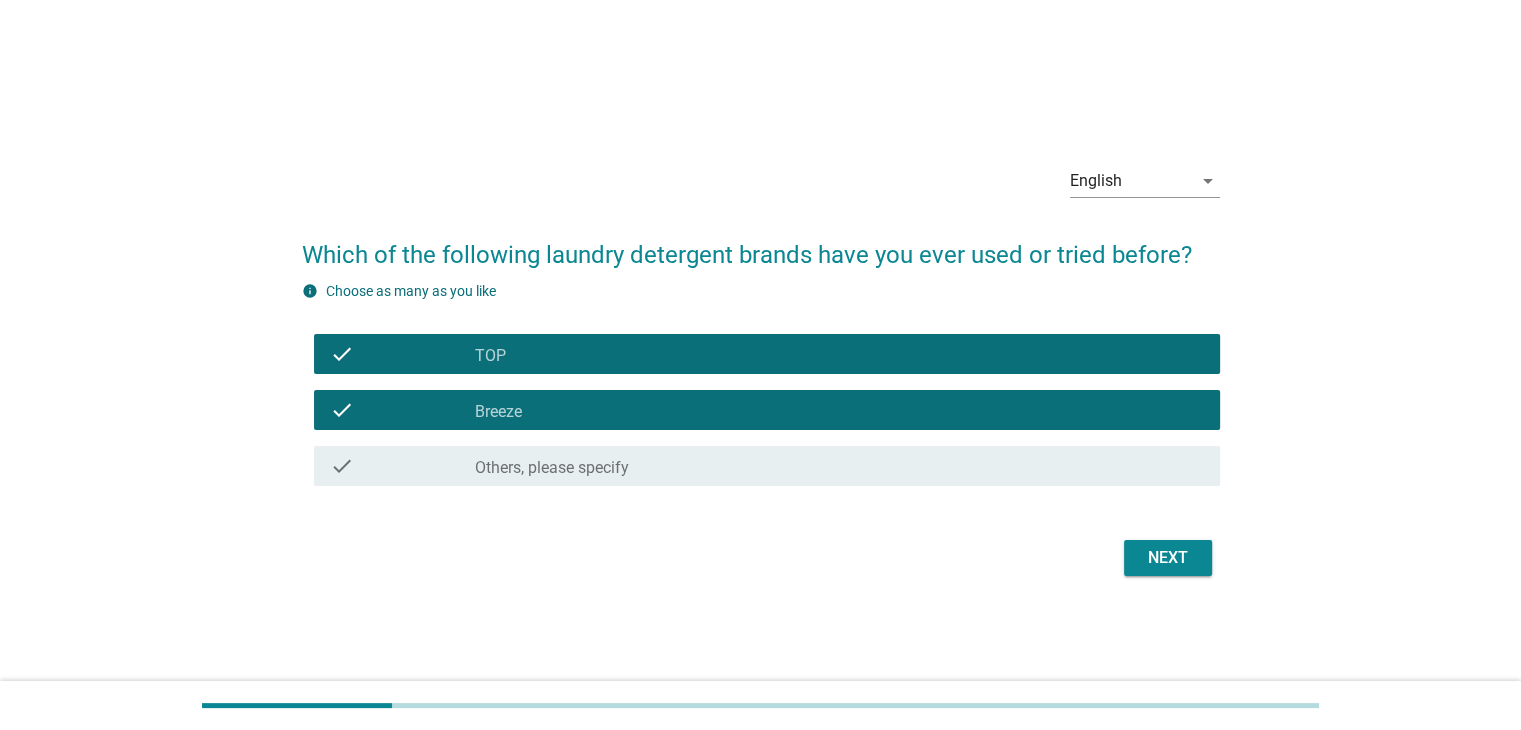 click on "Next" at bounding box center (1168, 558) 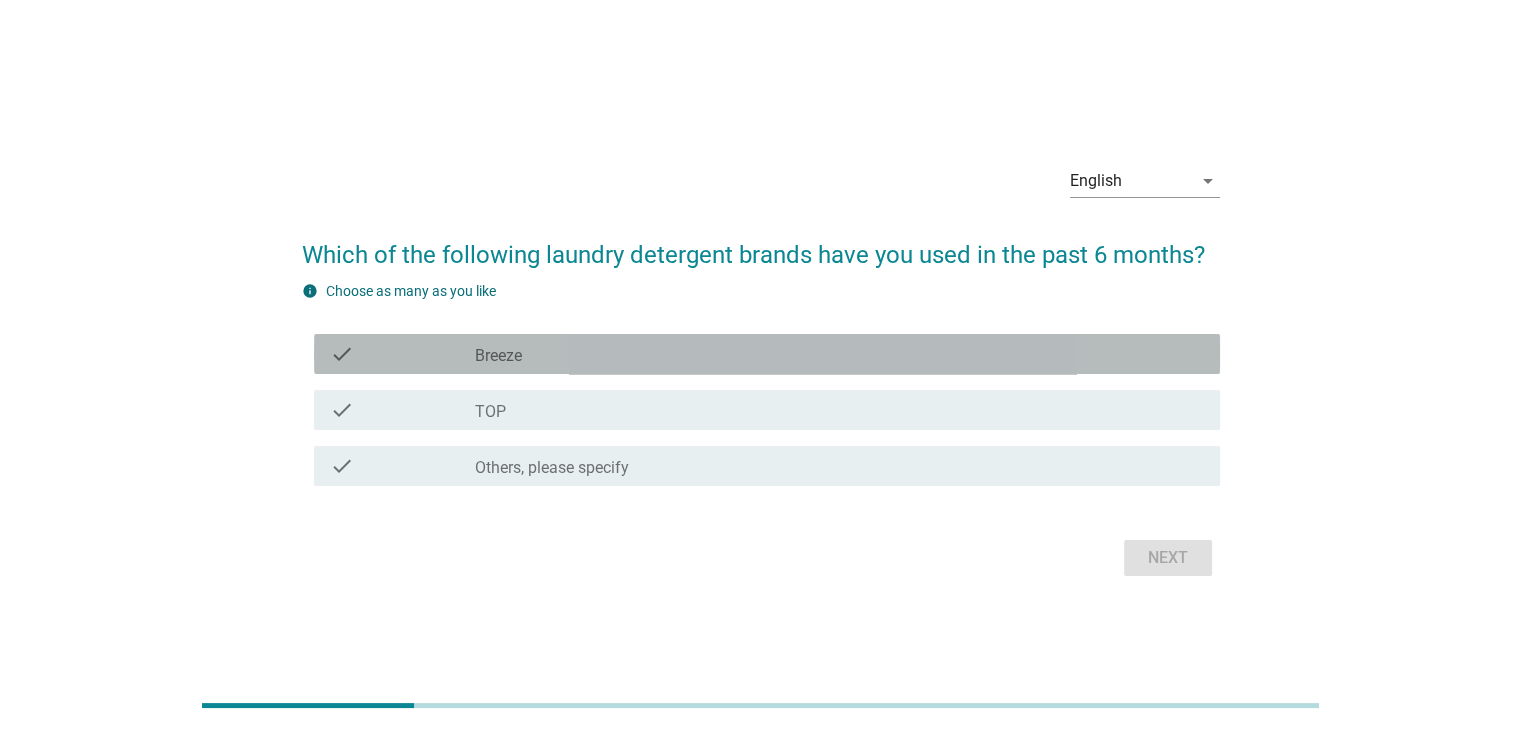 drag, startPoint x: 651, startPoint y: 346, endPoint x: 648, endPoint y: 361, distance: 15.297058 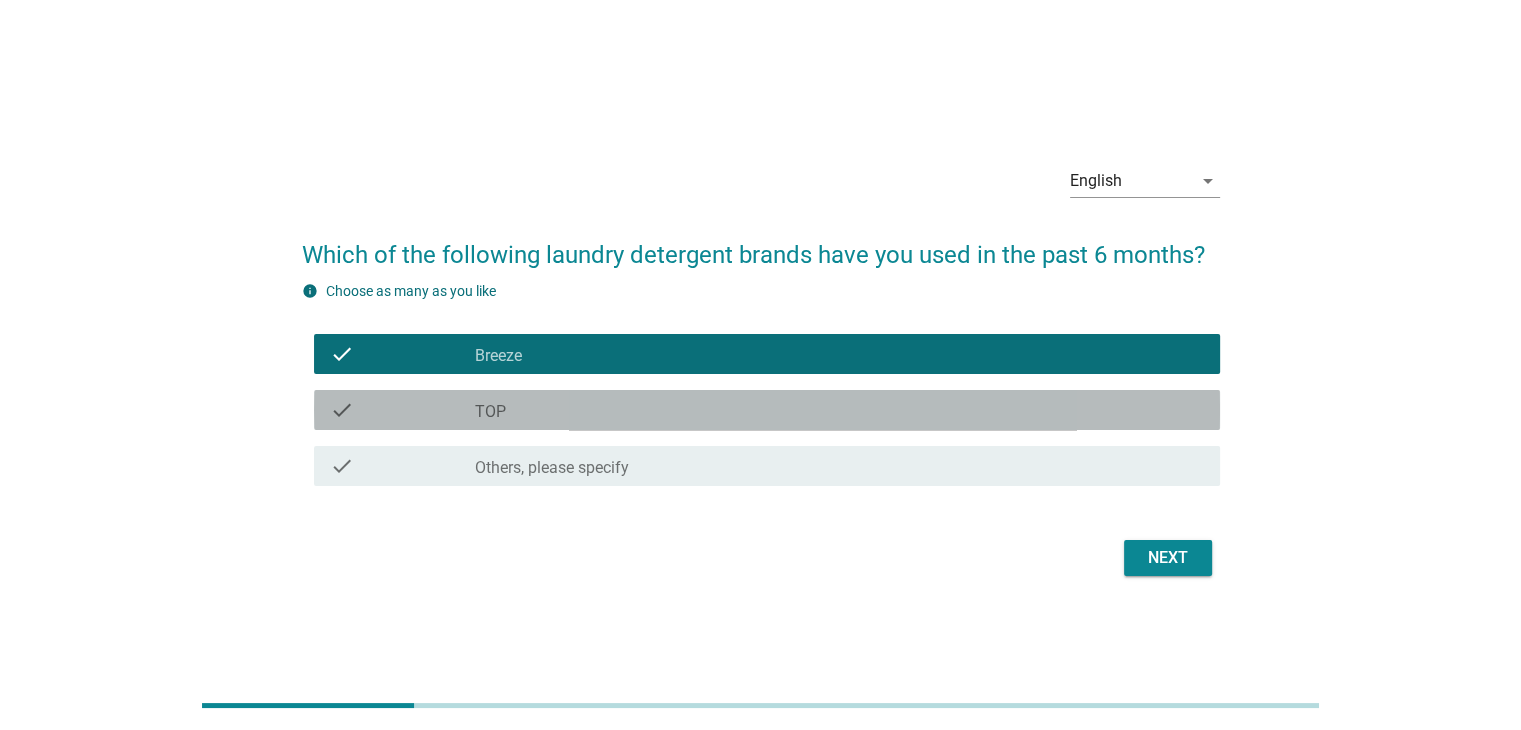 click on "check_box TOP" at bounding box center [839, 410] 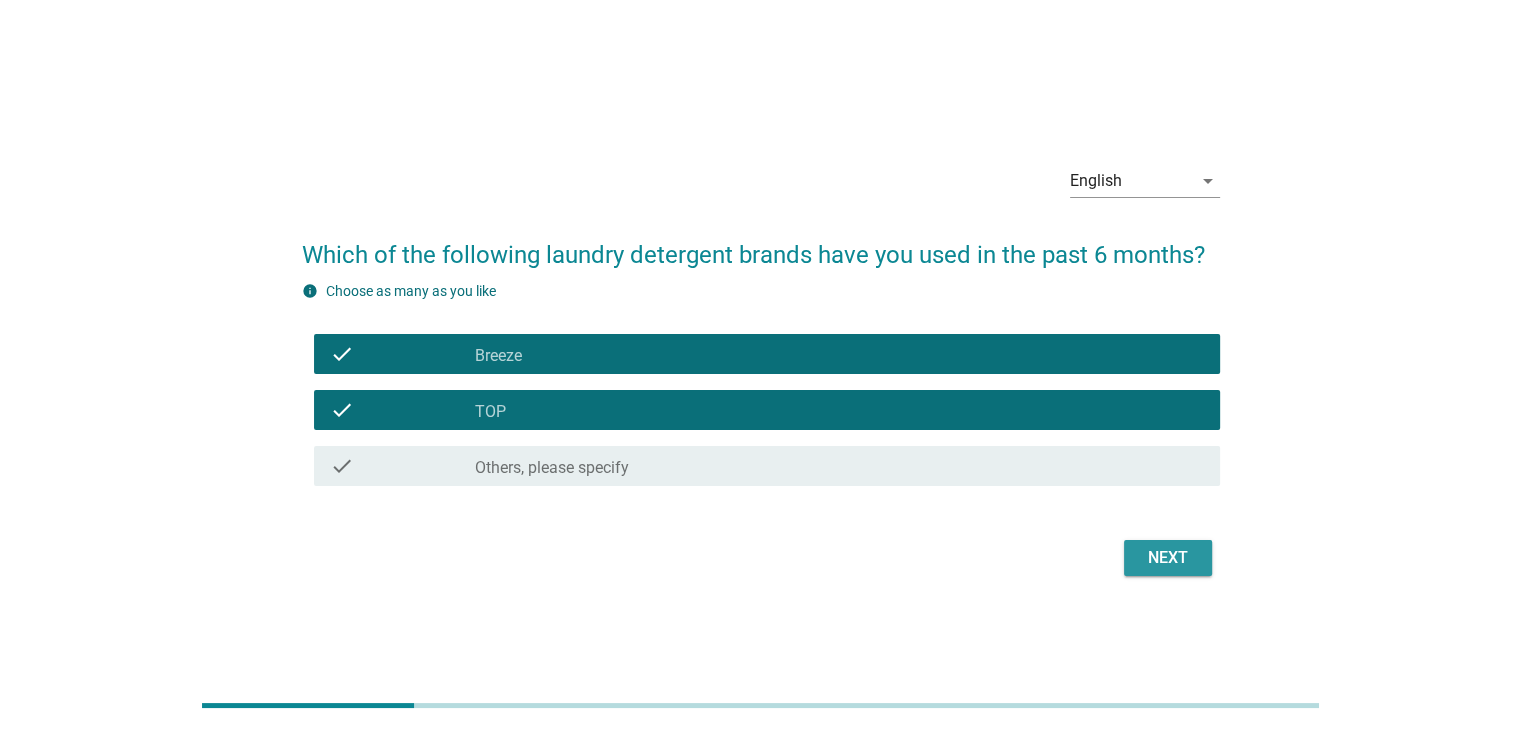 click on "Next" at bounding box center [1168, 558] 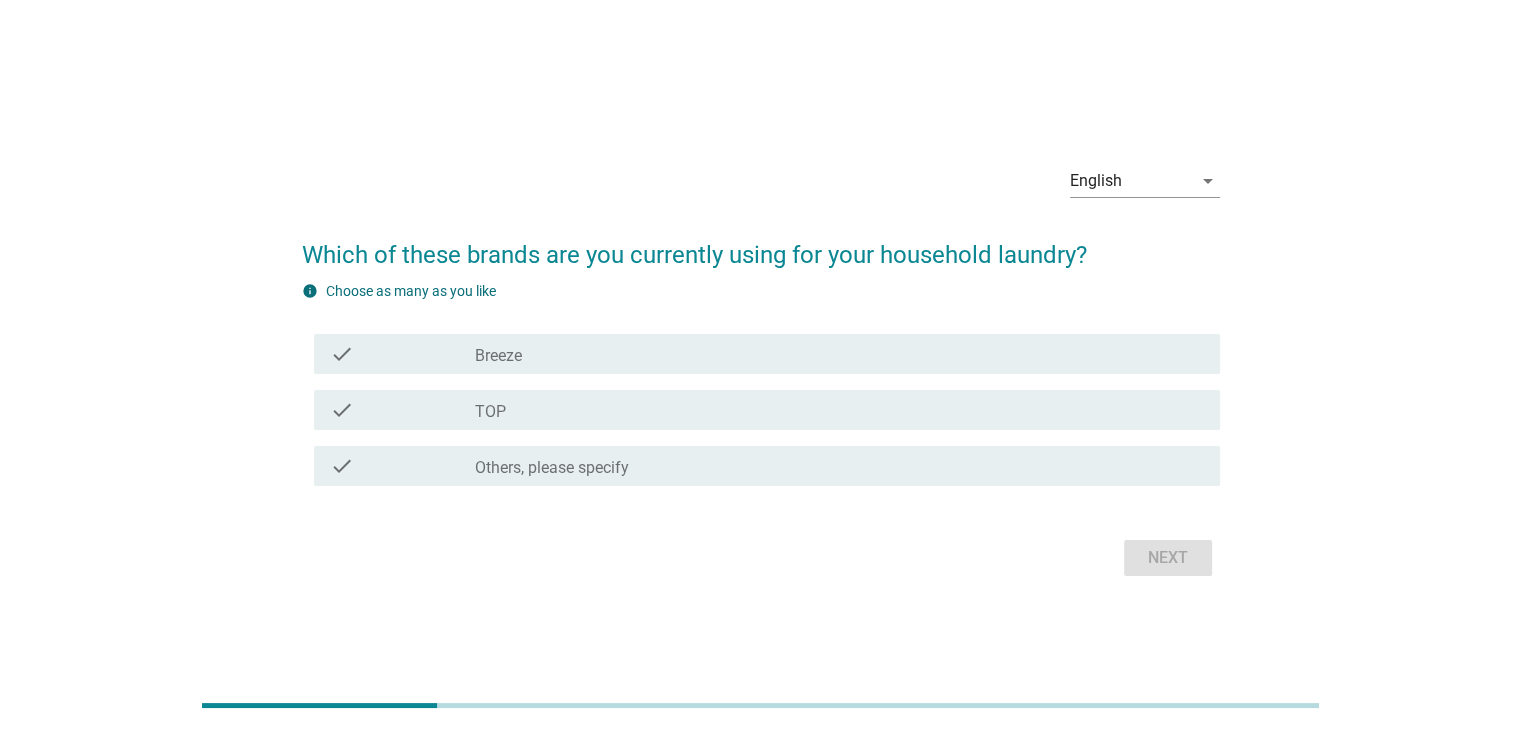 click on "check_box Breeze" at bounding box center [839, 354] 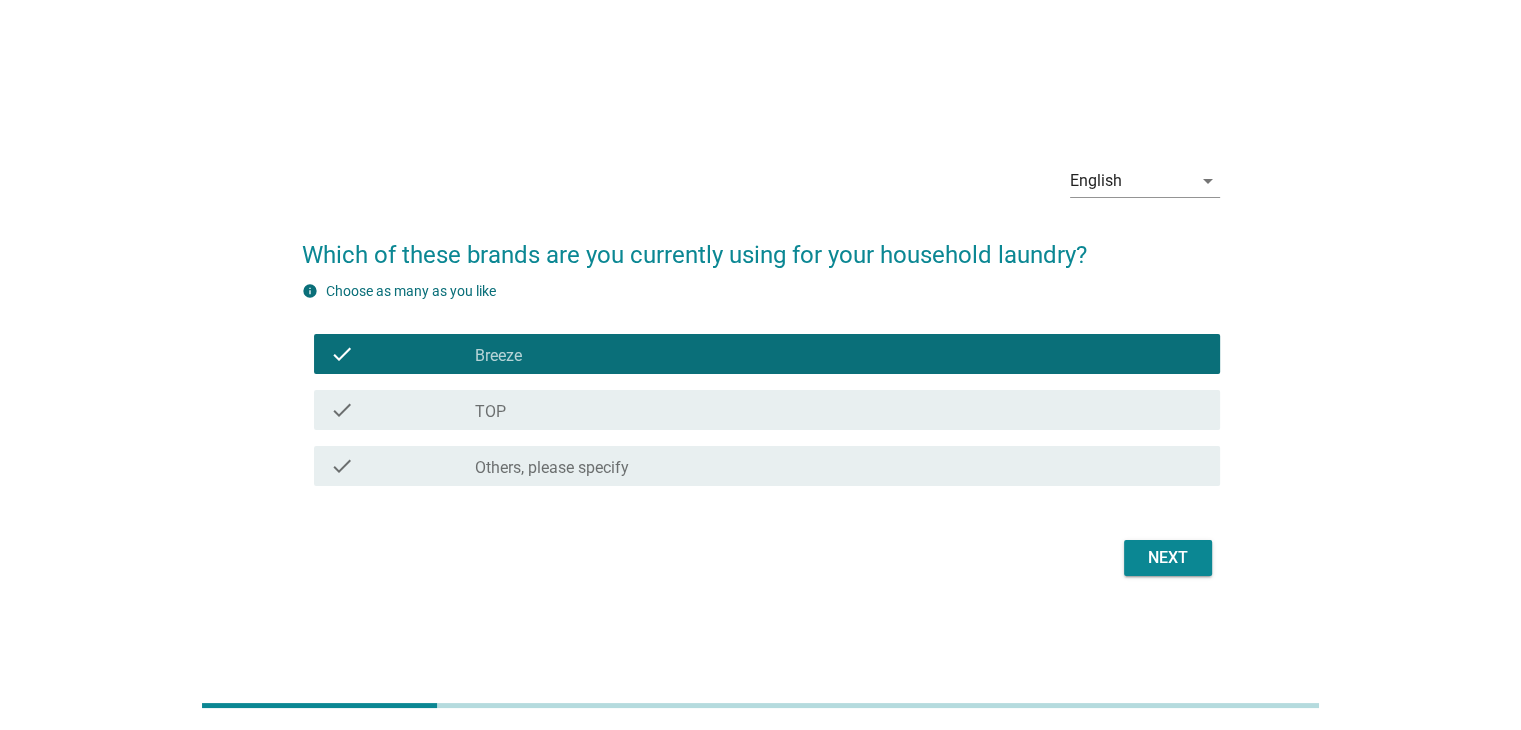 click on "Next" at bounding box center (1168, 558) 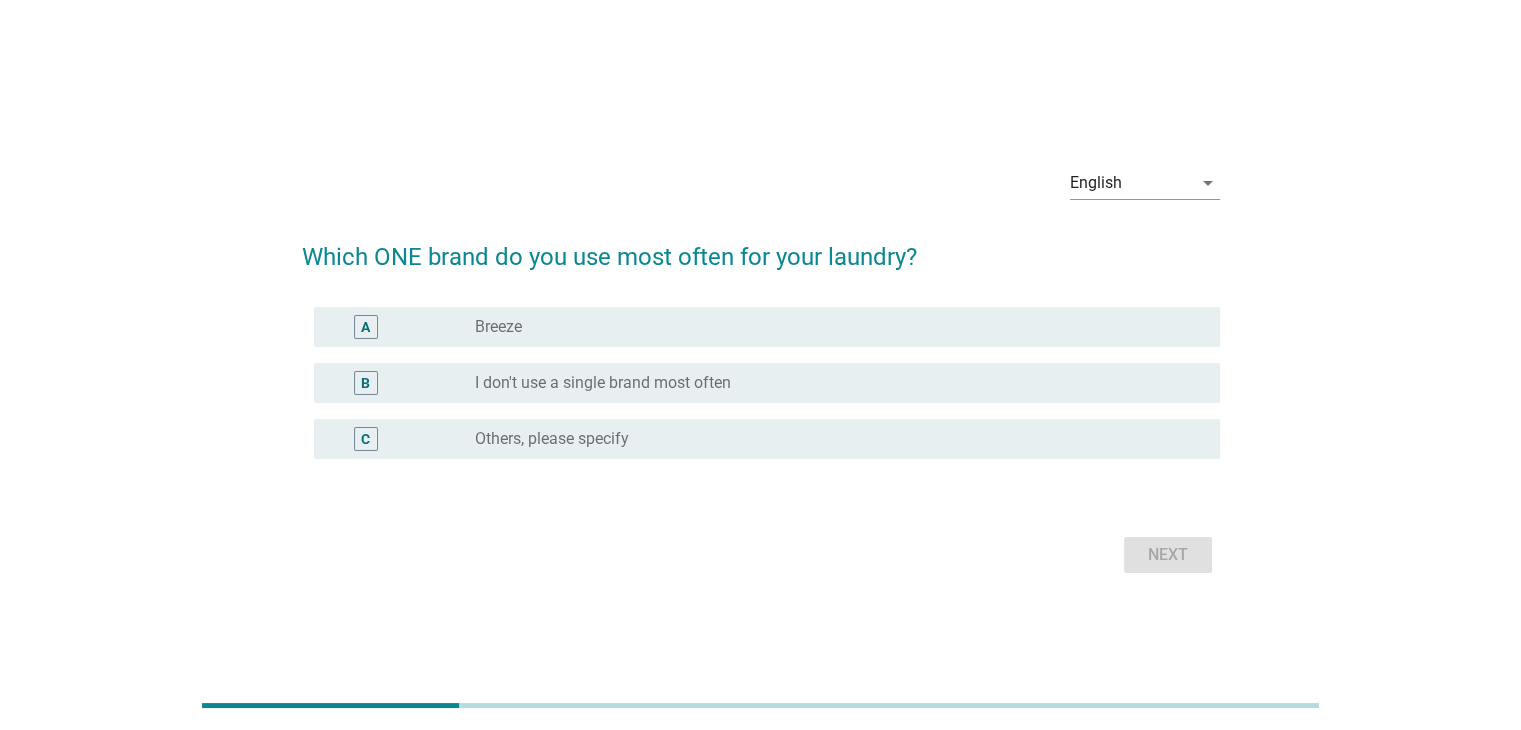 click on "radio_button_unchecked Breeze" at bounding box center (831, 327) 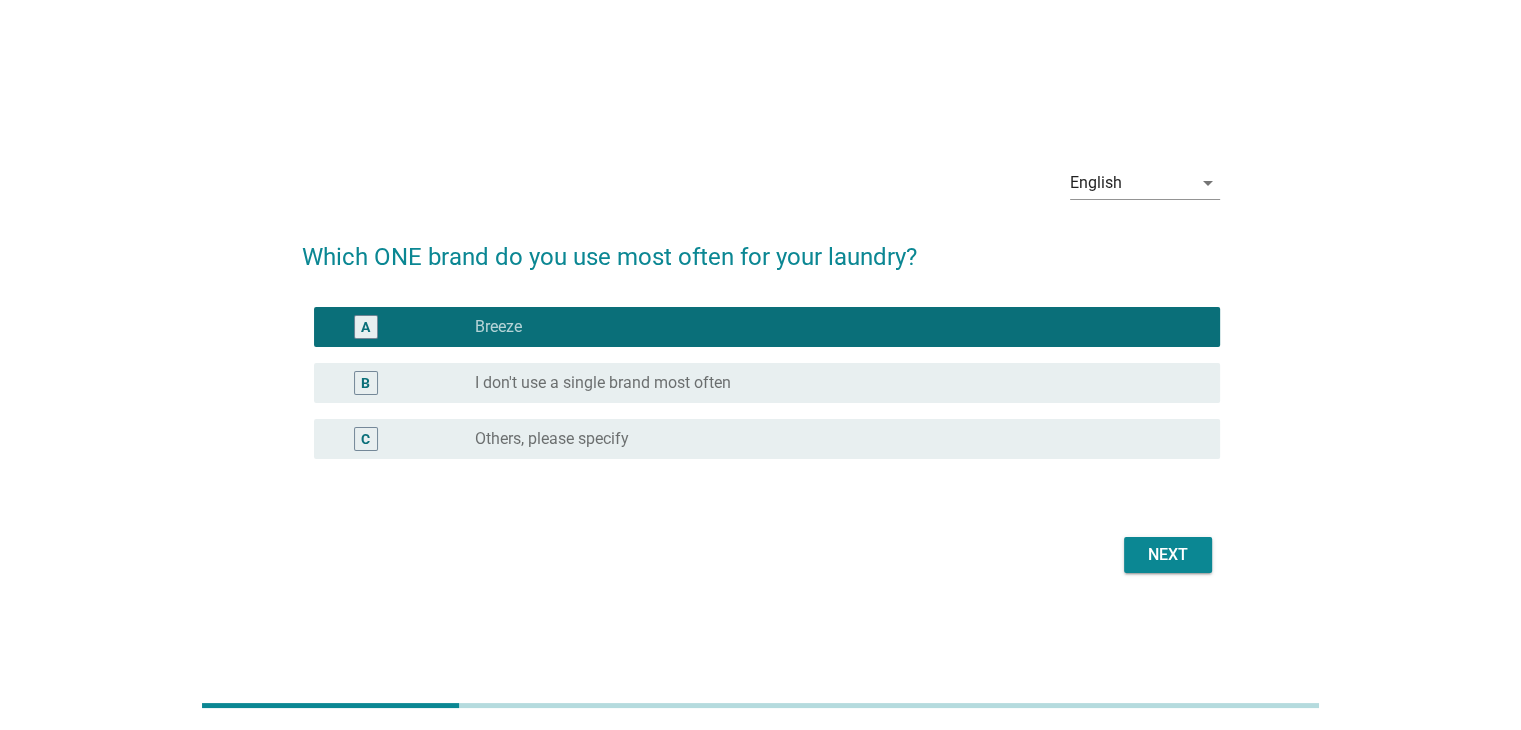 click on "Next" at bounding box center (1168, 555) 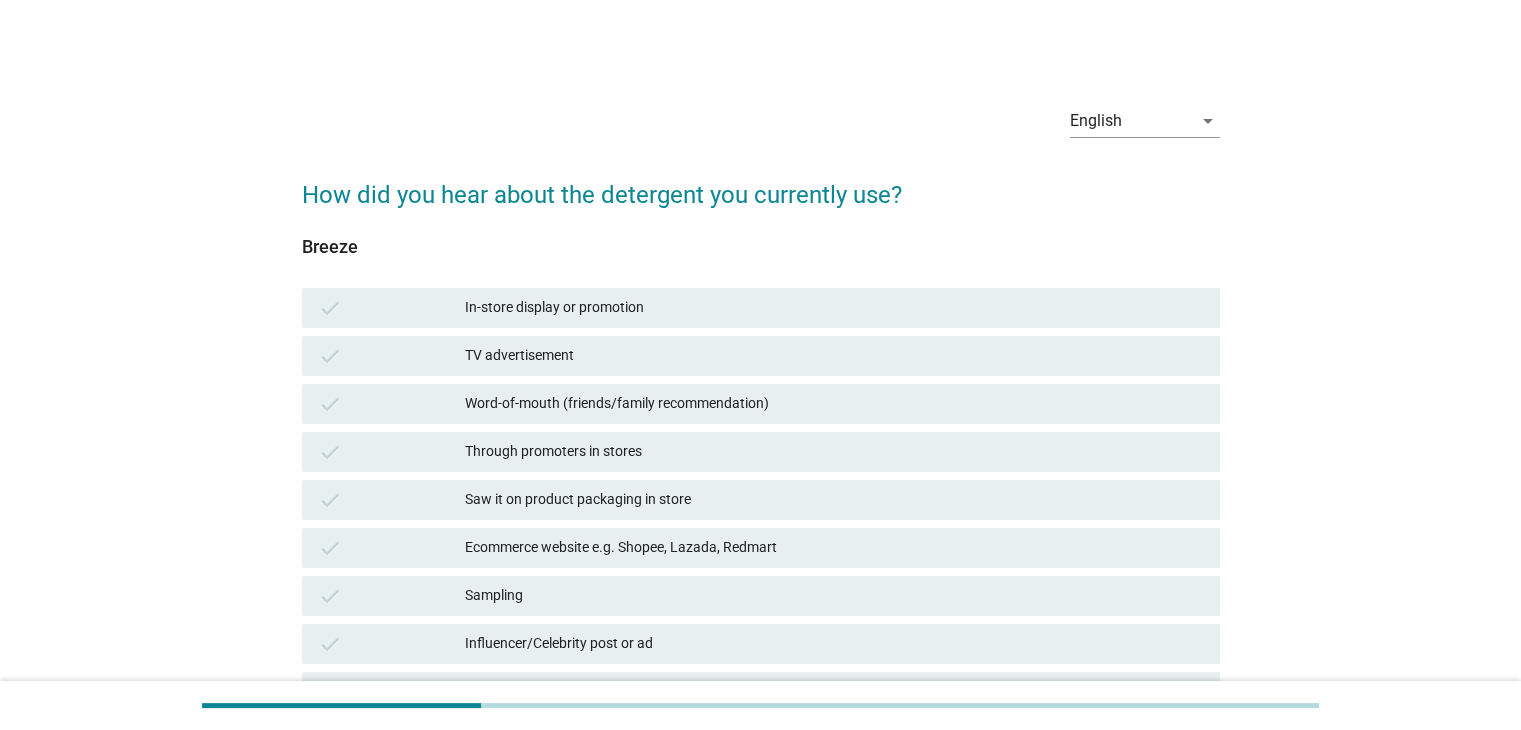 click on "Breeze" at bounding box center (761, 246) 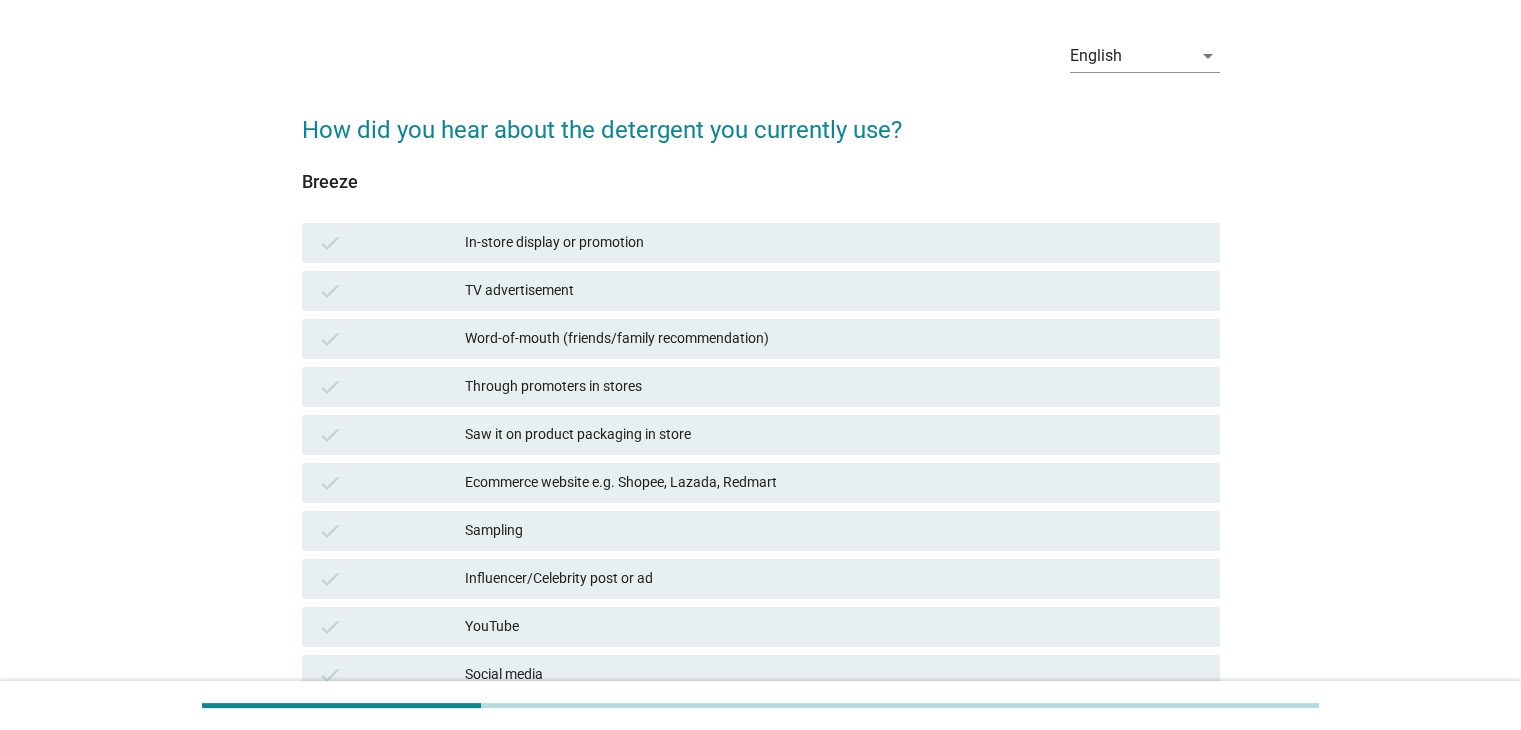 scroll, scrollTop: 100, scrollLeft: 0, axis: vertical 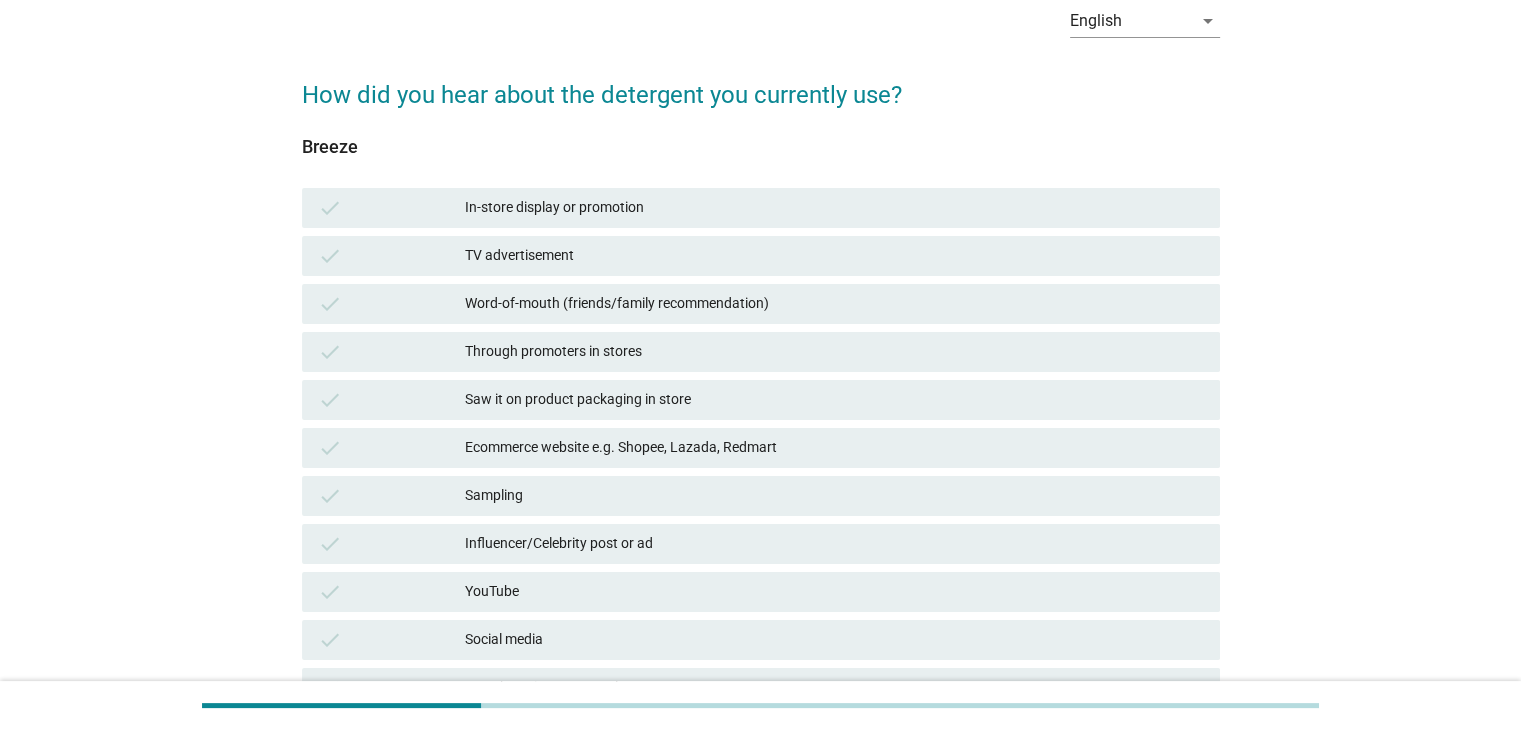 click on "Word-of-mouth (friends/family recommendation)" at bounding box center (834, 304) 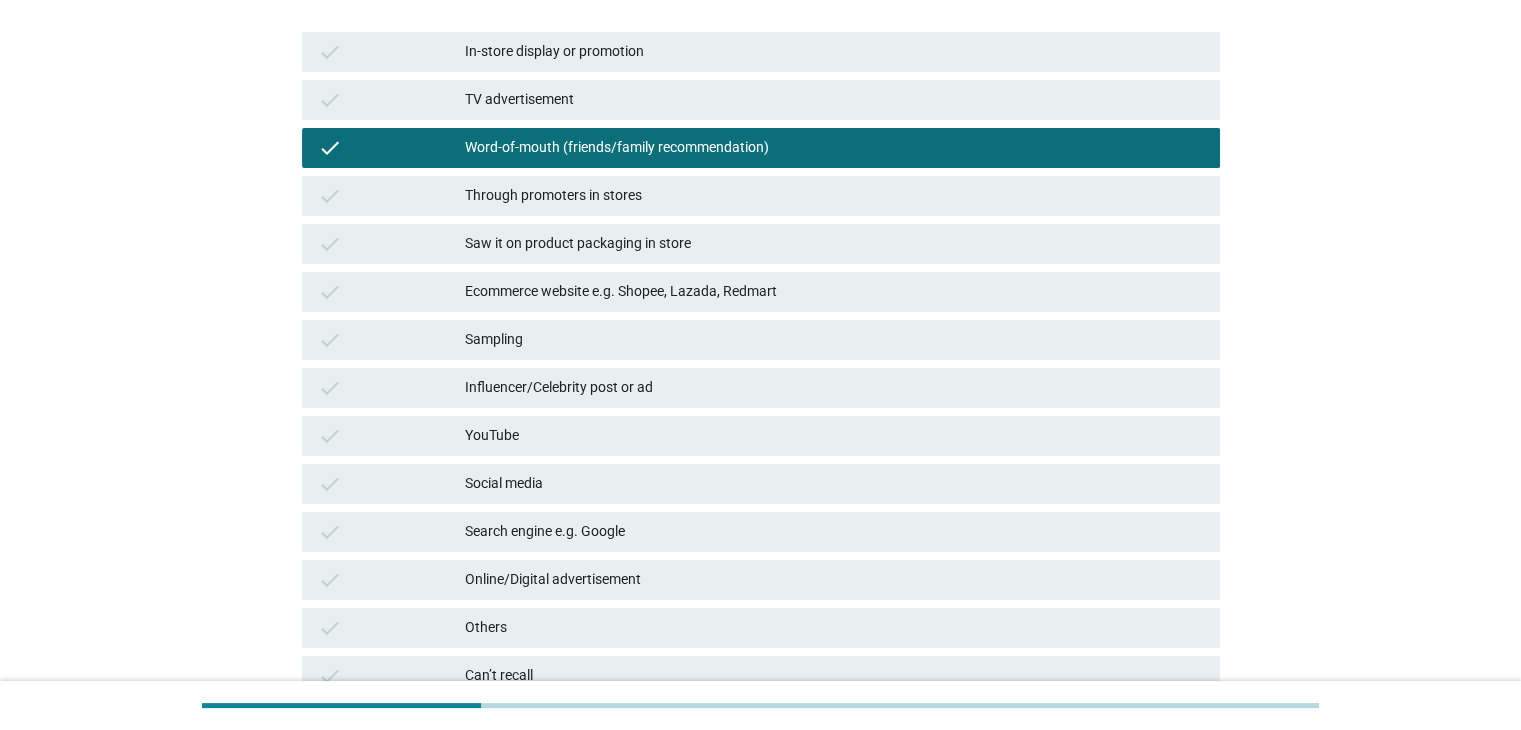 scroll, scrollTop: 300, scrollLeft: 0, axis: vertical 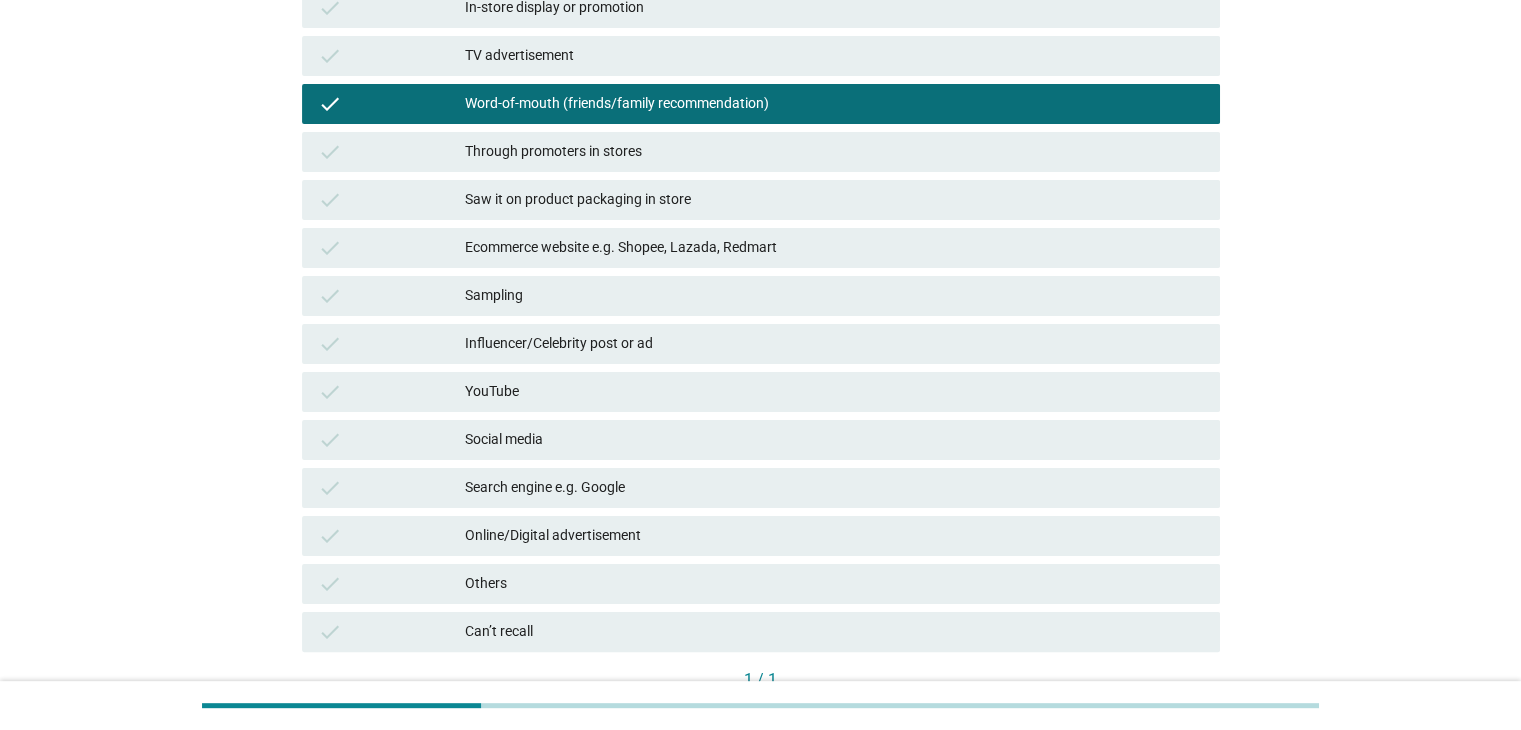 click on "check   Sampling" at bounding box center (761, 296) 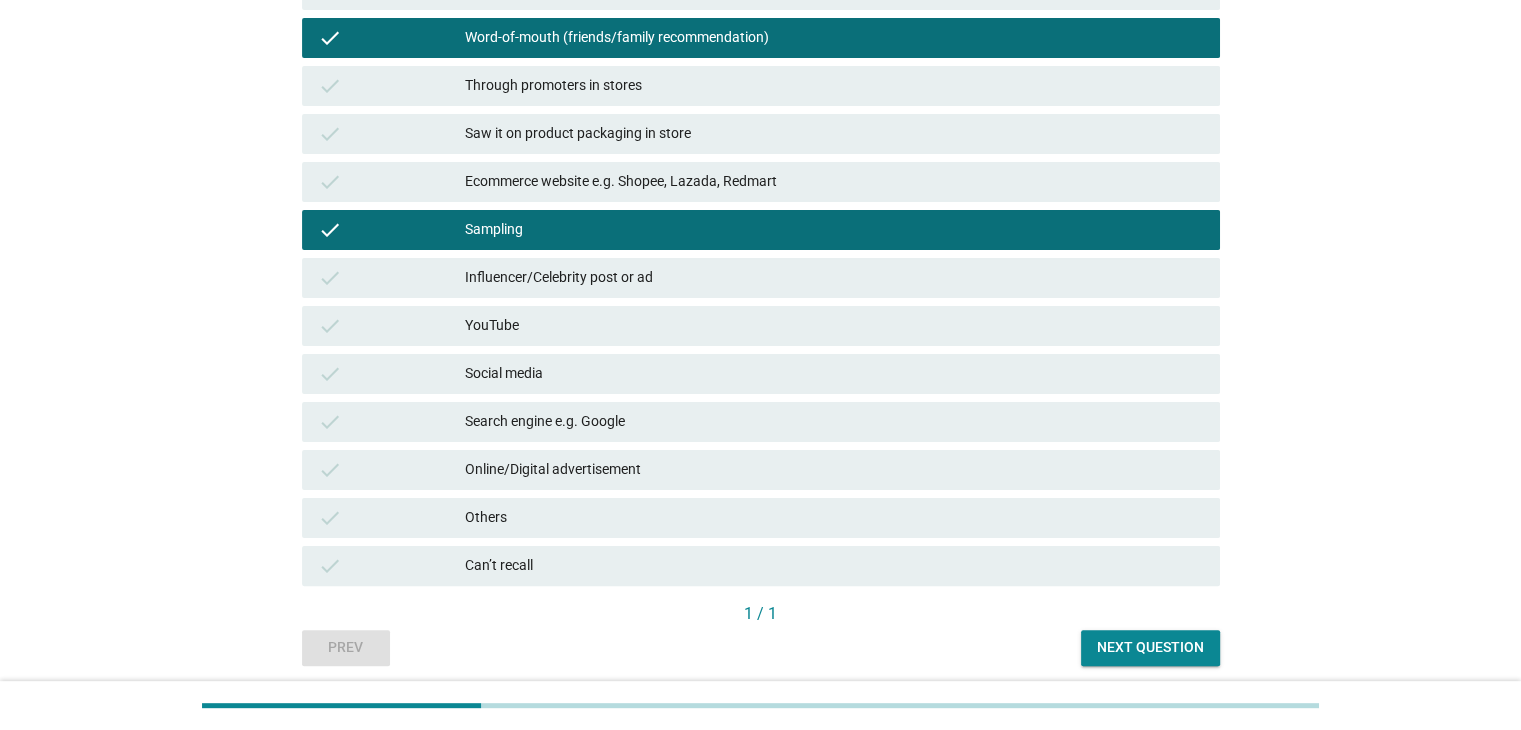 scroll, scrollTop: 400, scrollLeft: 0, axis: vertical 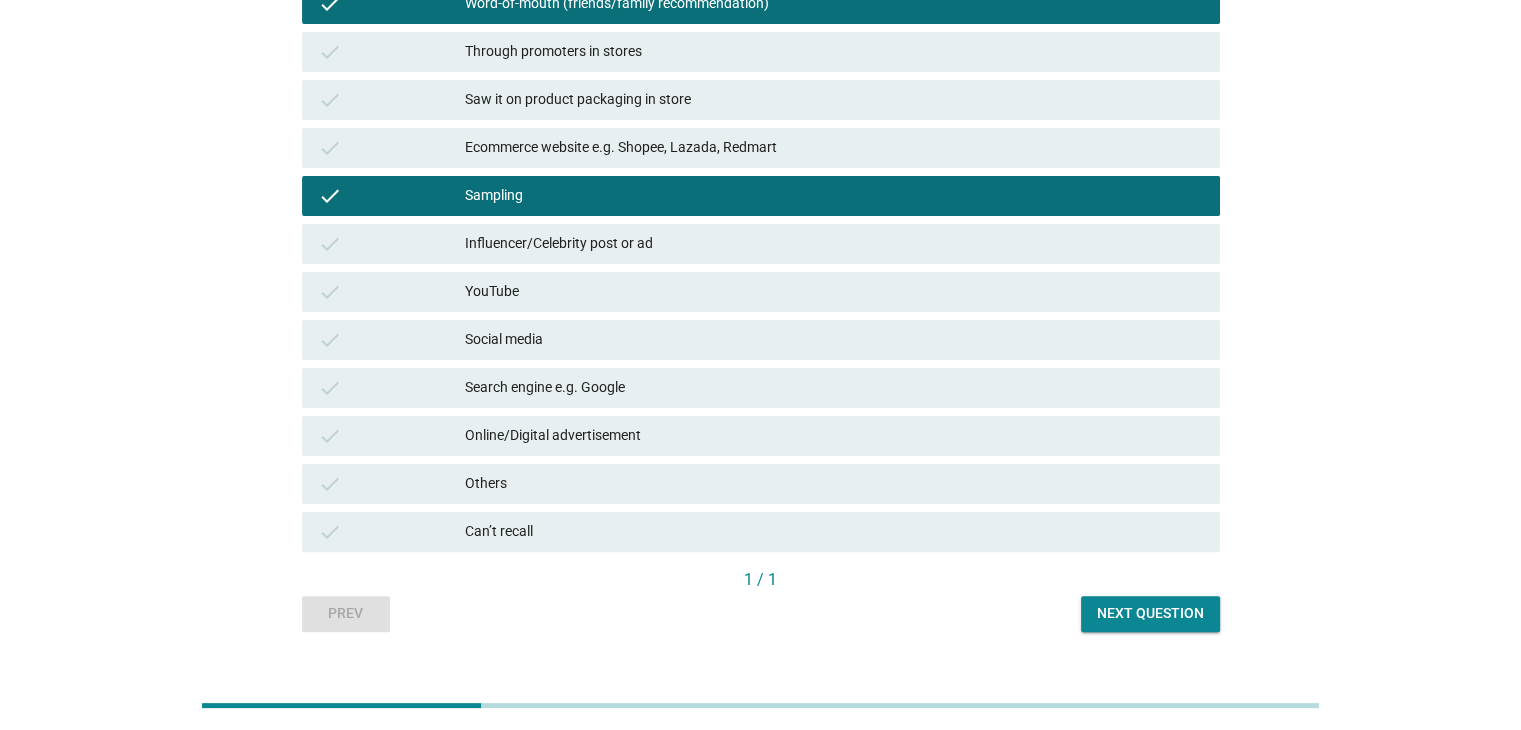 drag, startPoint x: 1186, startPoint y: 599, endPoint x: 1235, endPoint y: 636, distance: 61.400326 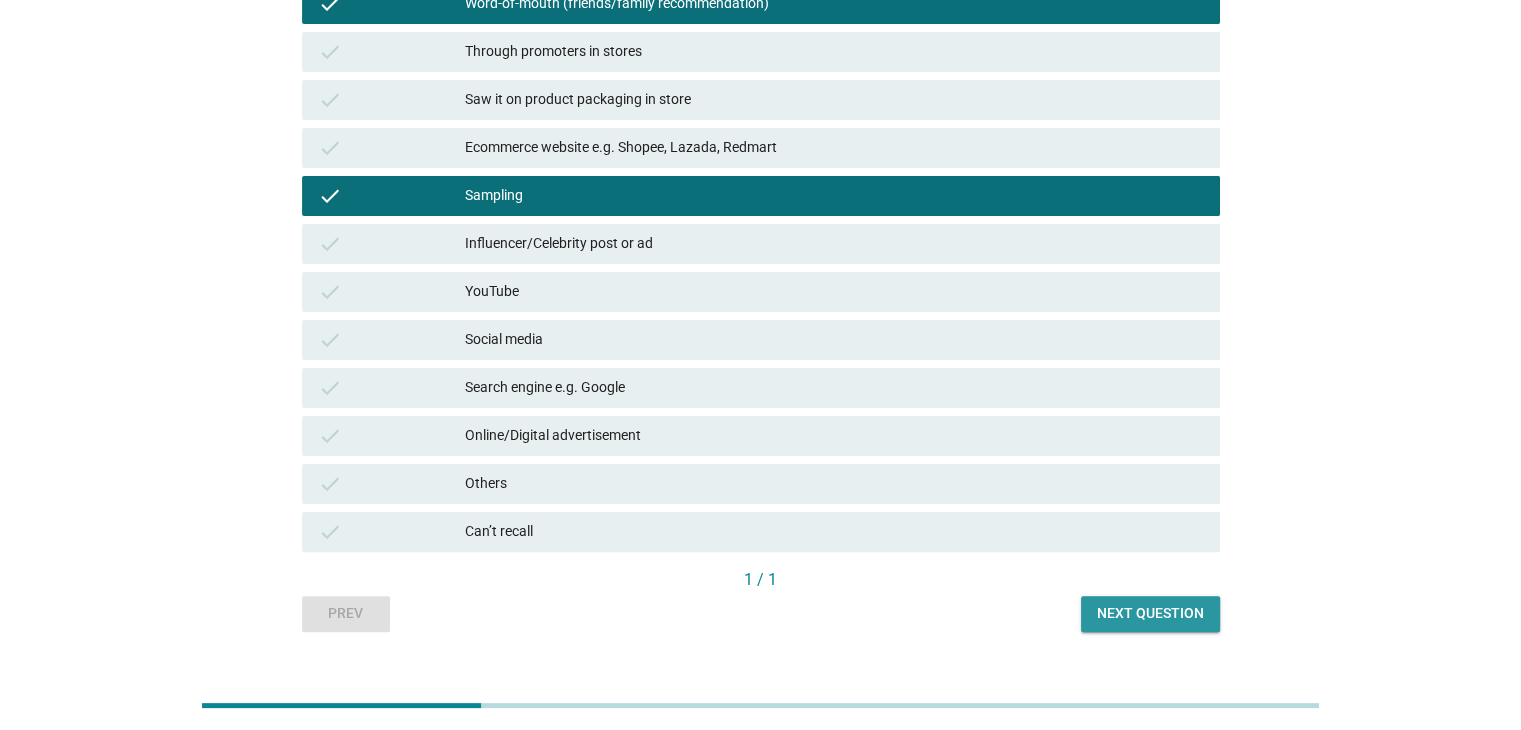 click on "Next question" at bounding box center (1150, 614) 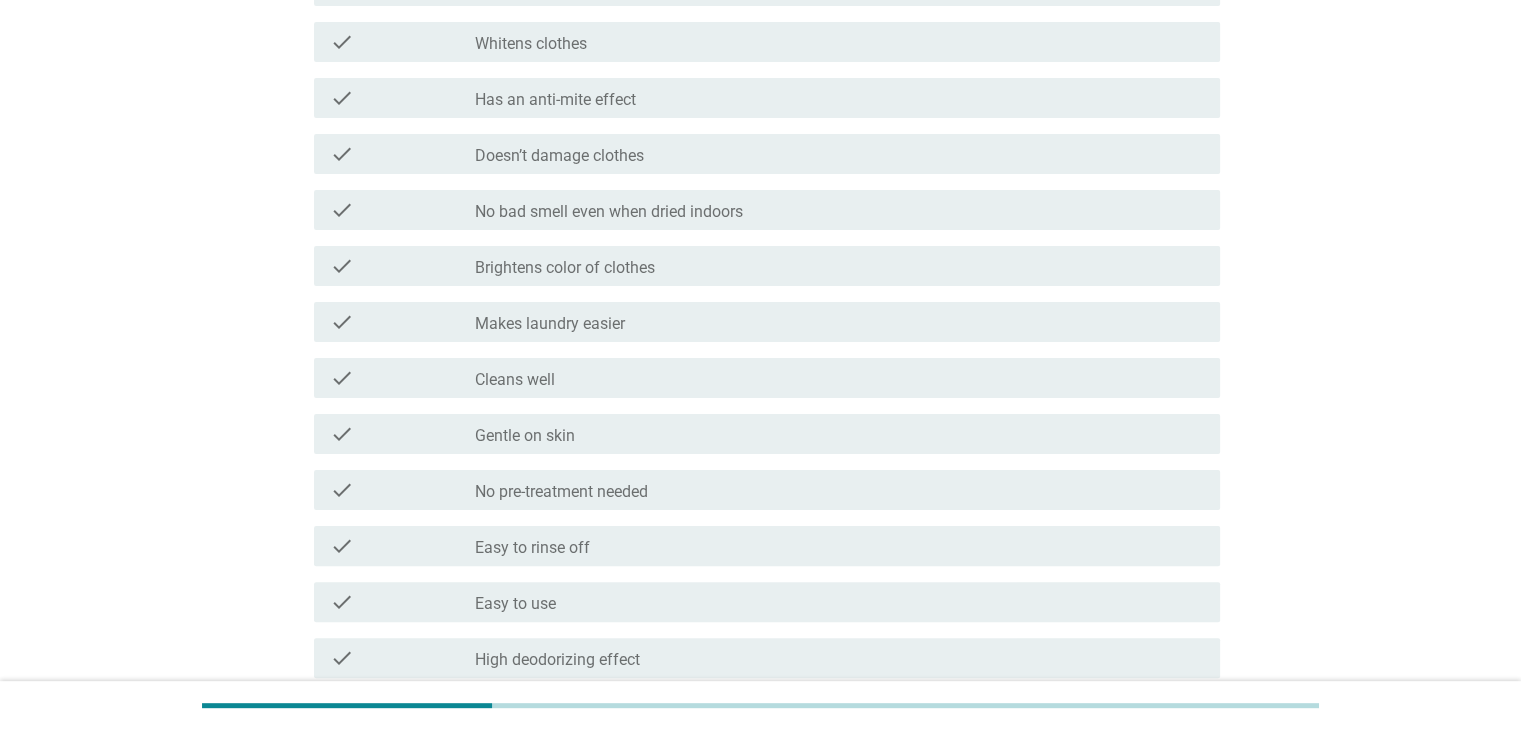 scroll, scrollTop: 0, scrollLeft: 0, axis: both 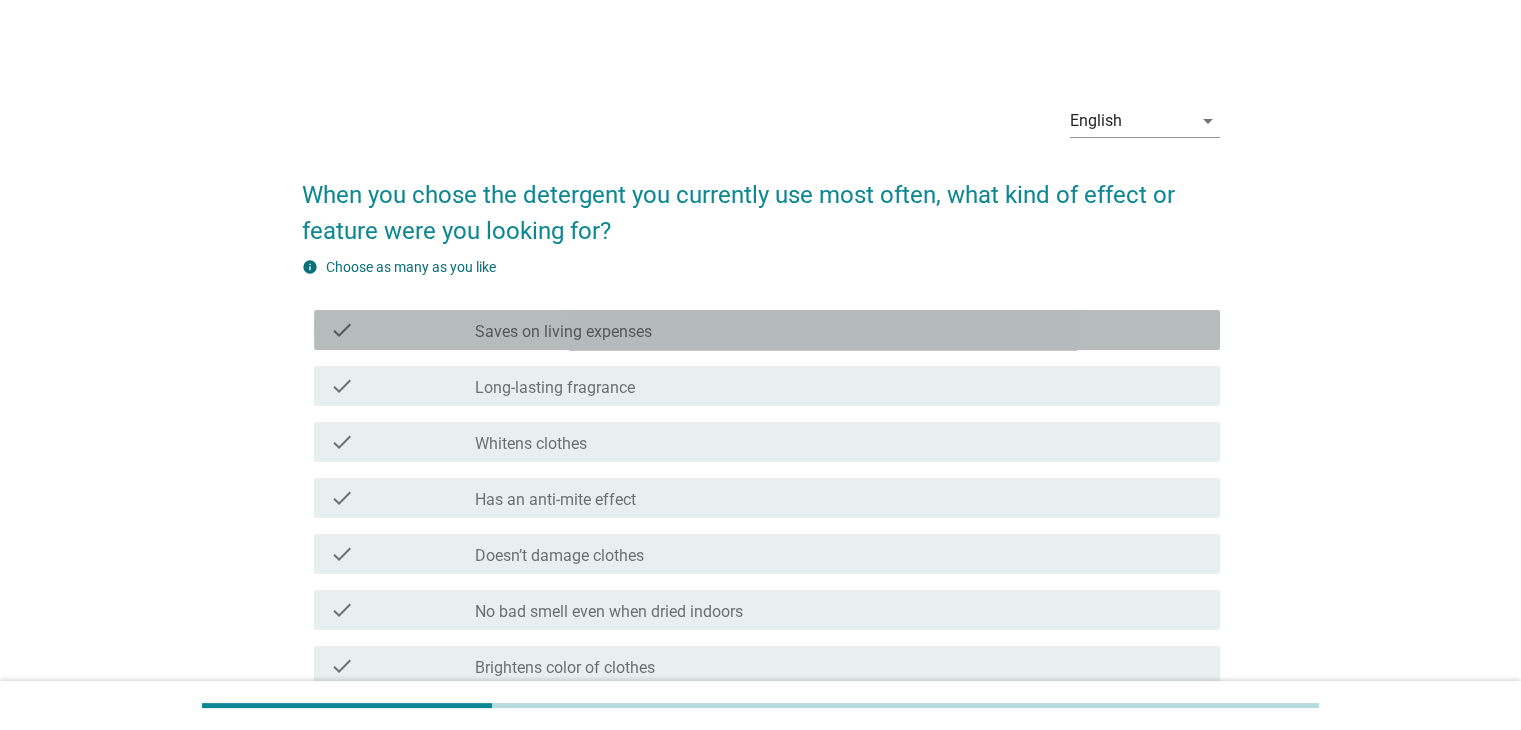click on "Saves on living expenses" at bounding box center [563, 332] 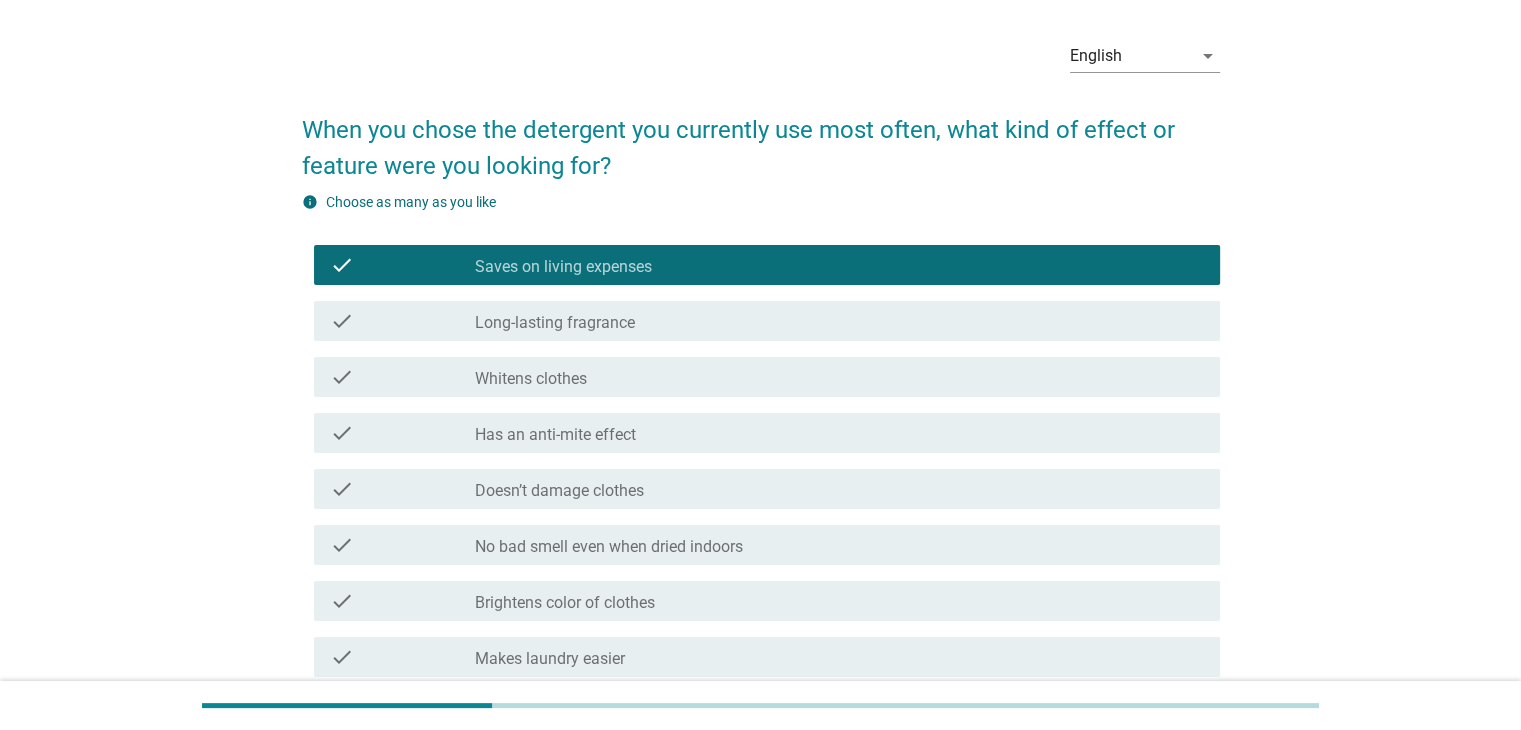 scroll, scrollTop: 100, scrollLeft: 0, axis: vertical 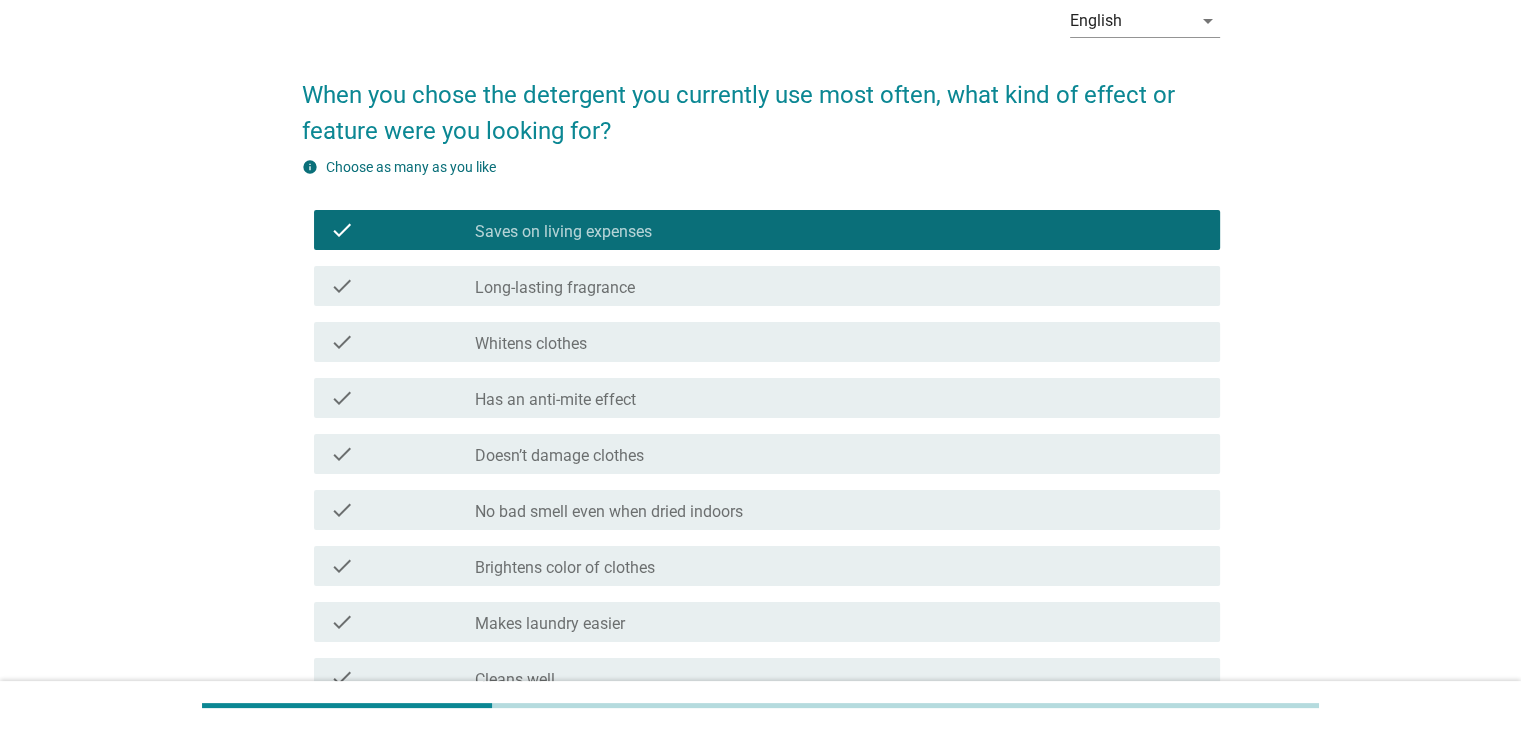 click on "check_box Saves on living expenses" at bounding box center [839, 230] 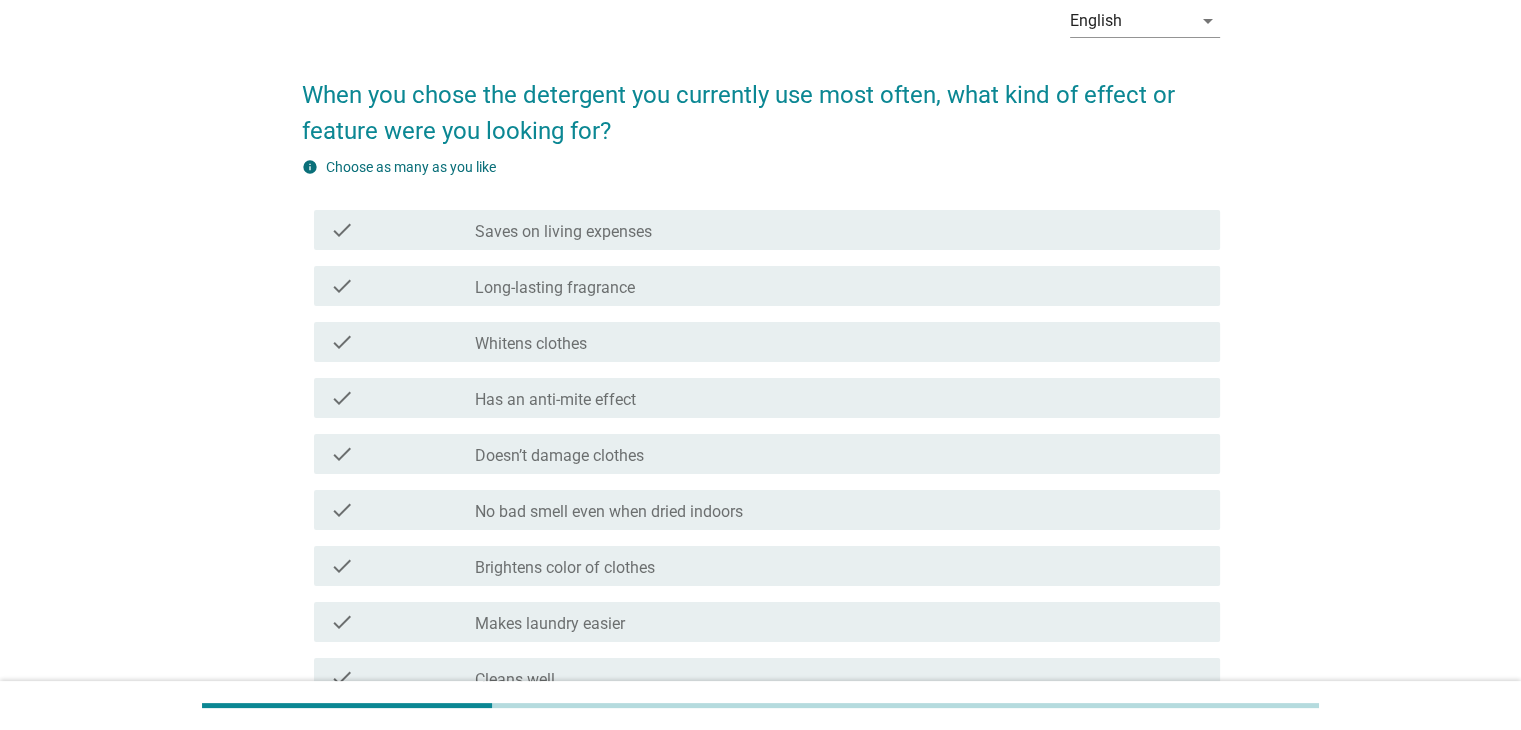 click on "check     check_box_outline_blank Has an anti-mite effect" at bounding box center (767, 398) 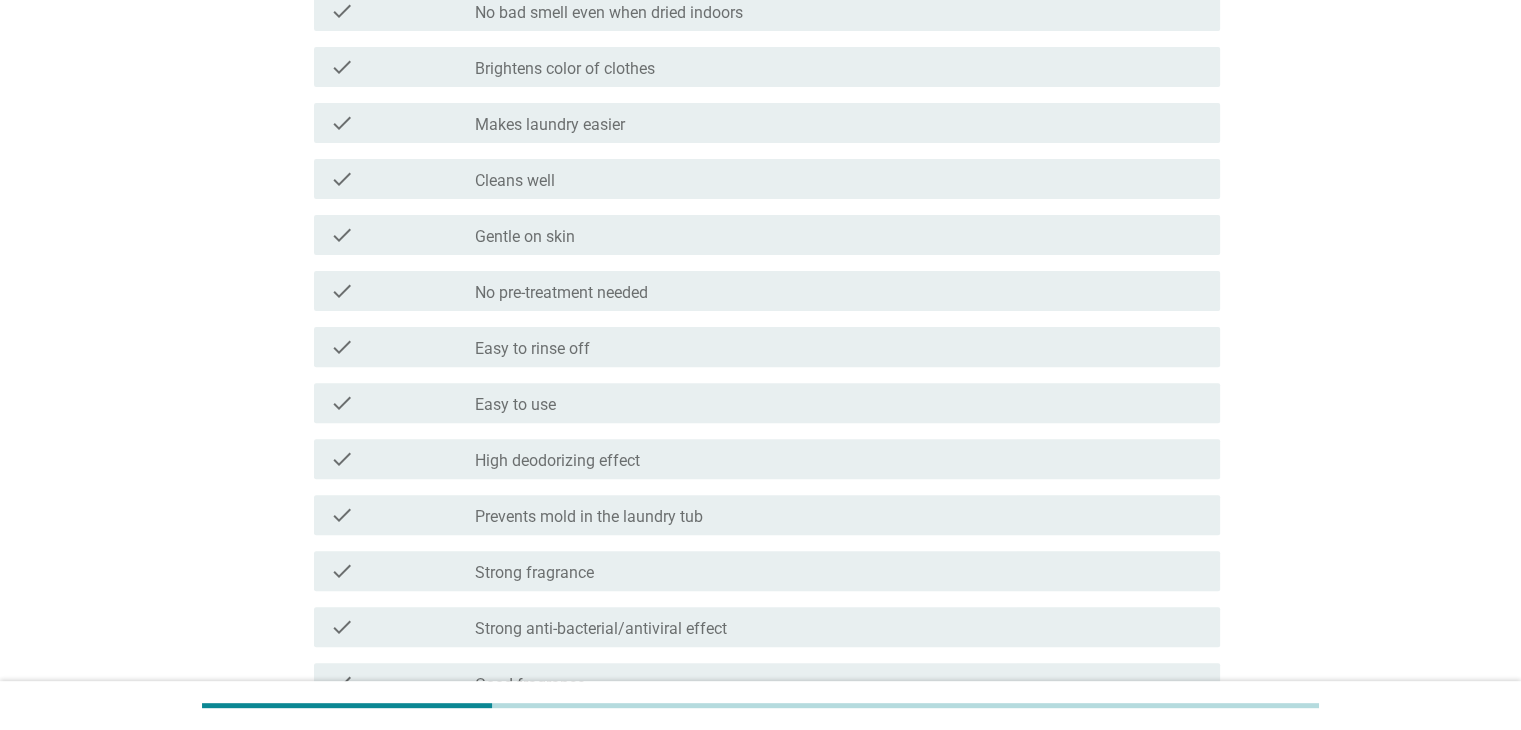 scroll, scrollTop: 600, scrollLeft: 0, axis: vertical 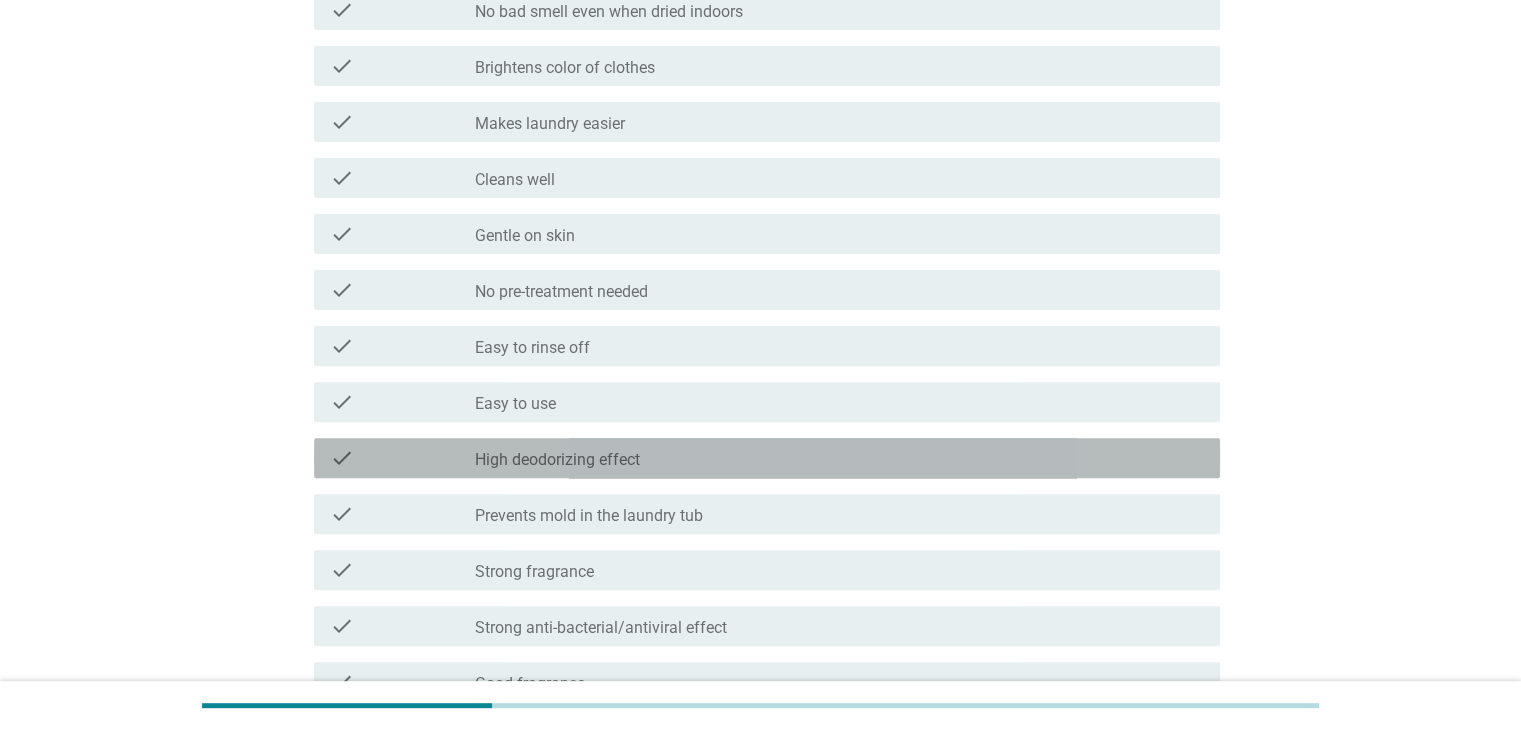 click on "check_box_outline_blank High deodorizing effect" at bounding box center (839, 458) 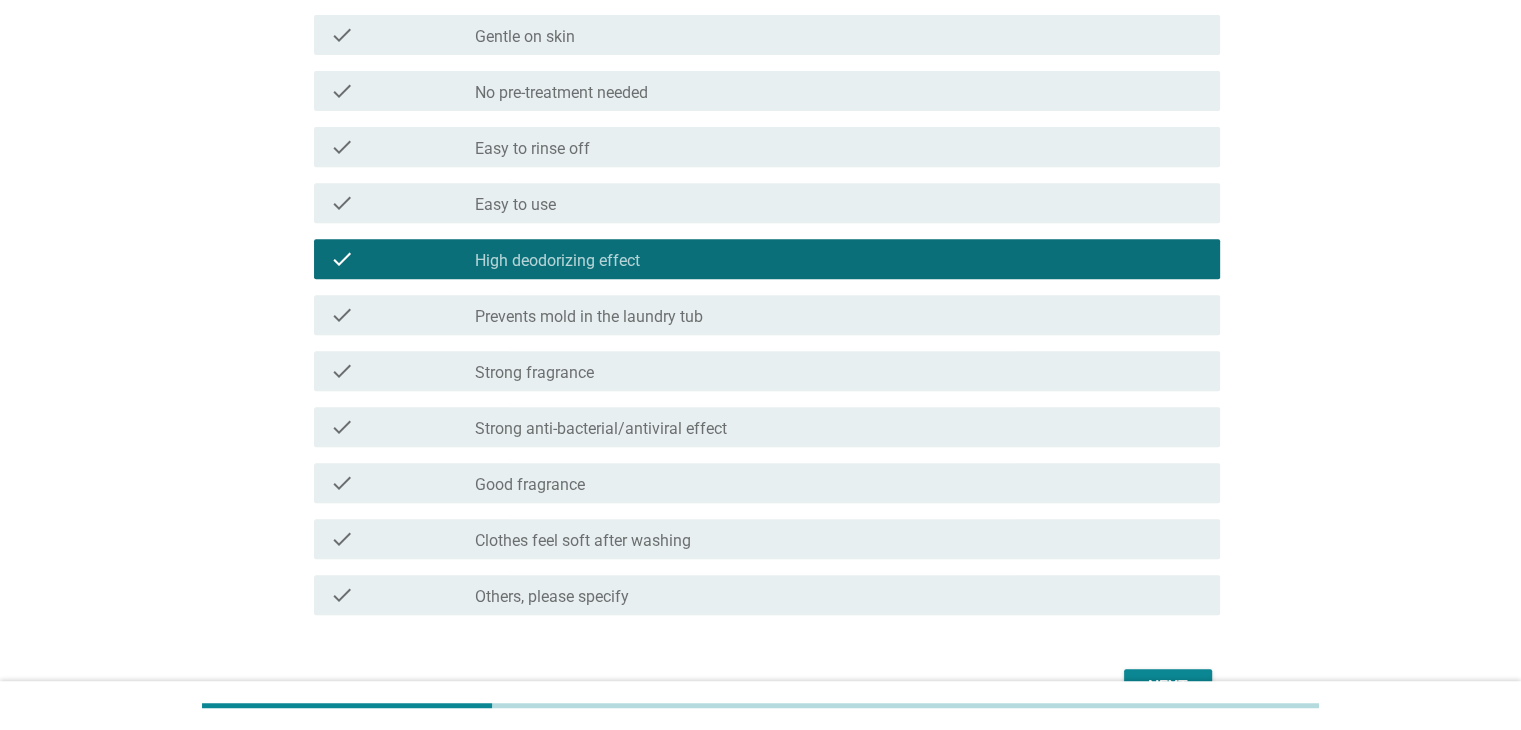 scroll, scrollTop: 800, scrollLeft: 0, axis: vertical 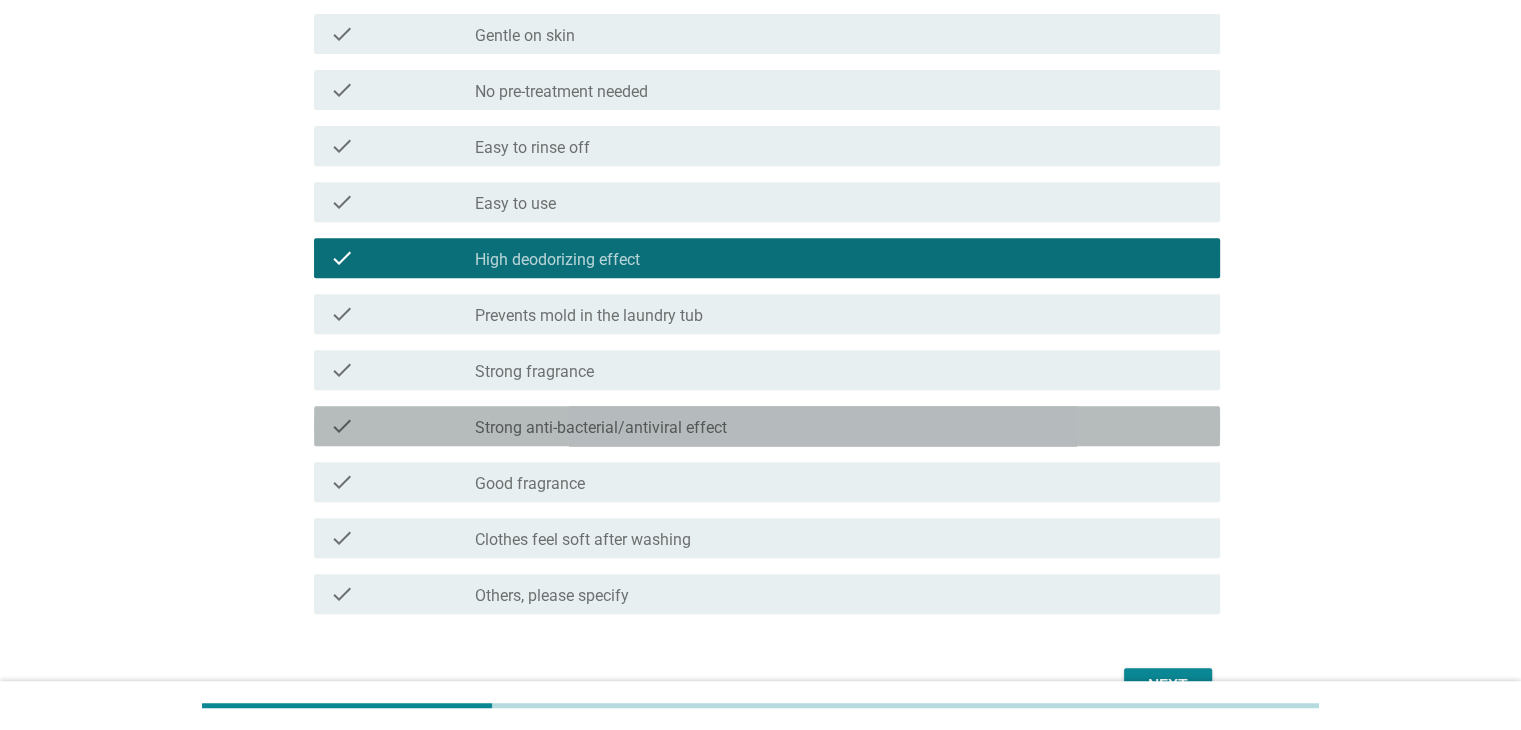 drag, startPoint x: 791, startPoint y: 437, endPoint x: 809, endPoint y: 427, distance: 20.59126 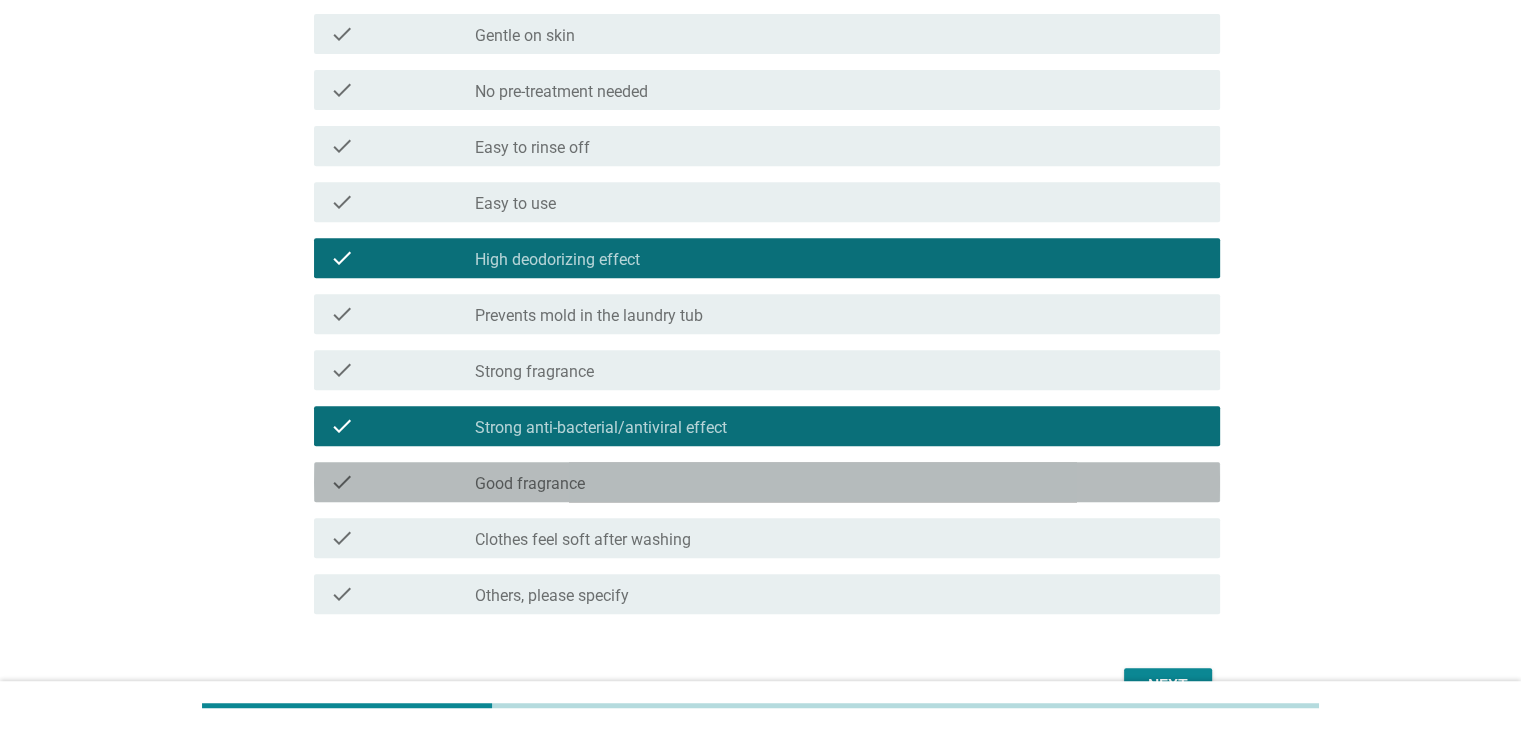 click on "check_box_outline_blank Good fragrance" at bounding box center [839, 482] 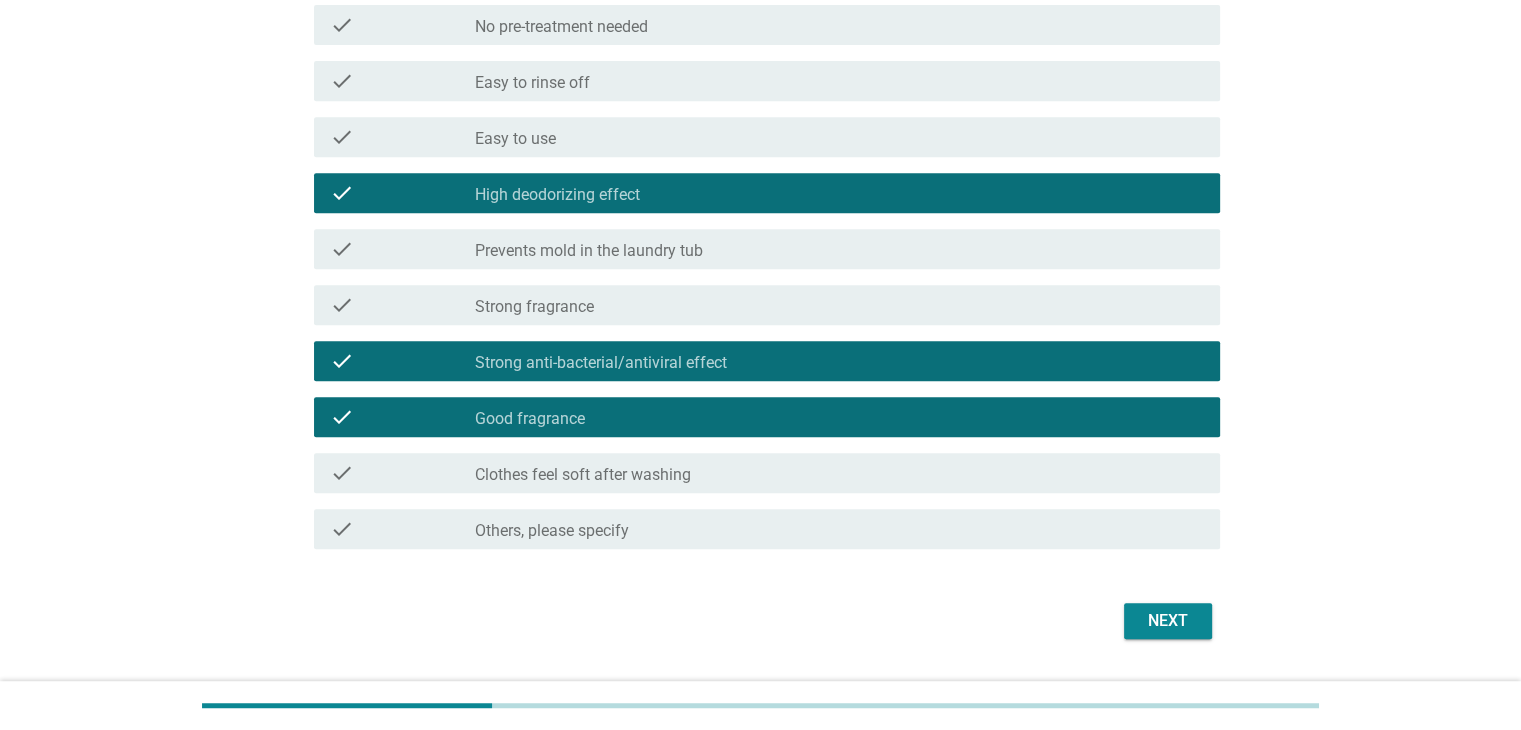 scroll, scrollTop: 900, scrollLeft: 0, axis: vertical 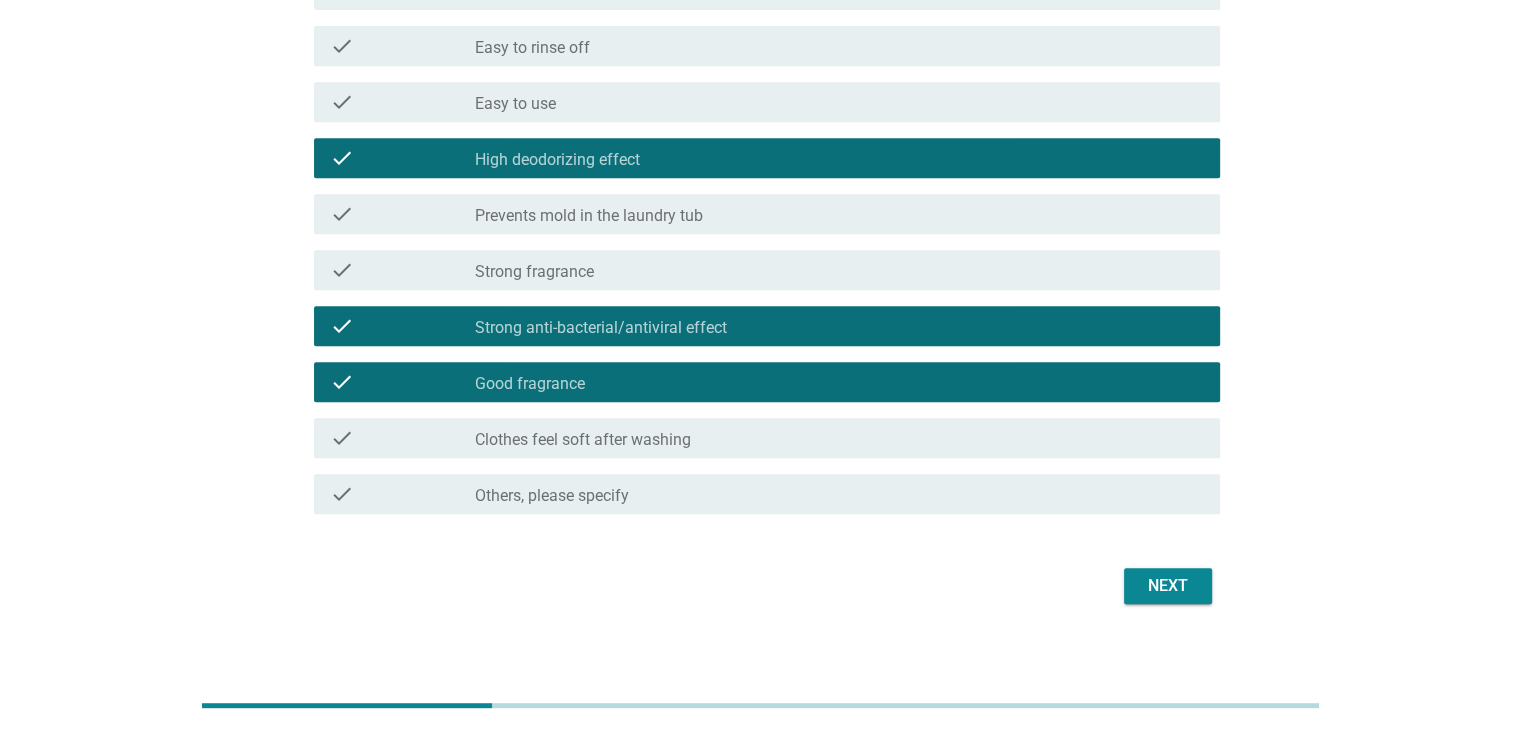 click on "Next" at bounding box center [1168, 586] 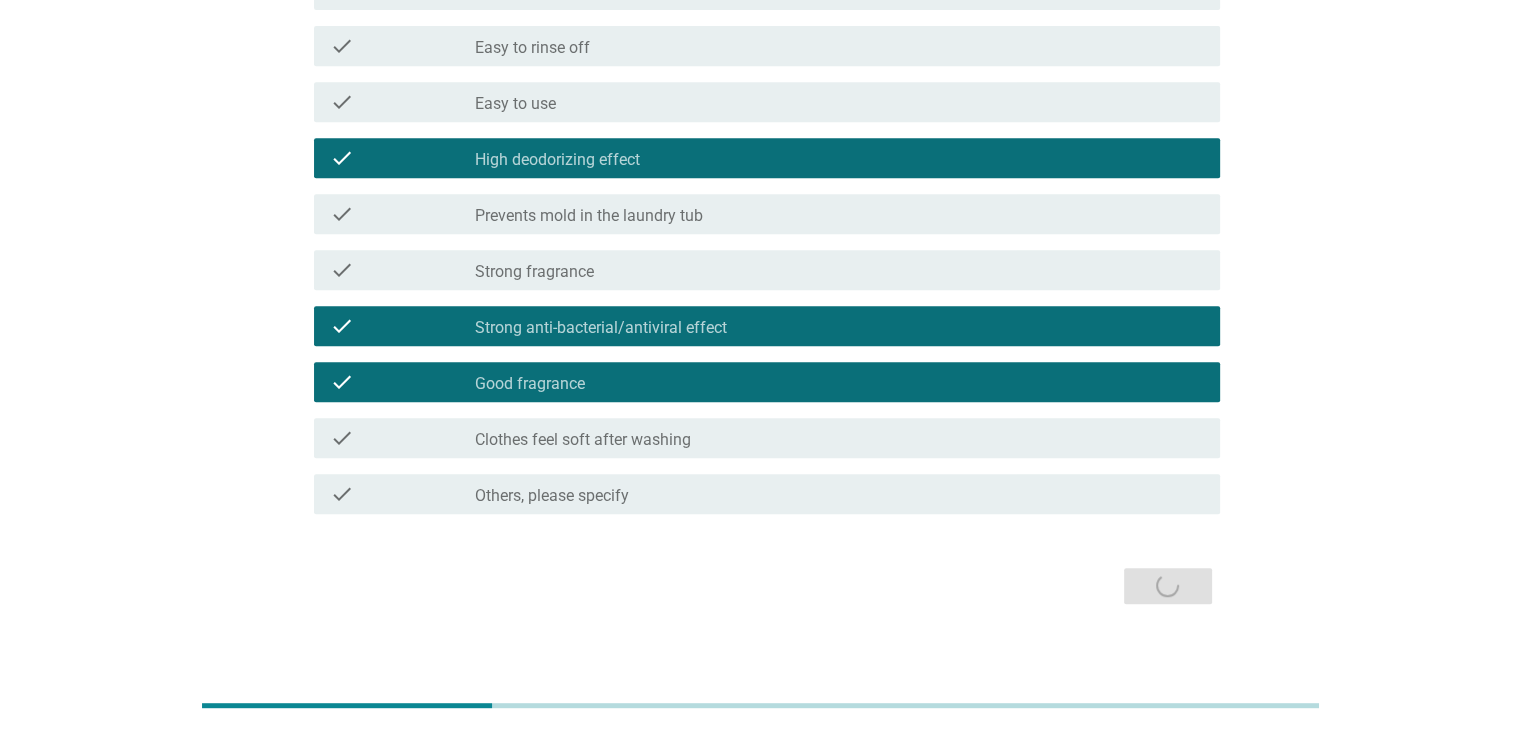 scroll, scrollTop: 0, scrollLeft: 0, axis: both 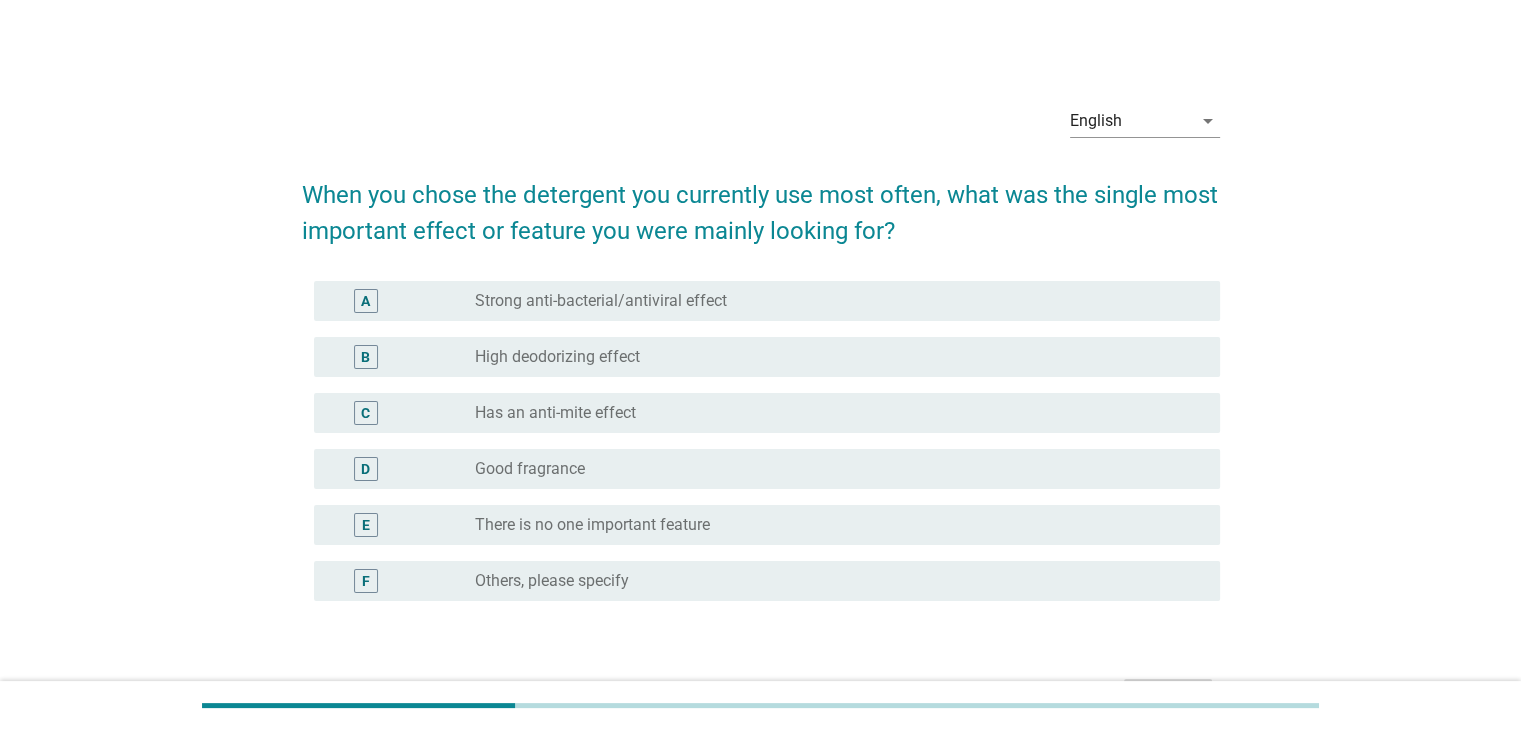 click on "Strong anti-bacterial/antiviral effect" at bounding box center [601, 301] 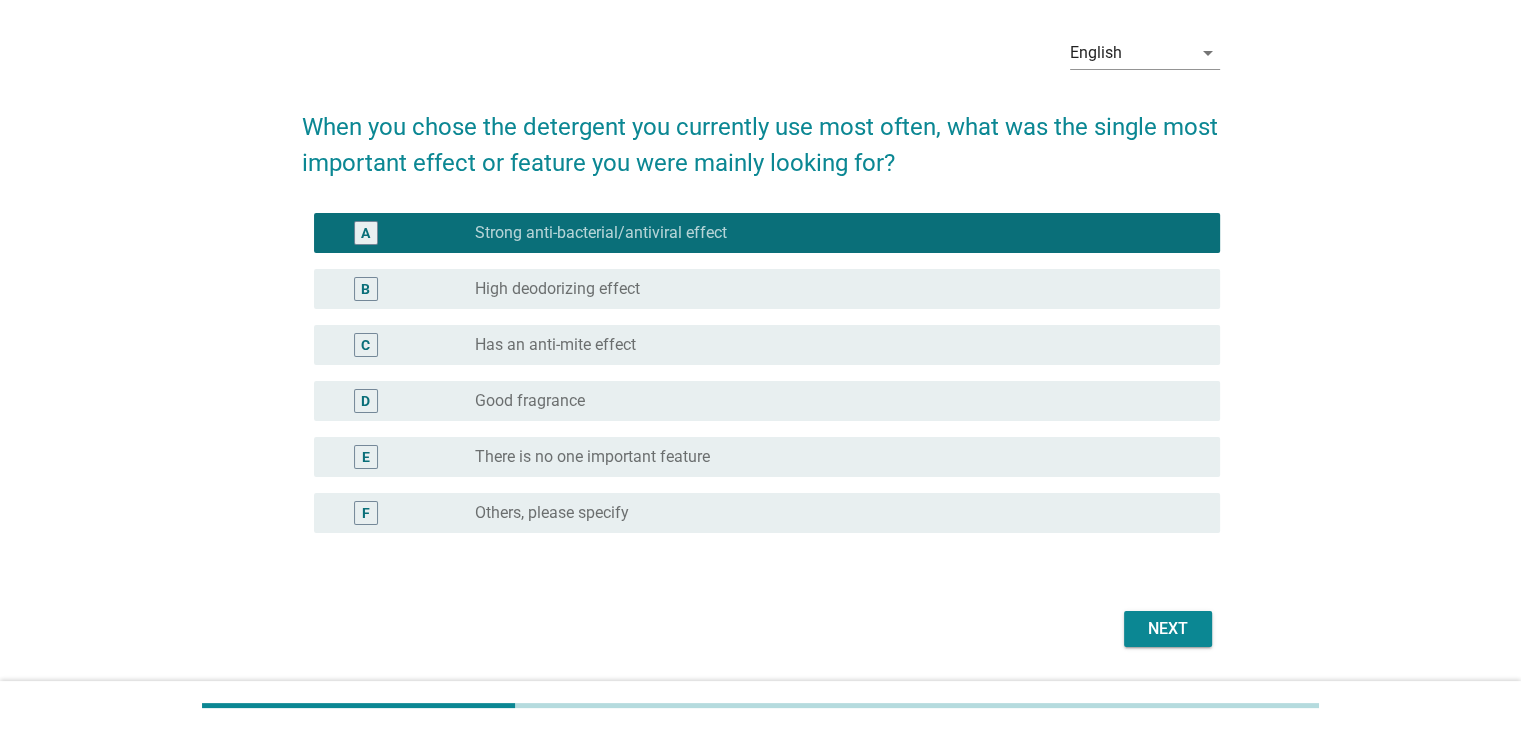 scroll, scrollTop: 100, scrollLeft: 0, axis: vertical 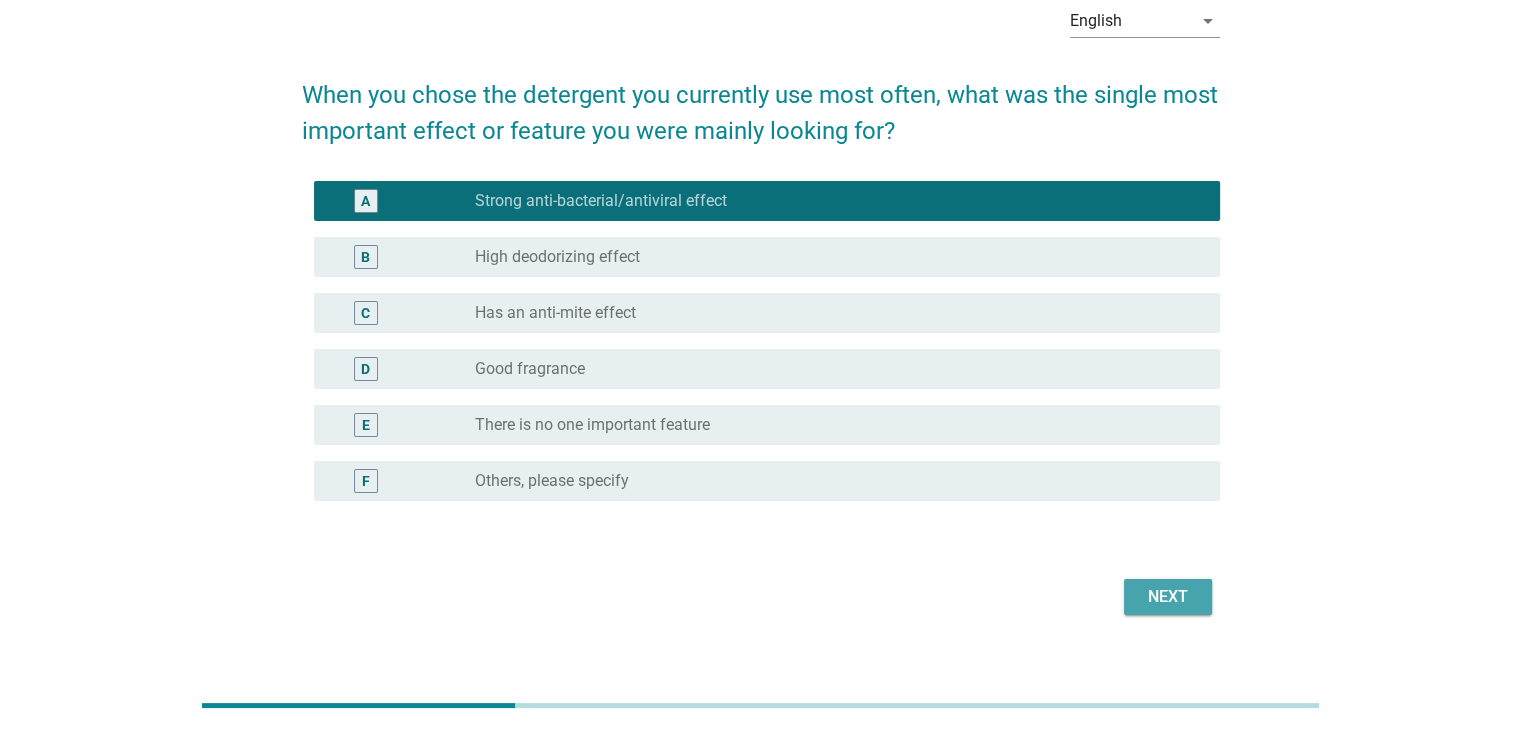 click on "Next" at bounding box center (1168, 597) 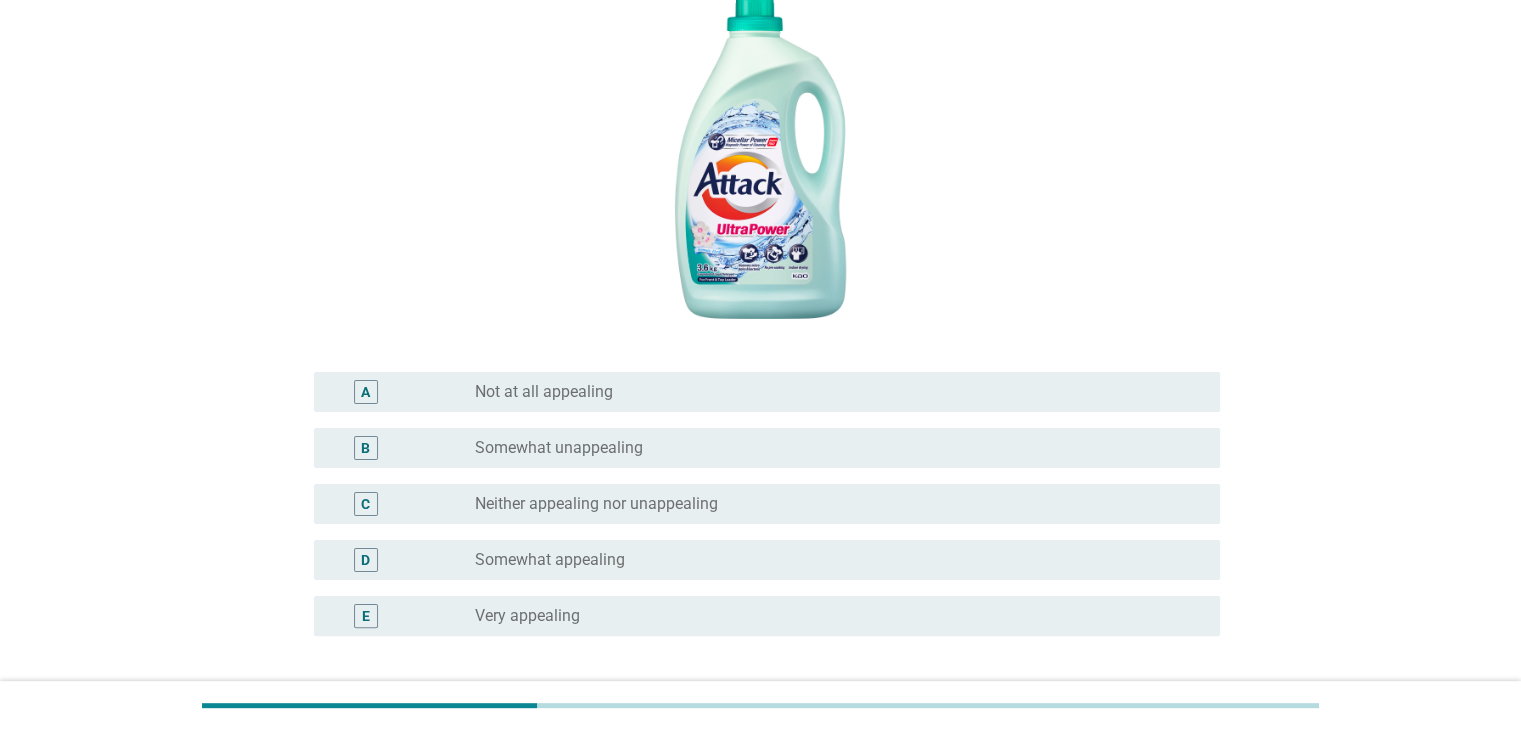 scroll, scrollTop: 400, scrollLeft: 0, axis: vertical 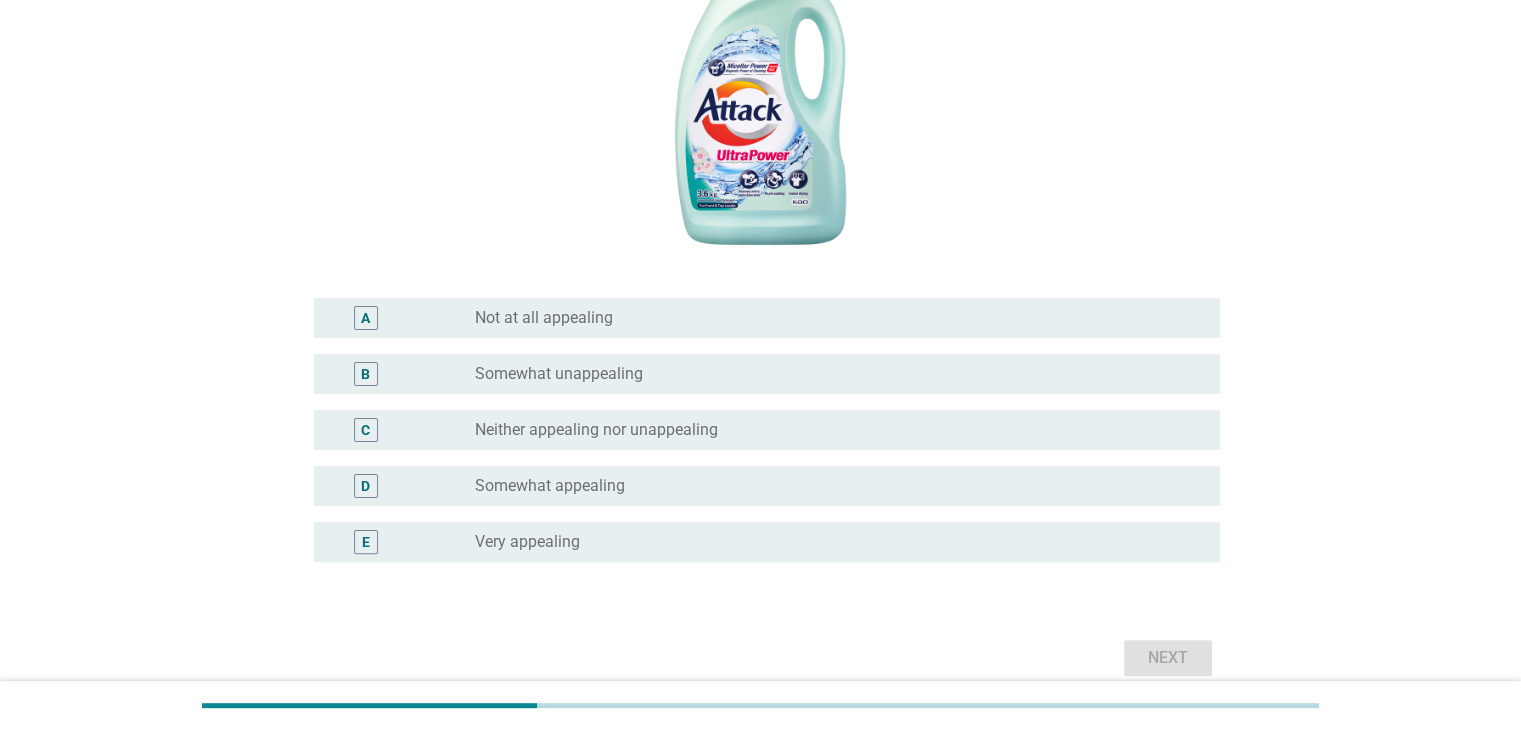 click on "radio_button_unchecked Neither appealing nor unappealing" at bounding box center [831, 430] 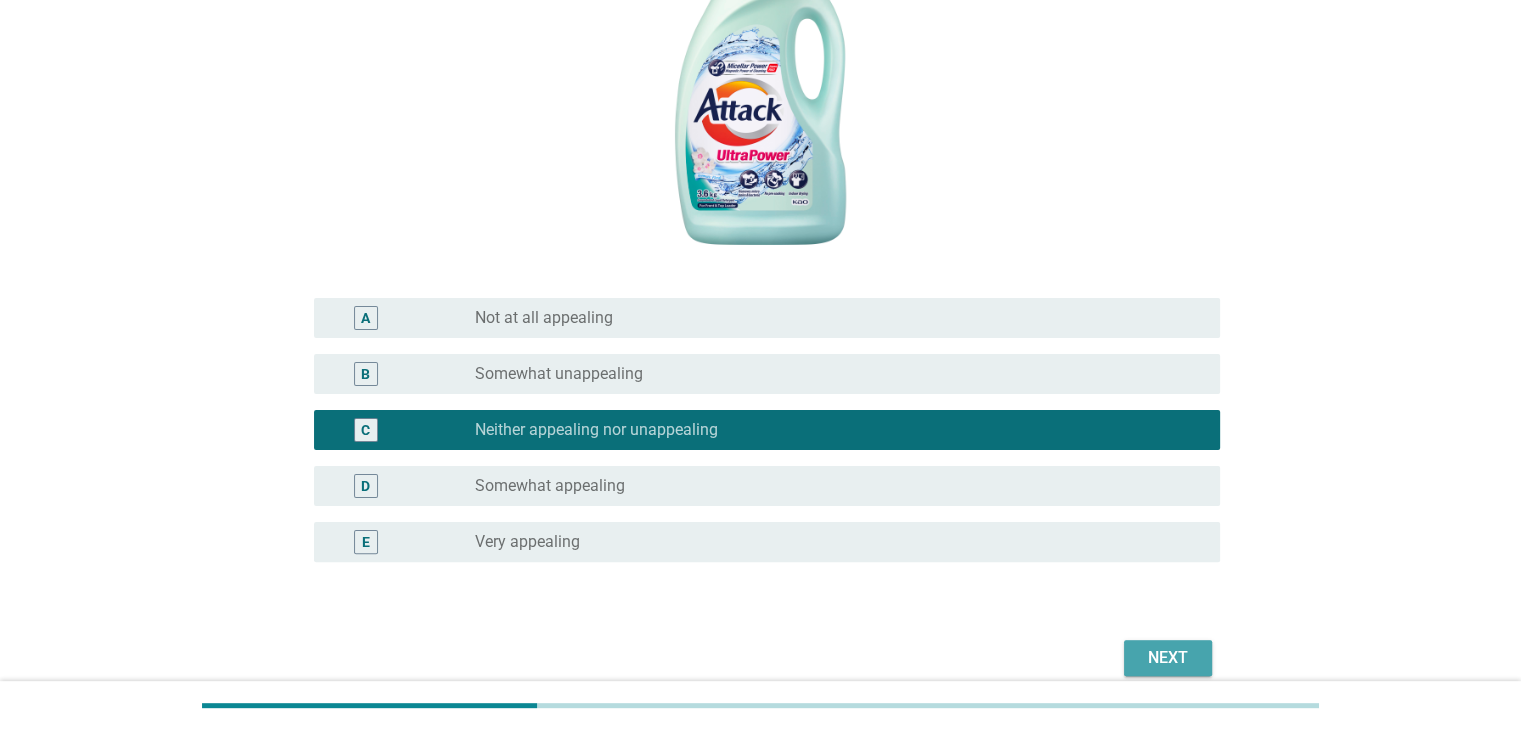 click on "Next" at bounding box center (1168, 658) 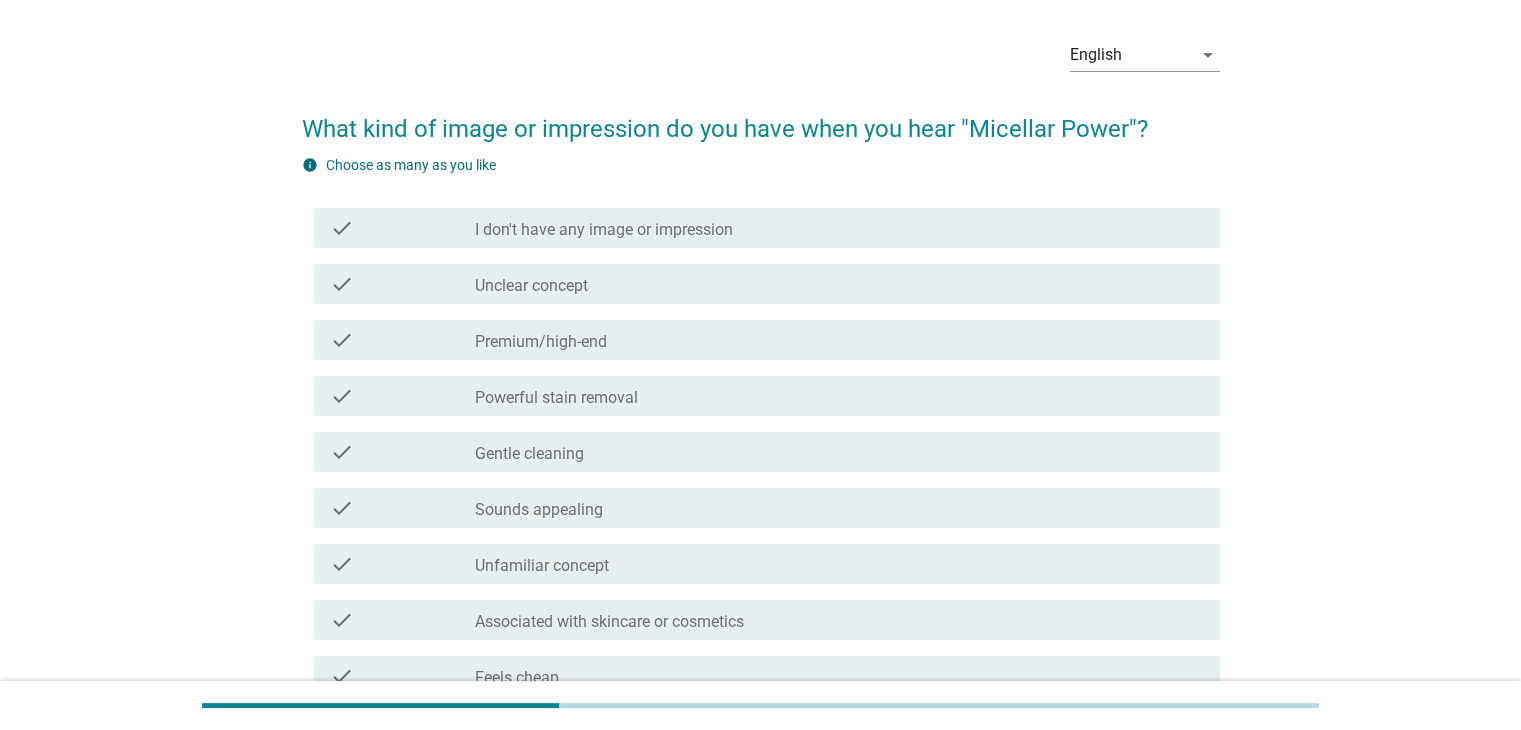 scroll, scrollTop: 100, scrollLeft: 0, axis: vertical 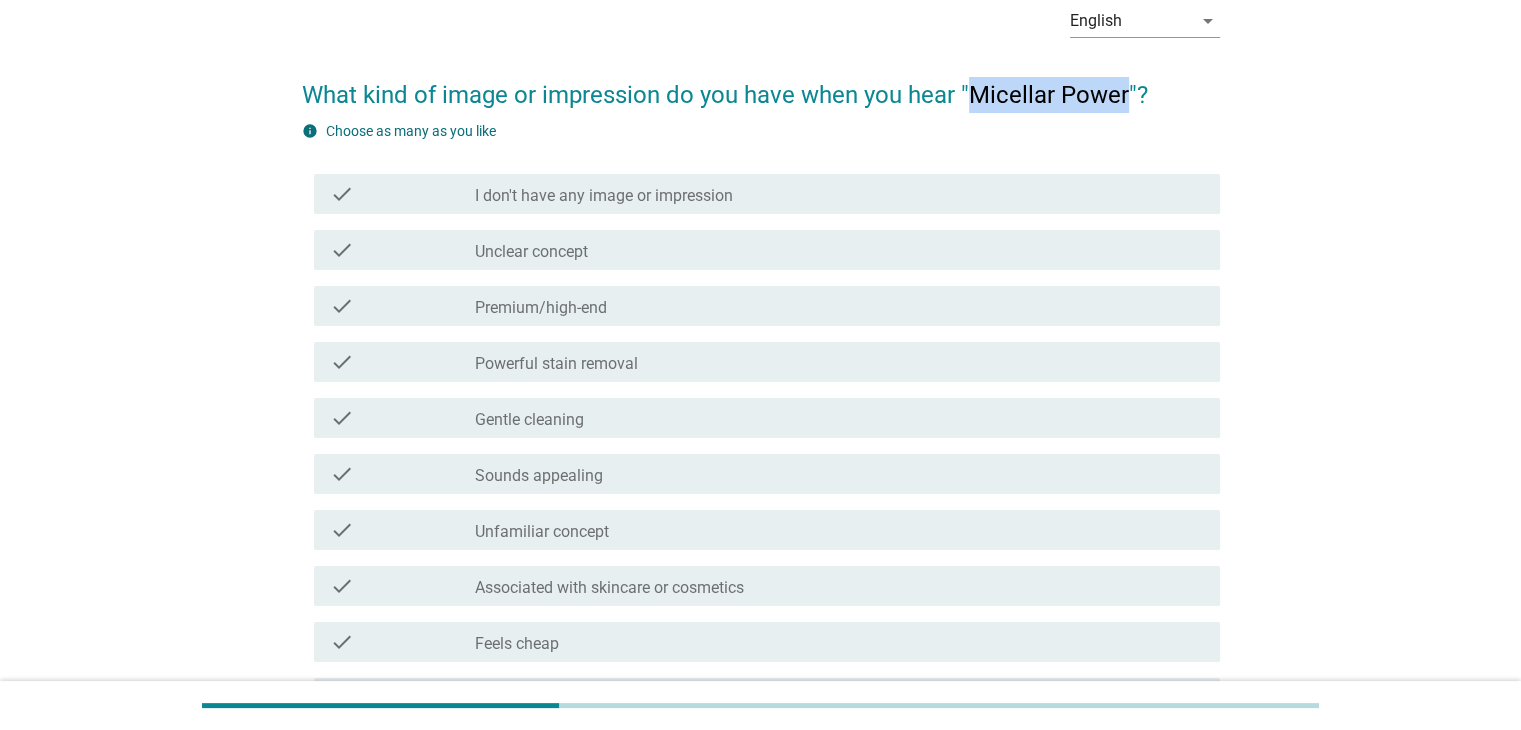 drag, startPoint x: 976, startPoint y: 96, endPoint x: 1129, endPoint y: 97, distance: 153.00327 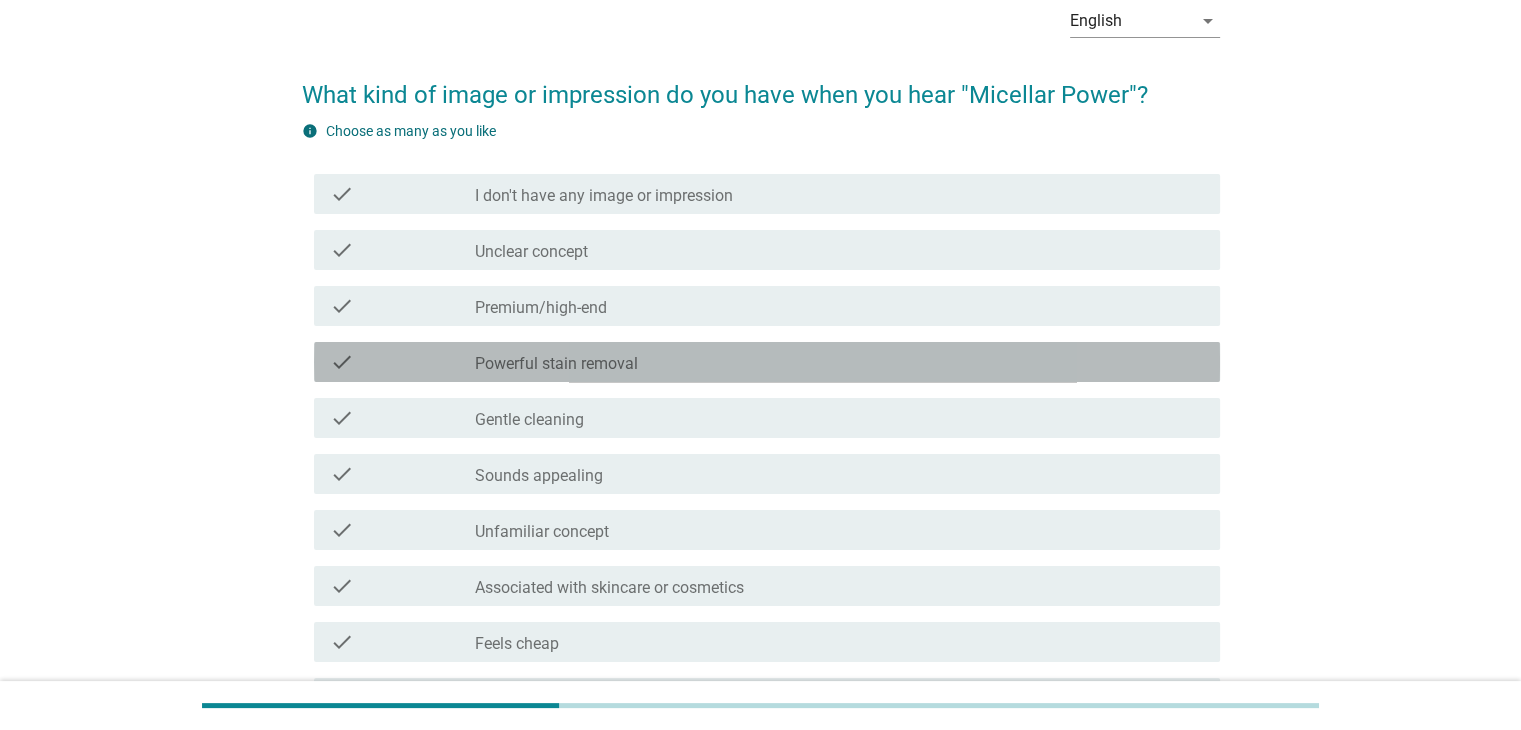 click on "check     check_box_outline_blank Powerful stain removal" at bounding box center (767, 362) 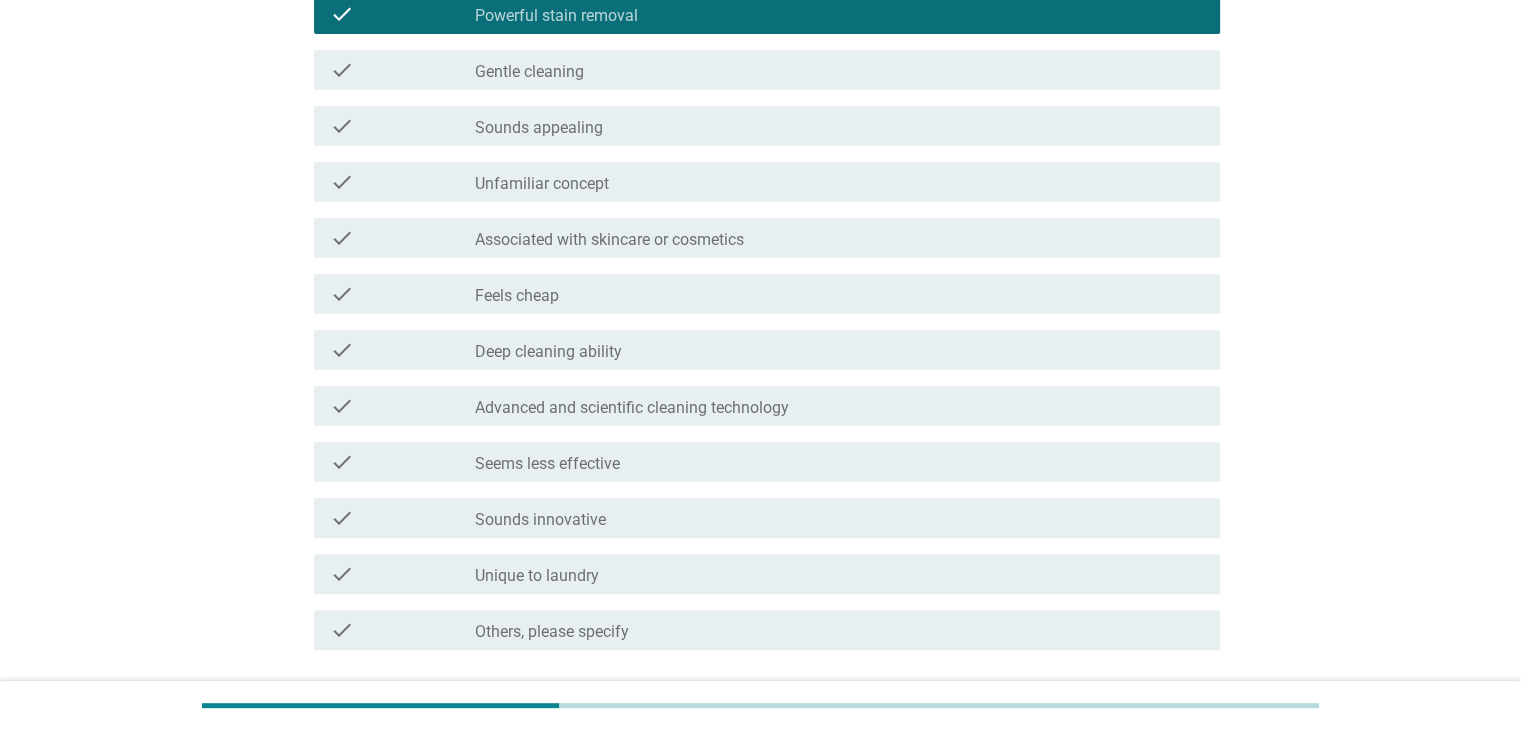 scroll, scrollTop: 600, scrollLeft: 0, axis: vertical 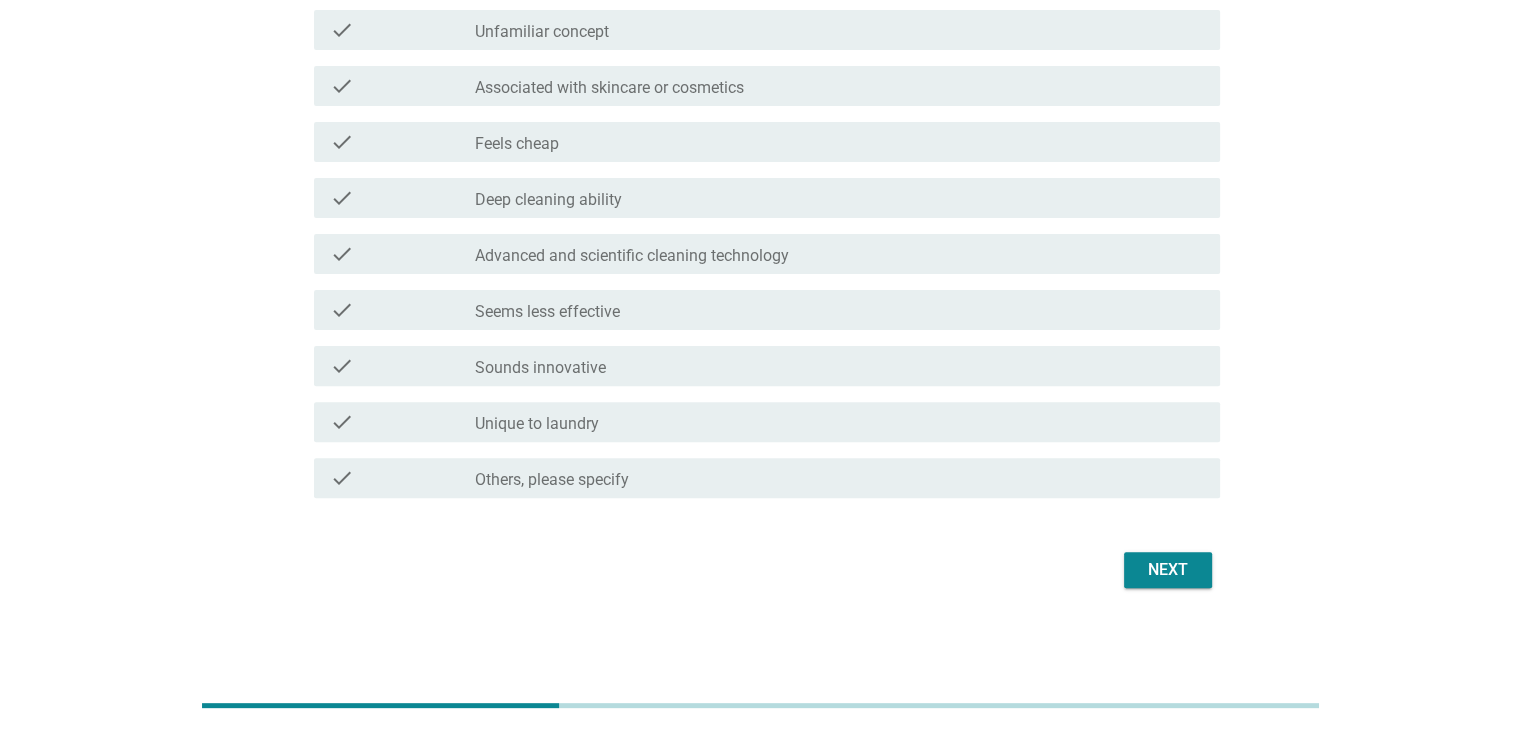 click on "Next" at bounding box center (1168, 570) 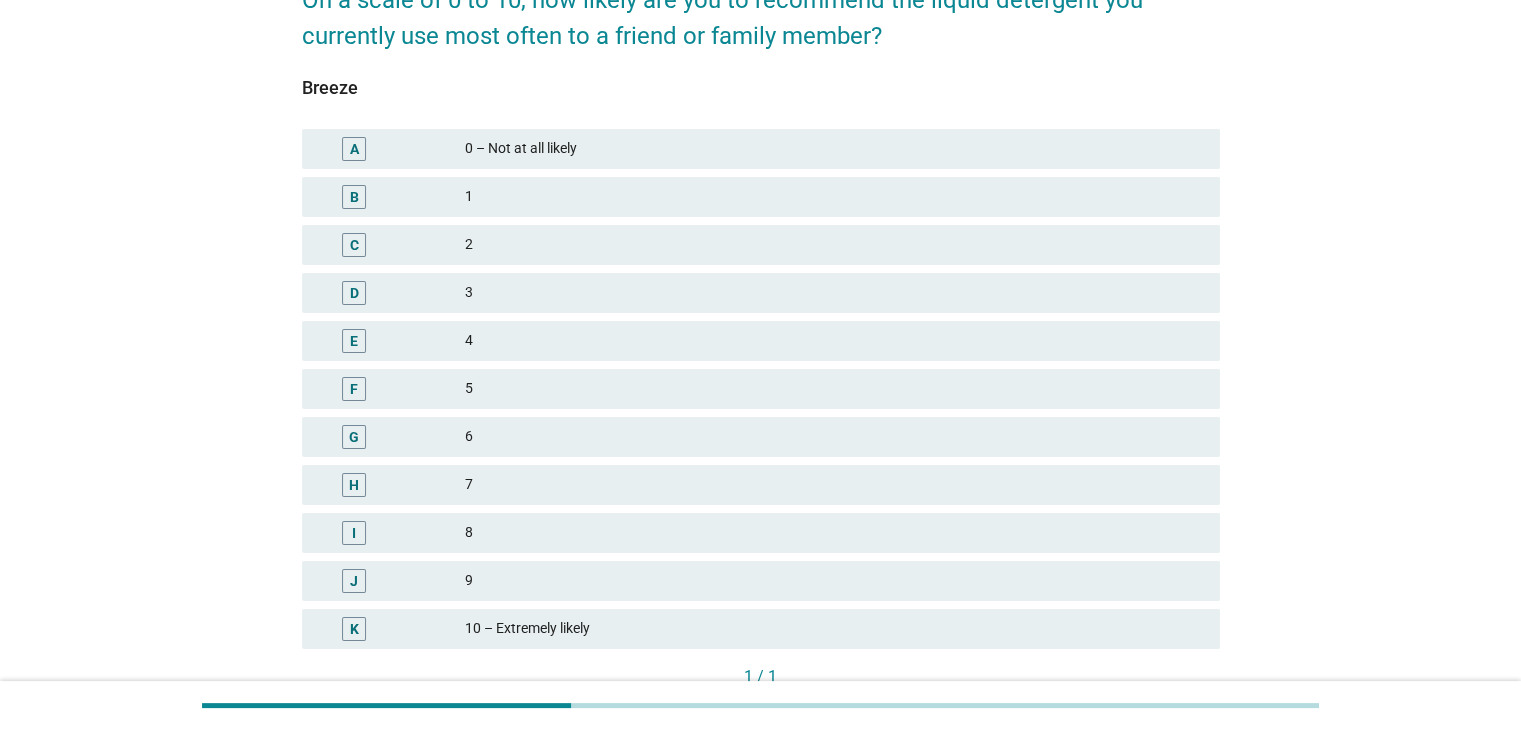 scroll, scrollTop: 200, scrollLeft: 0, axis: vertical 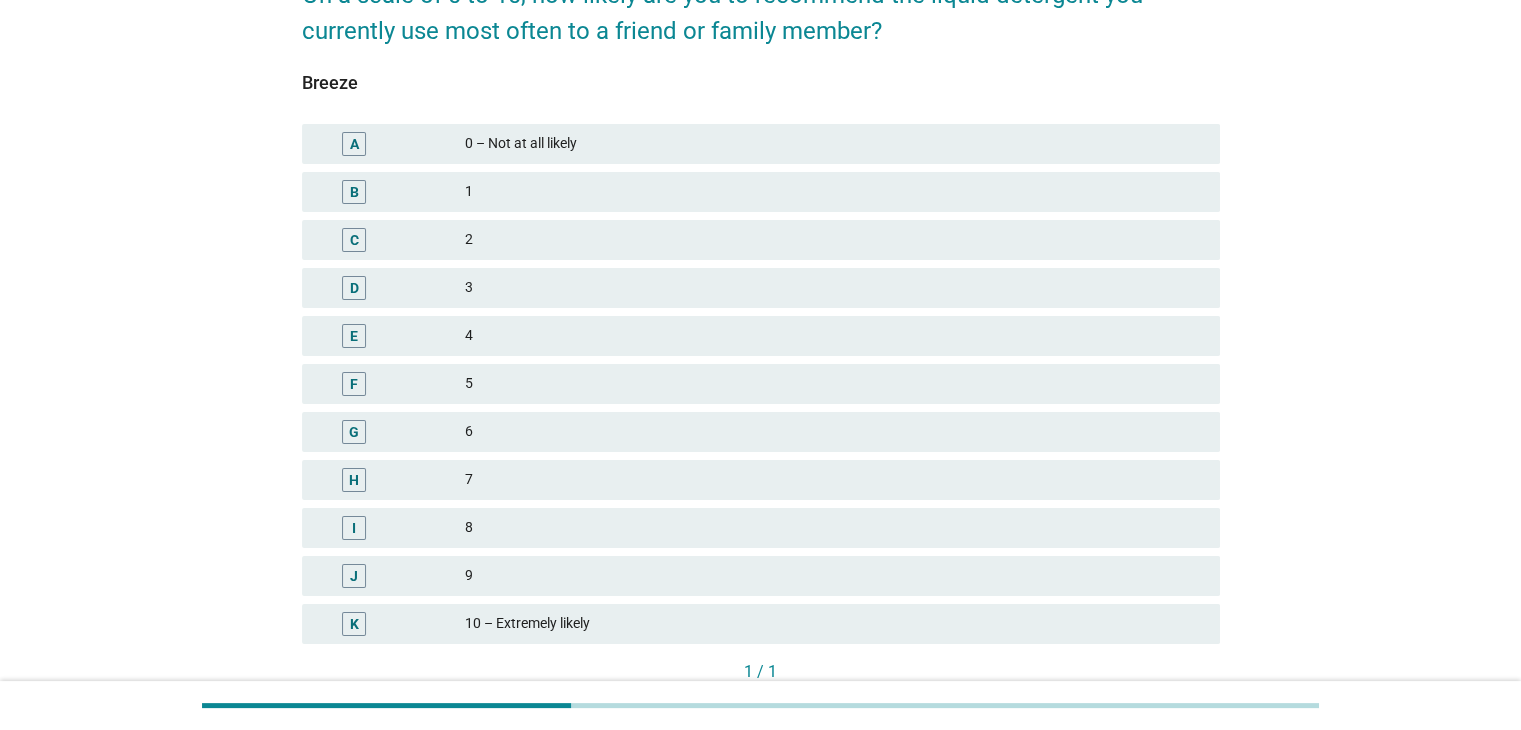 click on "H" at bounding box center (354, 480) 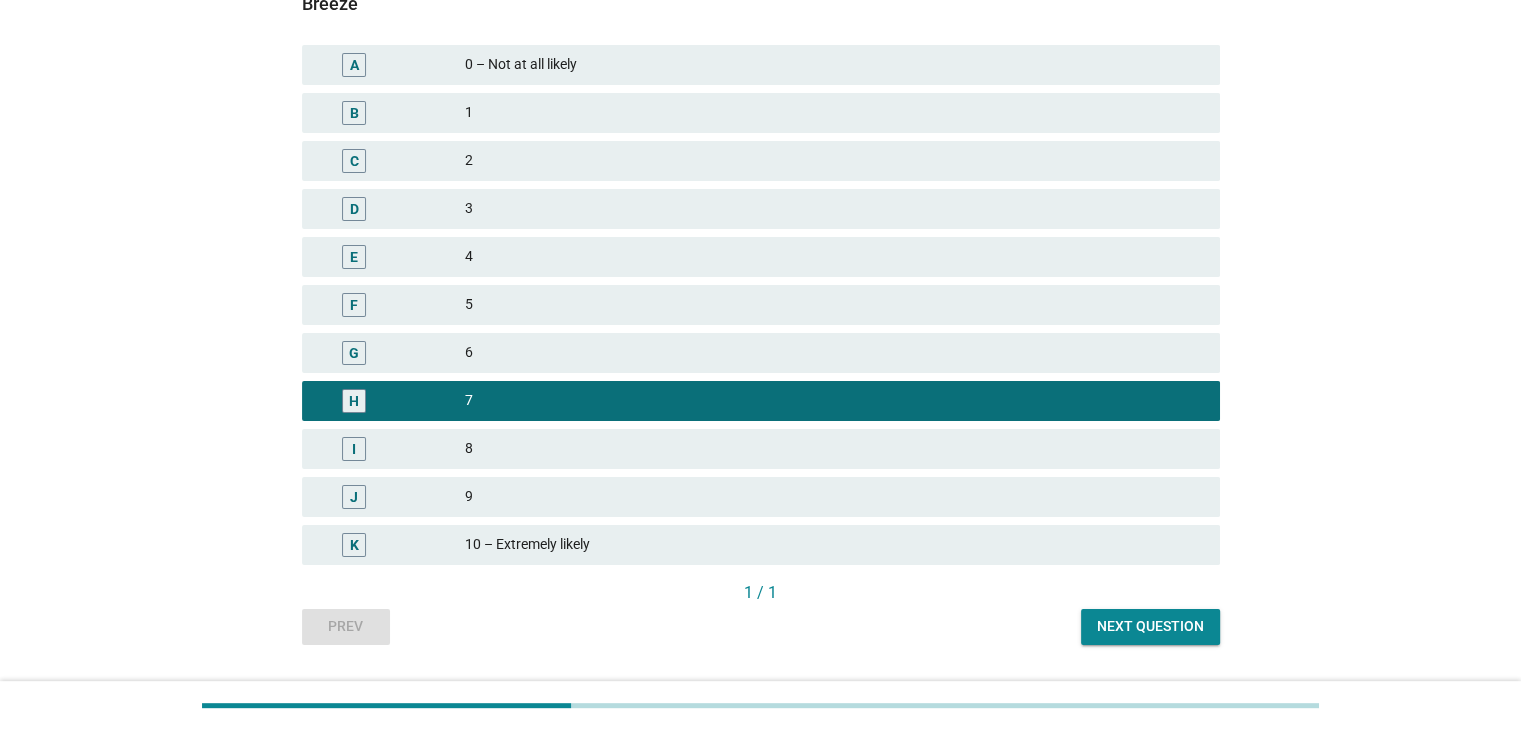 scroll, scrollTop: 331, scrollLeft: 0, axis: vertical 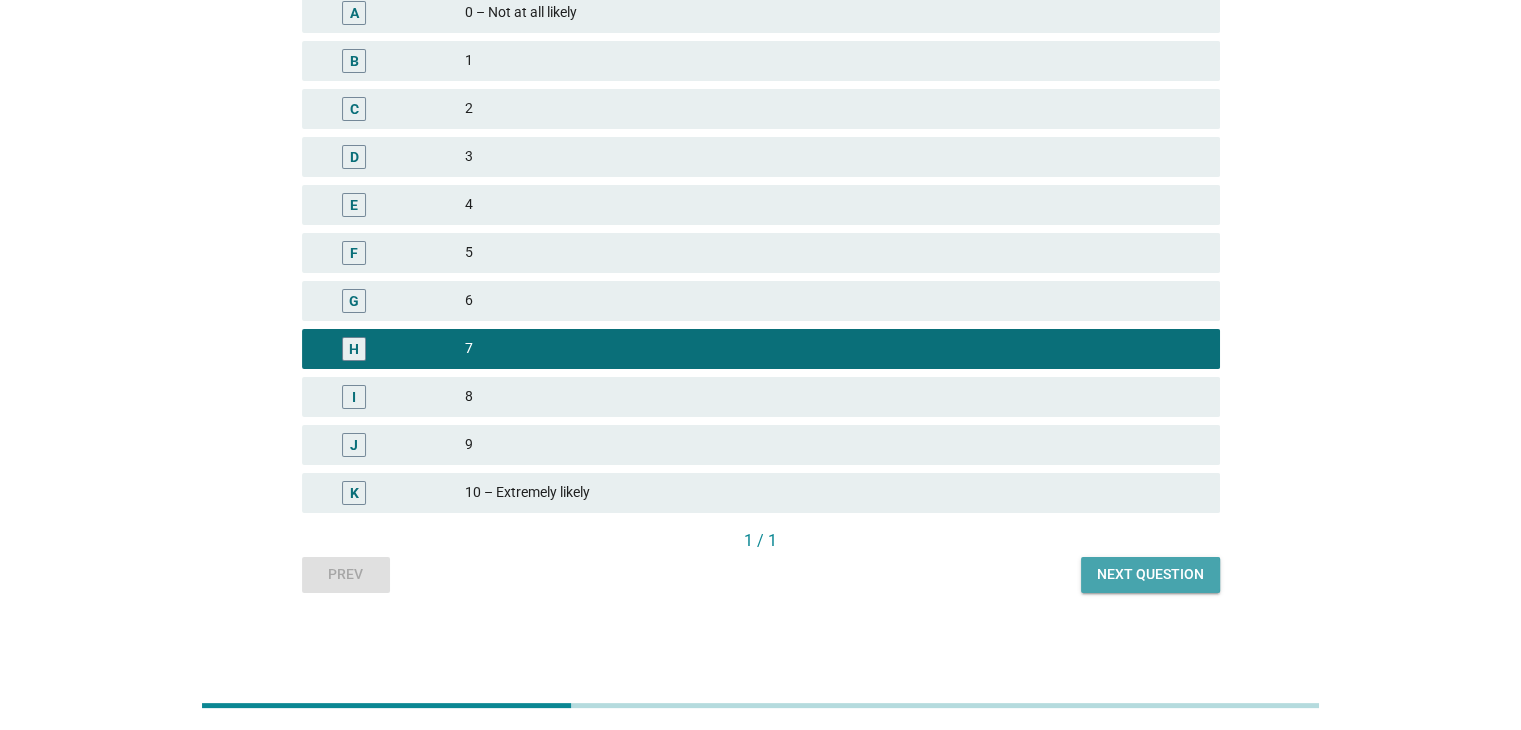 click on "Next question" at bounding box center (1150, 574) 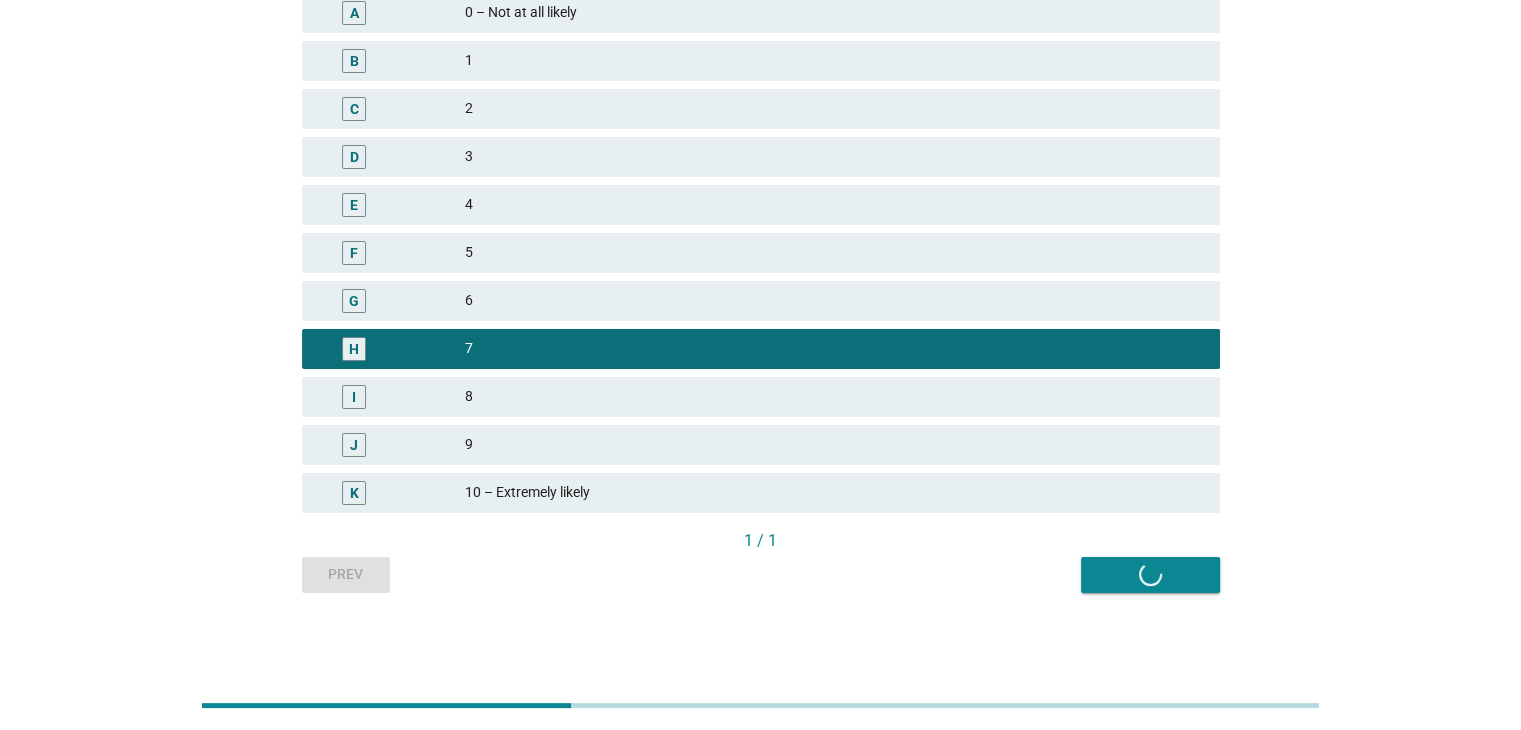 scroll, scrollTop: 0, scrollLeft: 0, axis: both 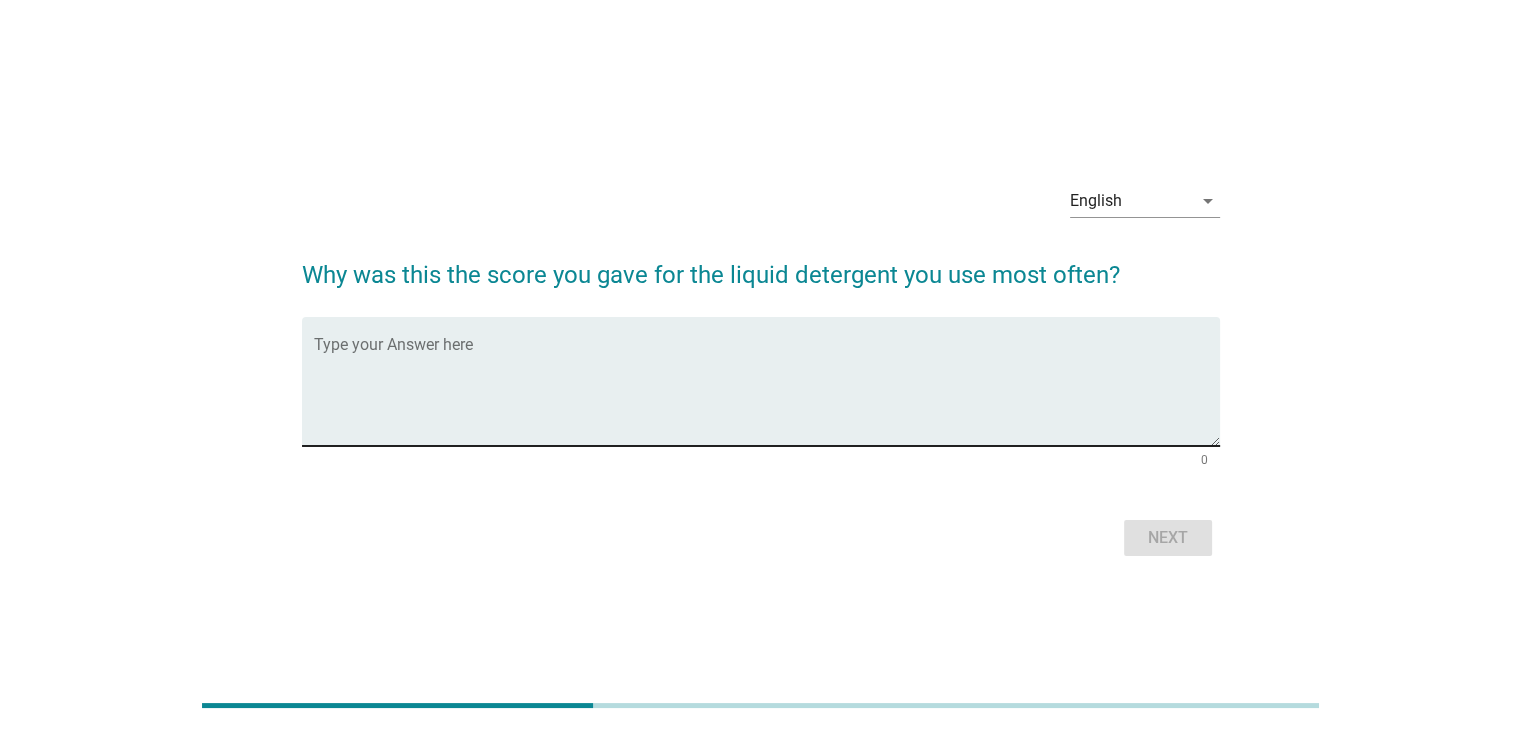 click at bounding box center (767, 393) 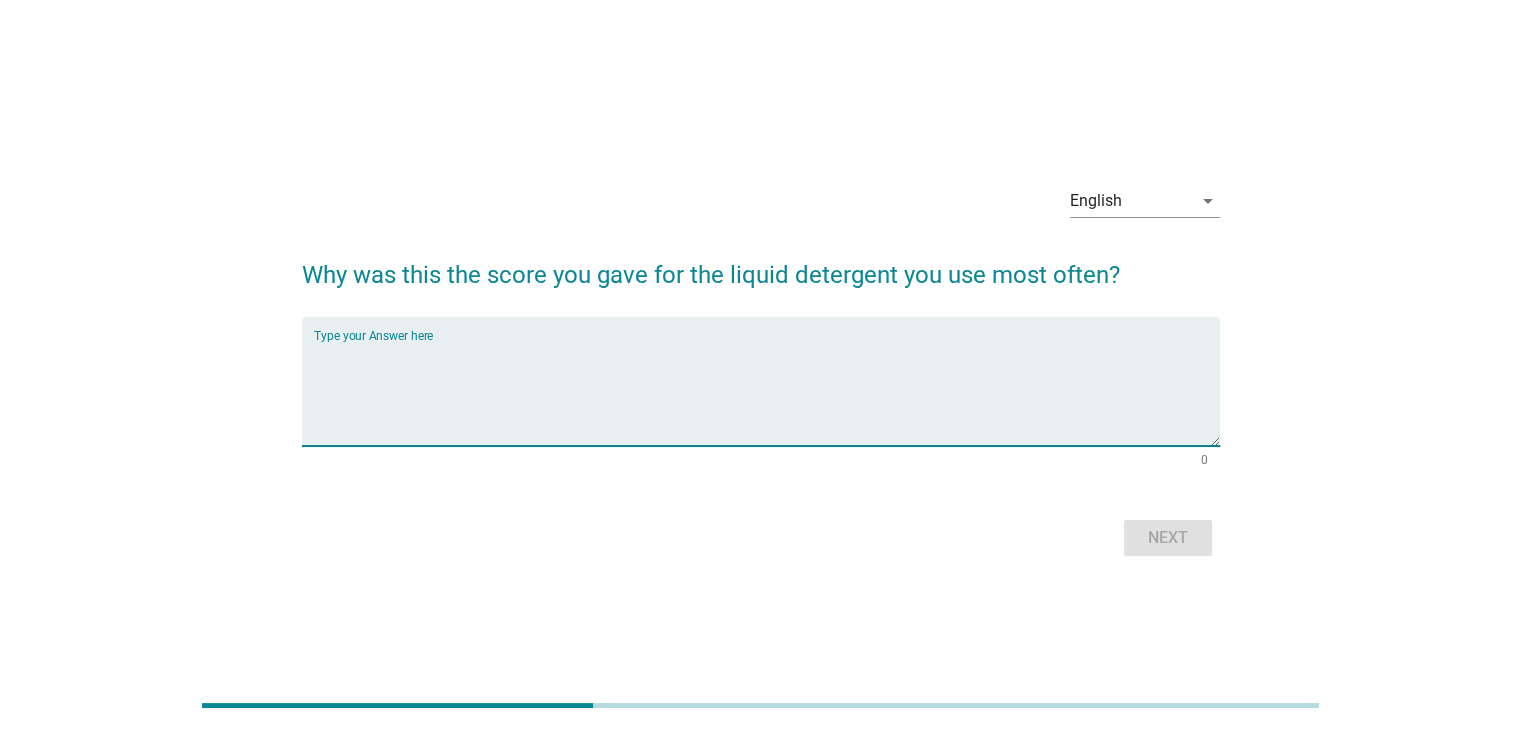 click at bounding box center [767, 393] 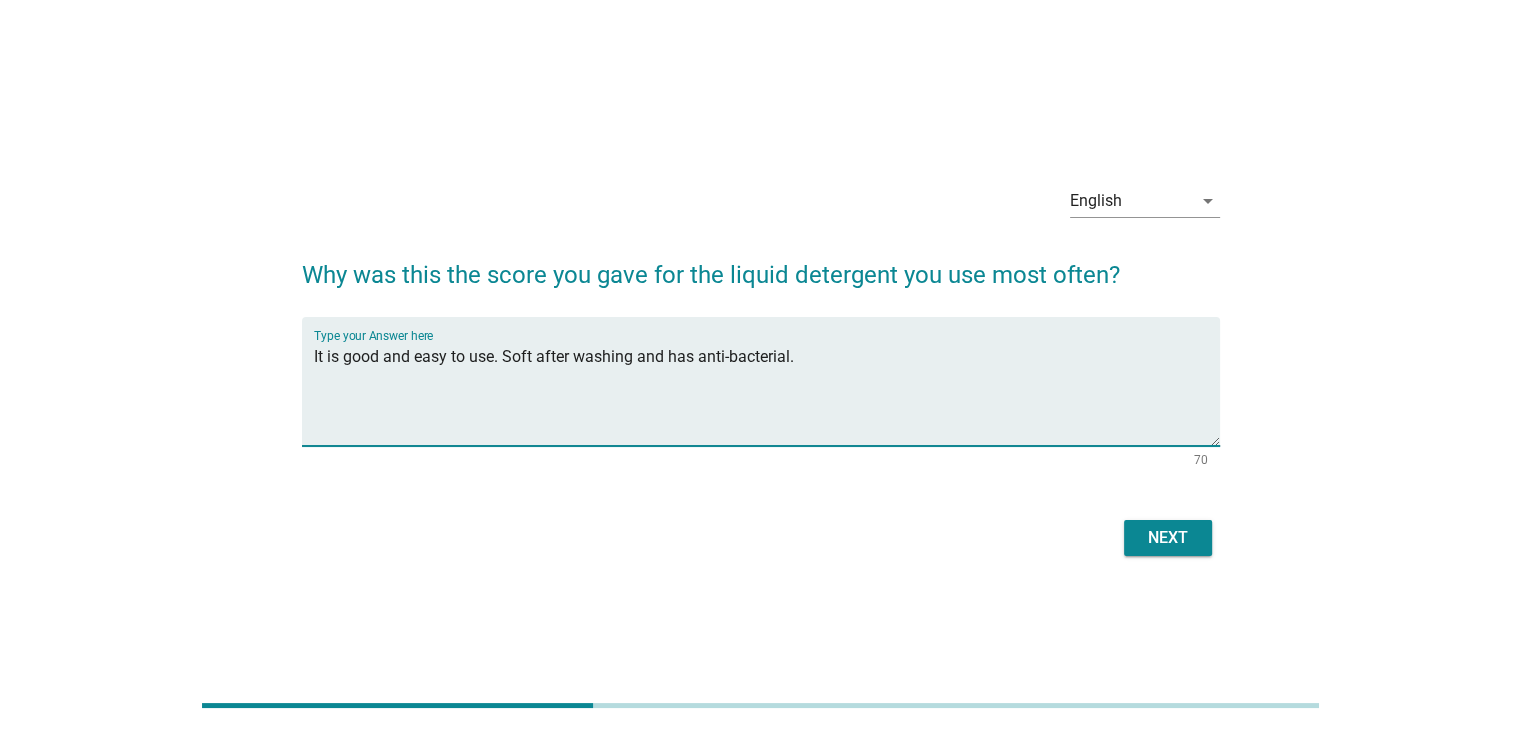 type on "It is good and easy to use. Soft after washing and has anti-bacterial." 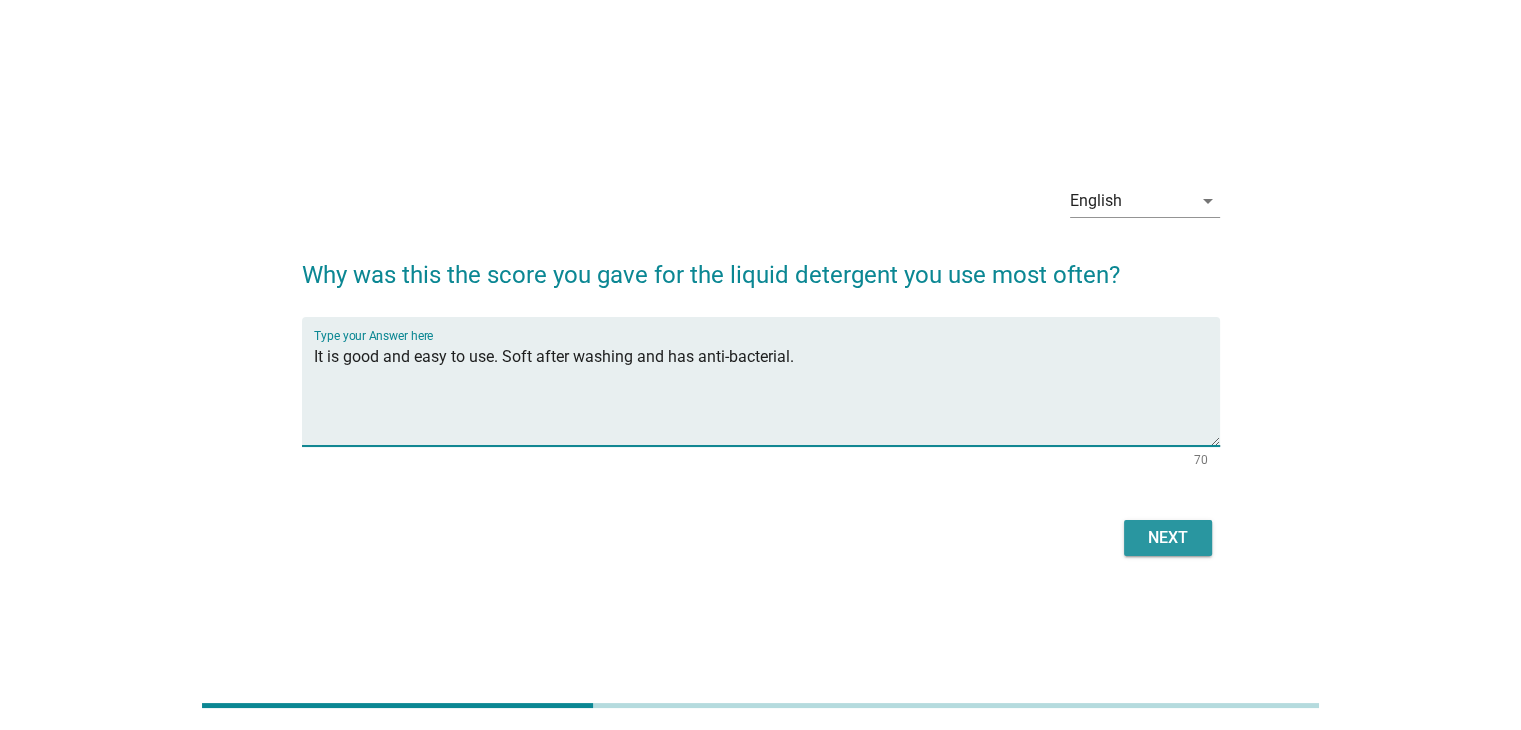 click on "Next" at bounding box center (1168, 538) 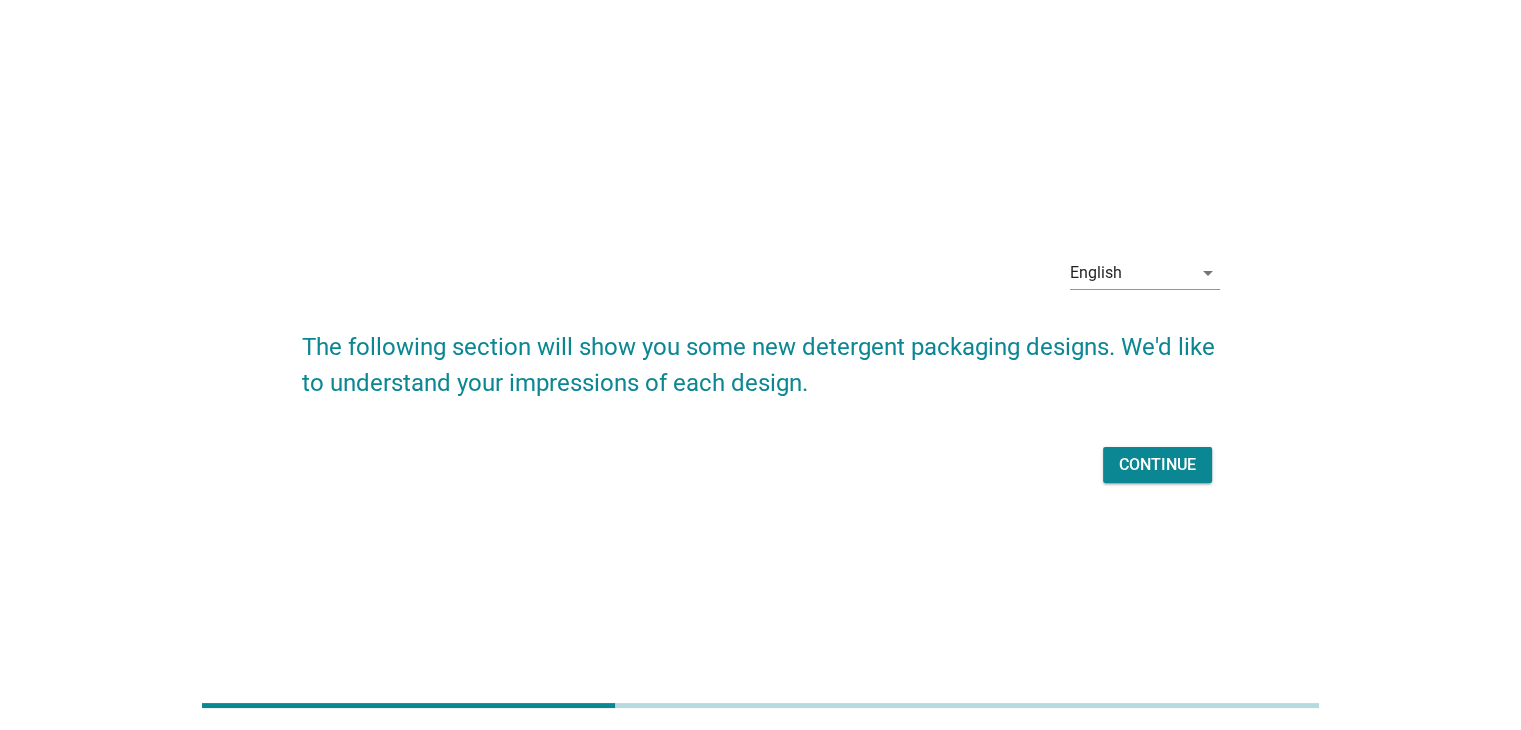 click on "Continue" at bounding box center [1157, 465] 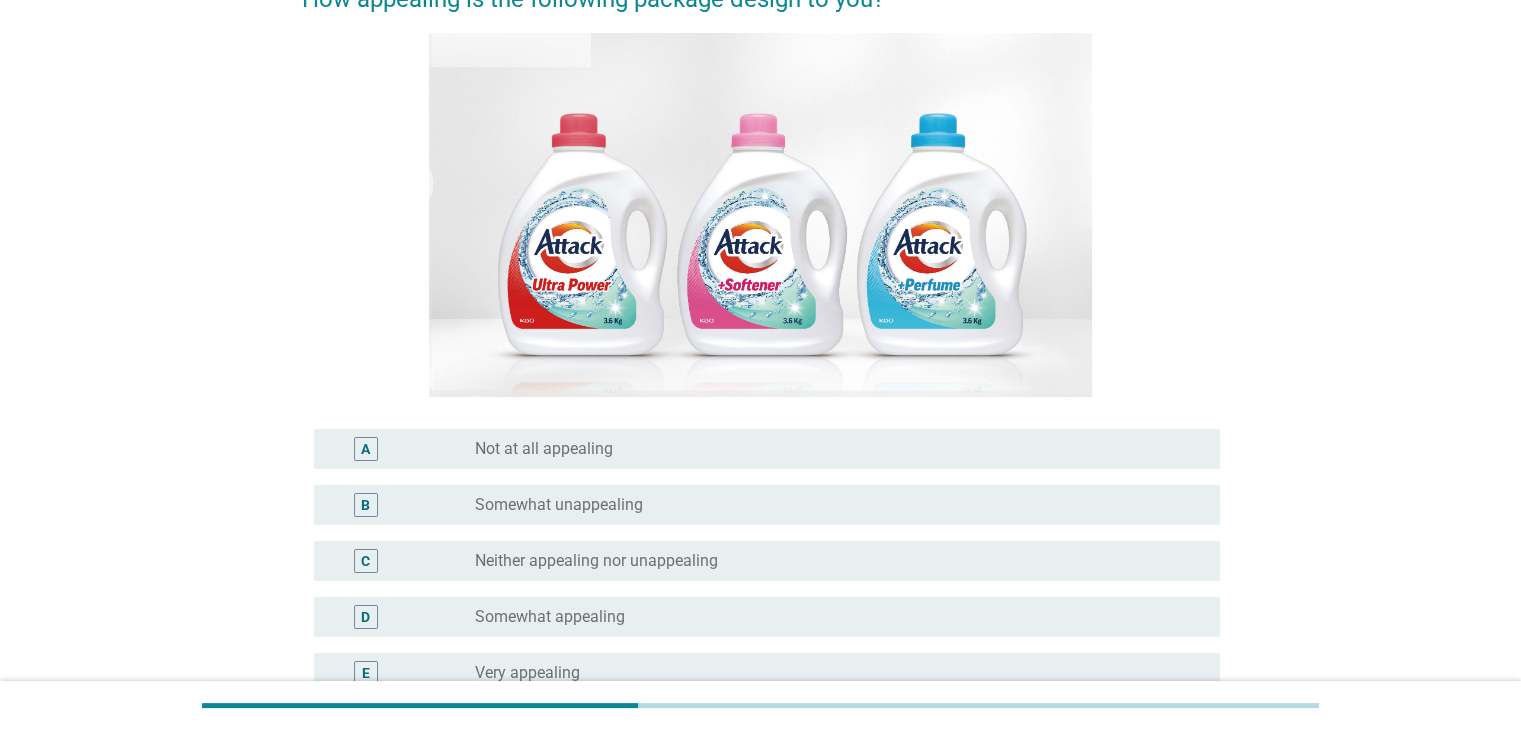 scroll, scrollTop: 200, scrollLeft: 0, axis: vertical 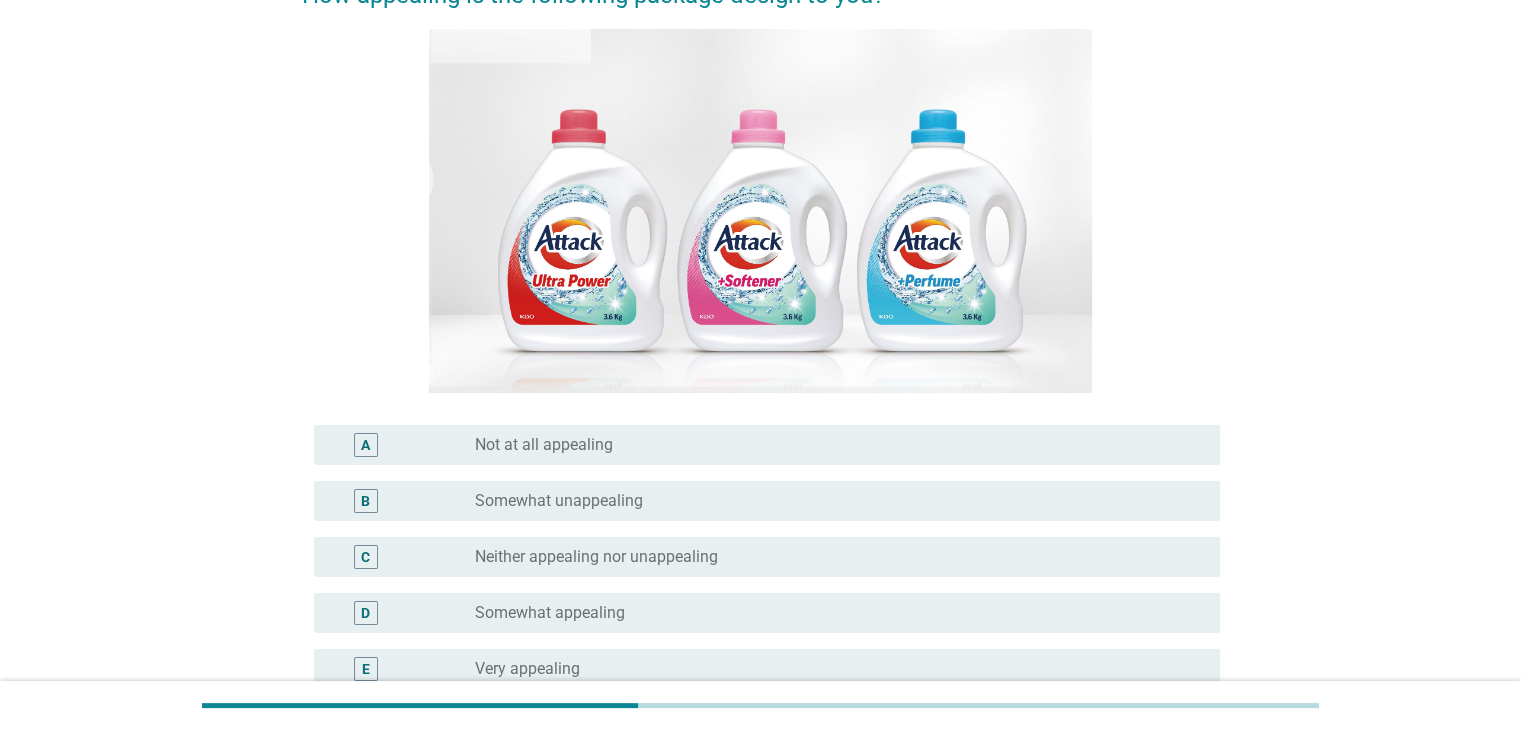 click on "radio_button_unchecked Somewhat appealing" at bounding box center (831, 613) 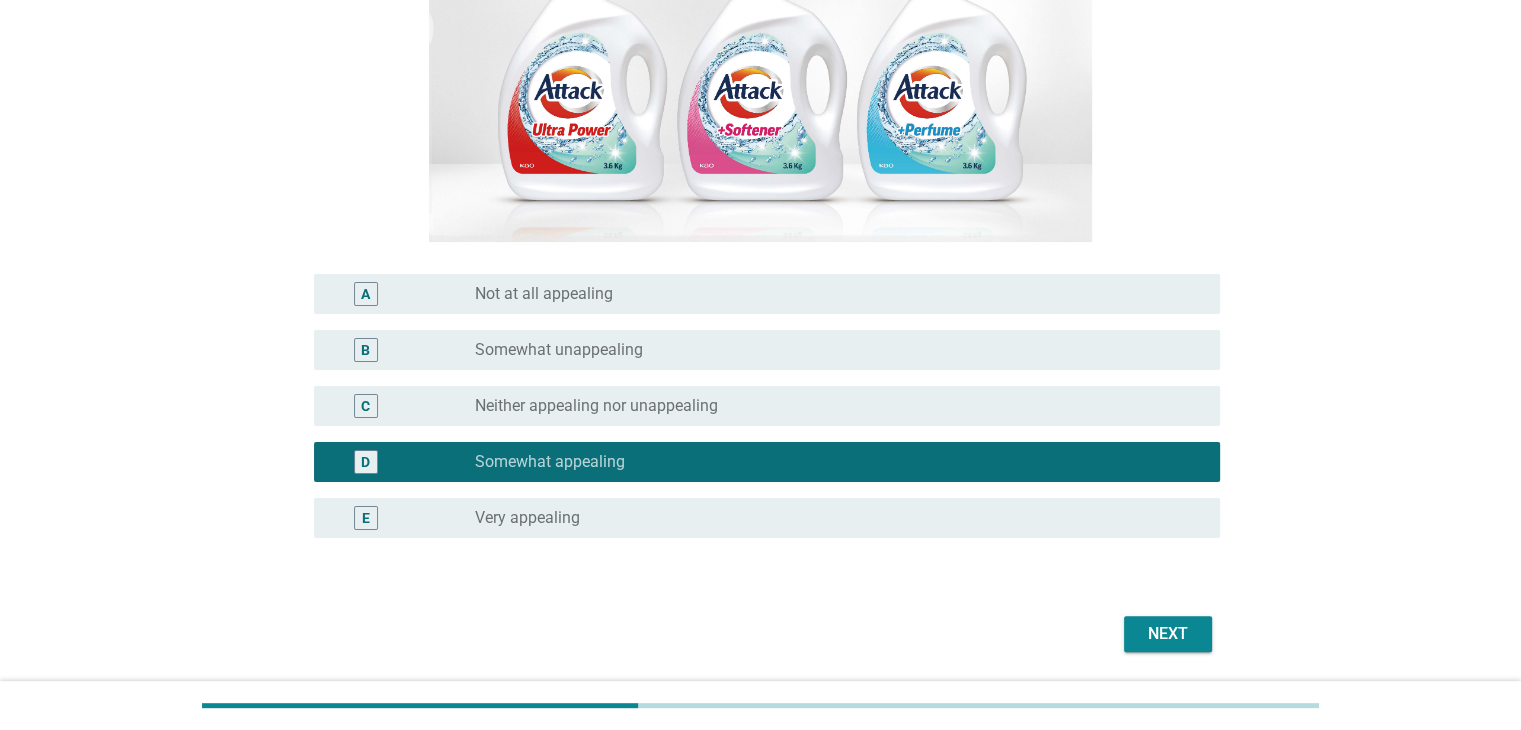 scroll, scrollTop: 400, scrollLeft: 0, axis: vertical 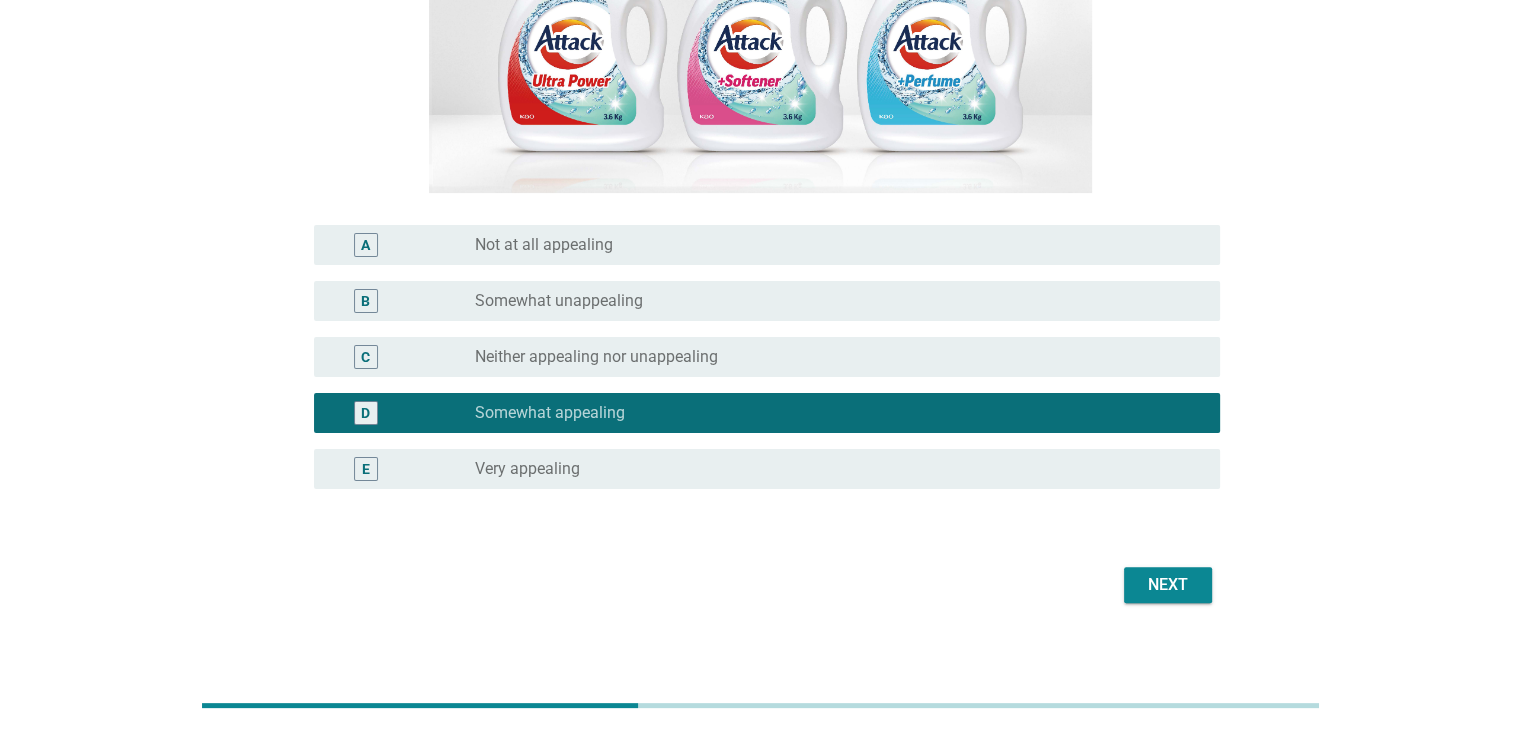 click on "English arrow_drop_down   How appealing is the following package design to you?         A     radio_button_unchecked Not at all appealing   B     radio_button_unchecked Somewhat unappealing   C     radio_button_unchecked Neither appealing nor unappealing   D     radio_button_checked Somewhat appealing   E     radio_button_unchecked Very appealing     Next" at bounding box center (761, 149) 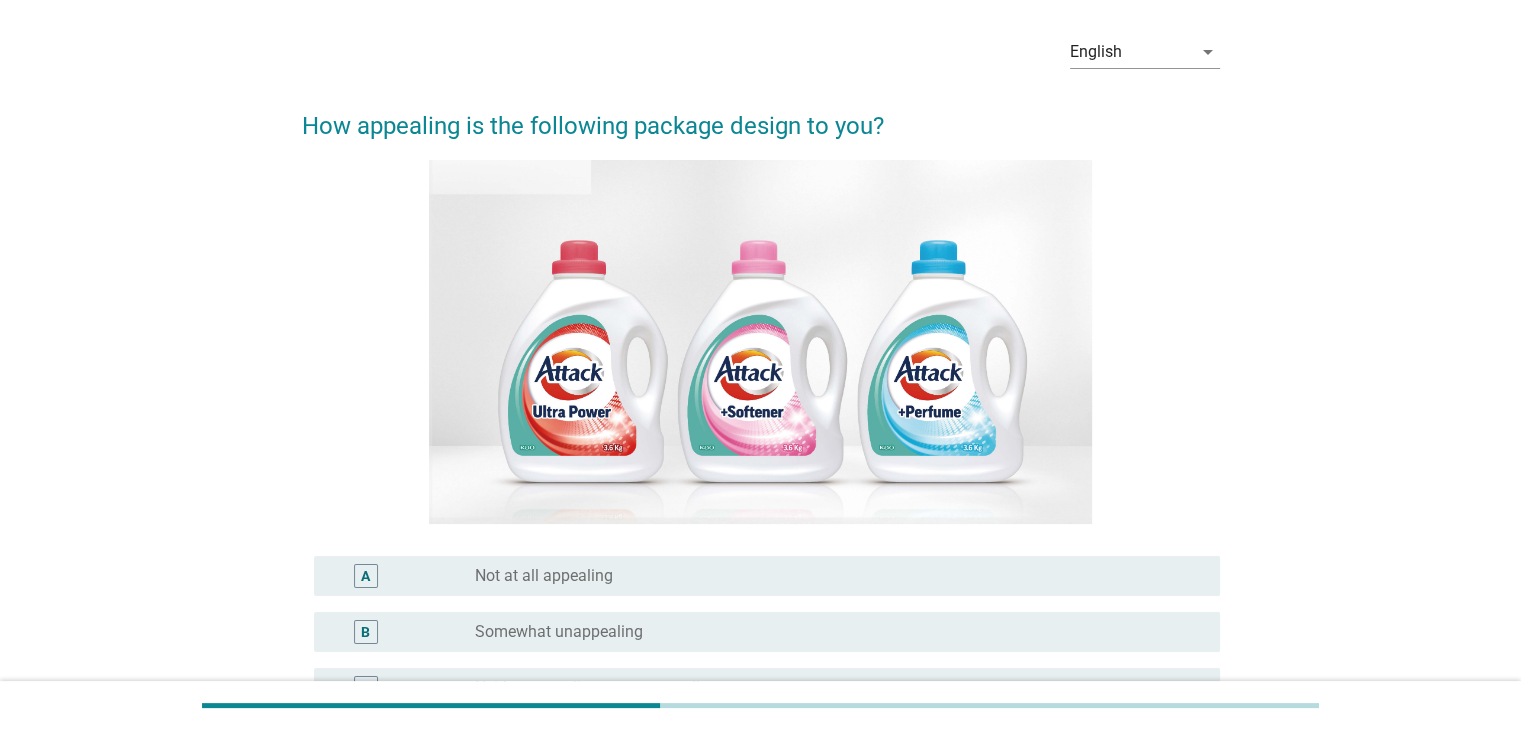 scroll, scrollTop: 200, scrollLeft: 0, axis: vertical 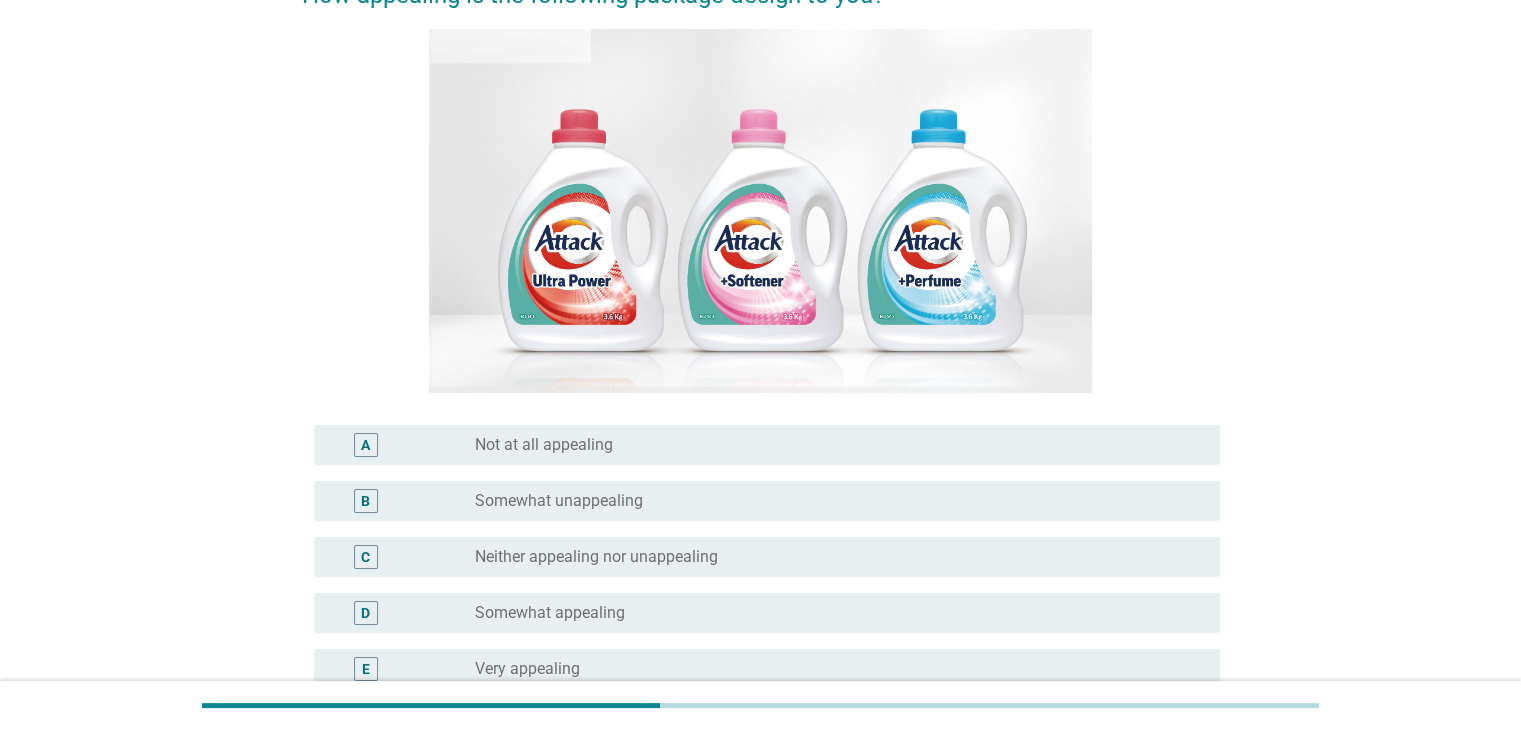 click on "radio_button_unchecked Somewhat appealing" at bounding box center [831, 613] 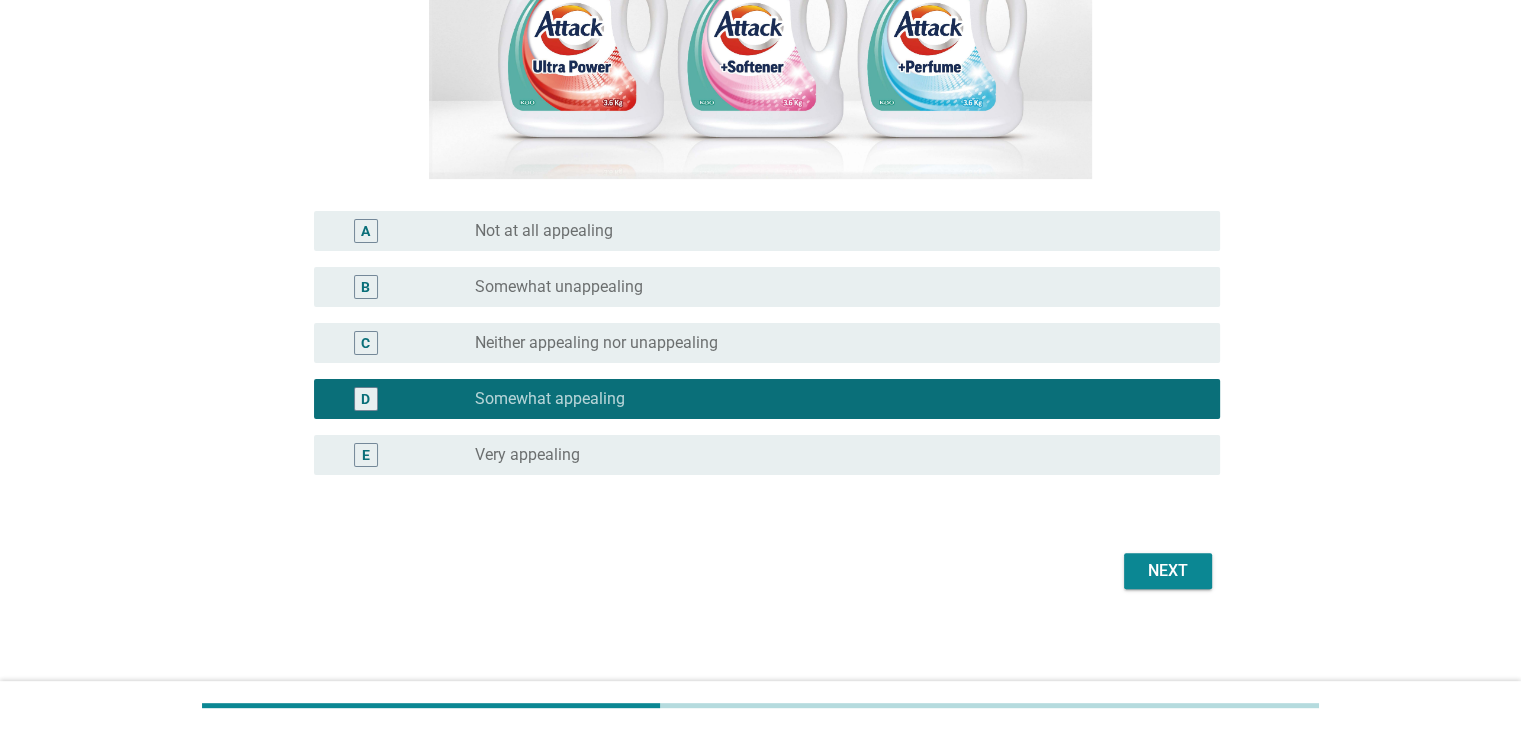 scroll, scrollTop: 416, scrollLeft: 0, axis: vertical 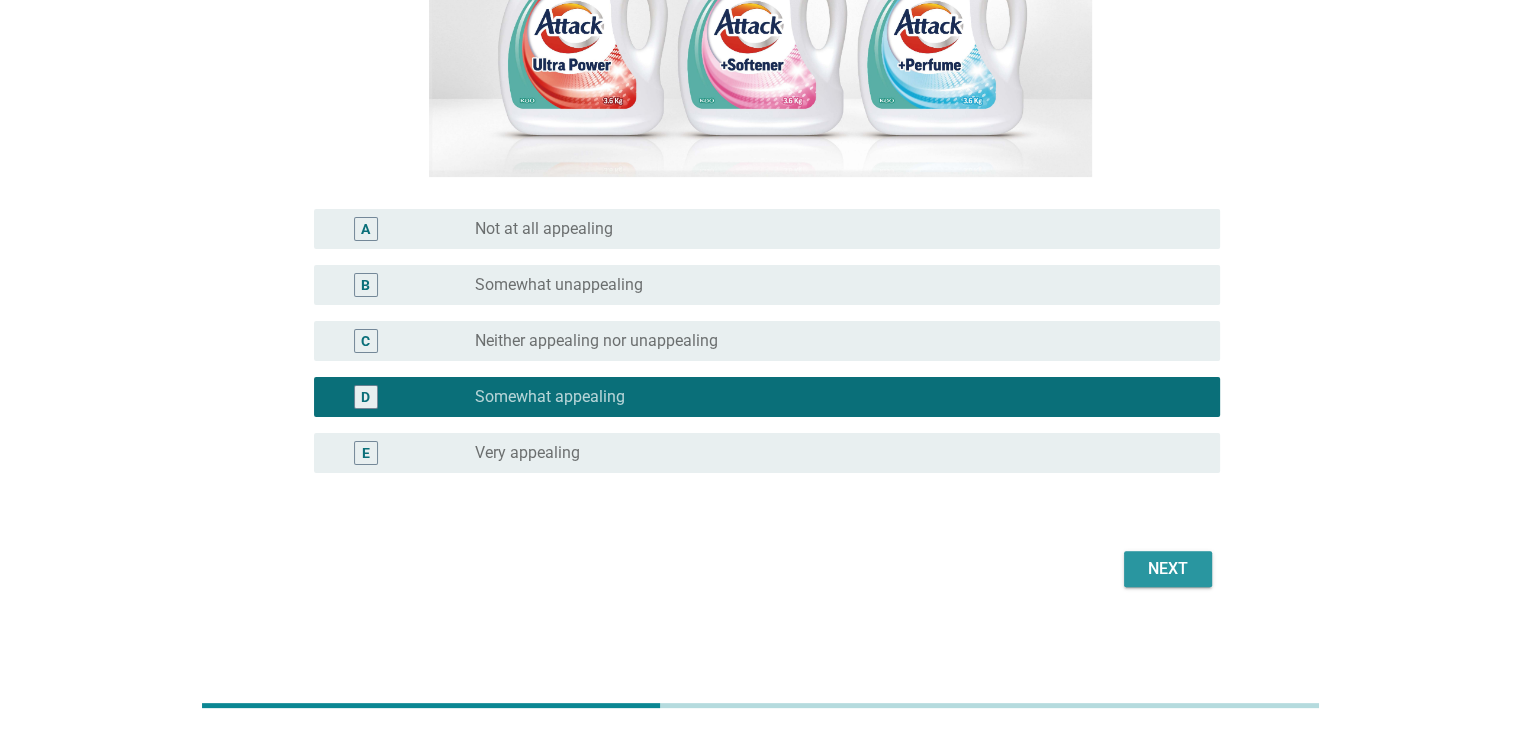 click on "Next" at bounding box center [1168, 569] 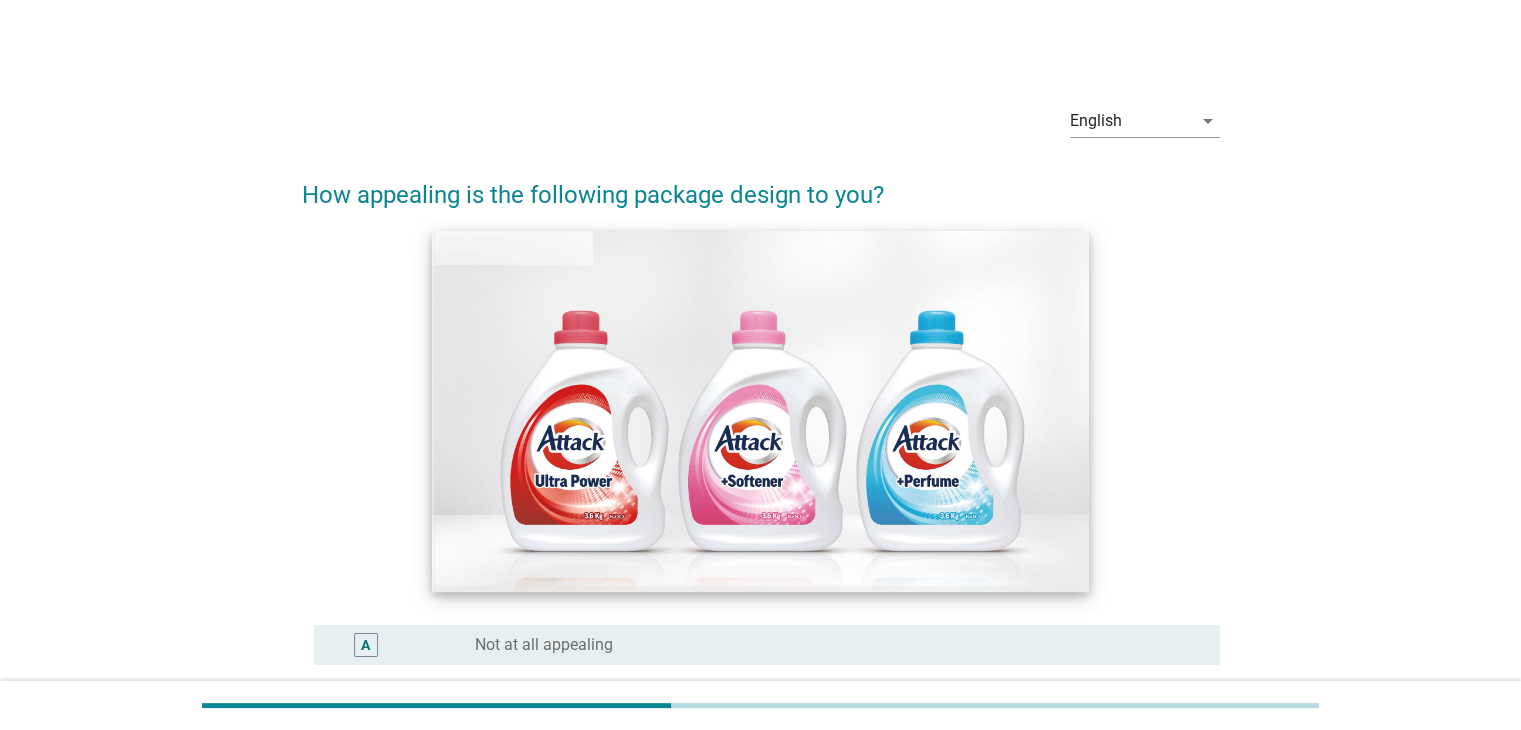 scroll, scrollTop: 300, scrollLeft: 0, axis: vertical 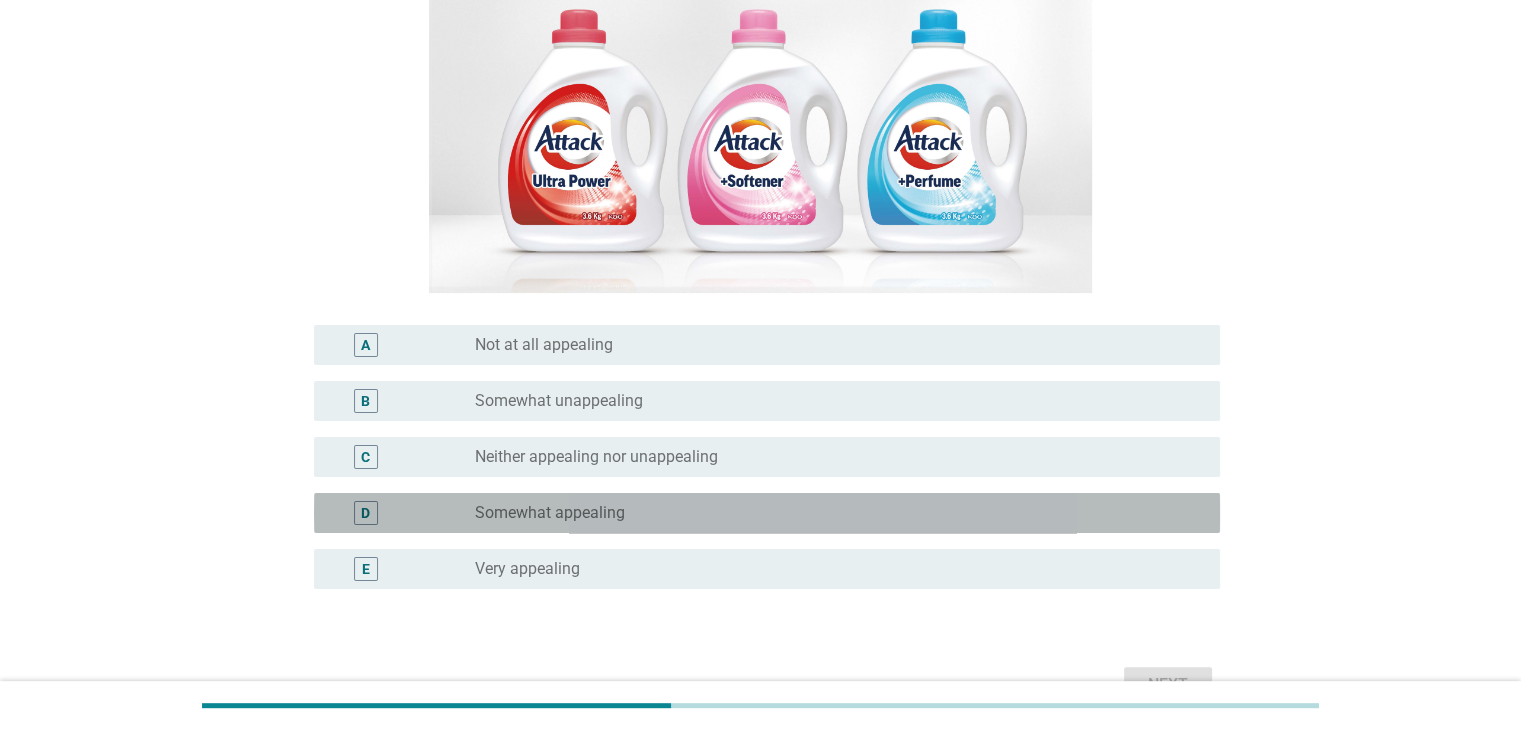 click on "Somewhat appealing" at bounding box center (550, 513) 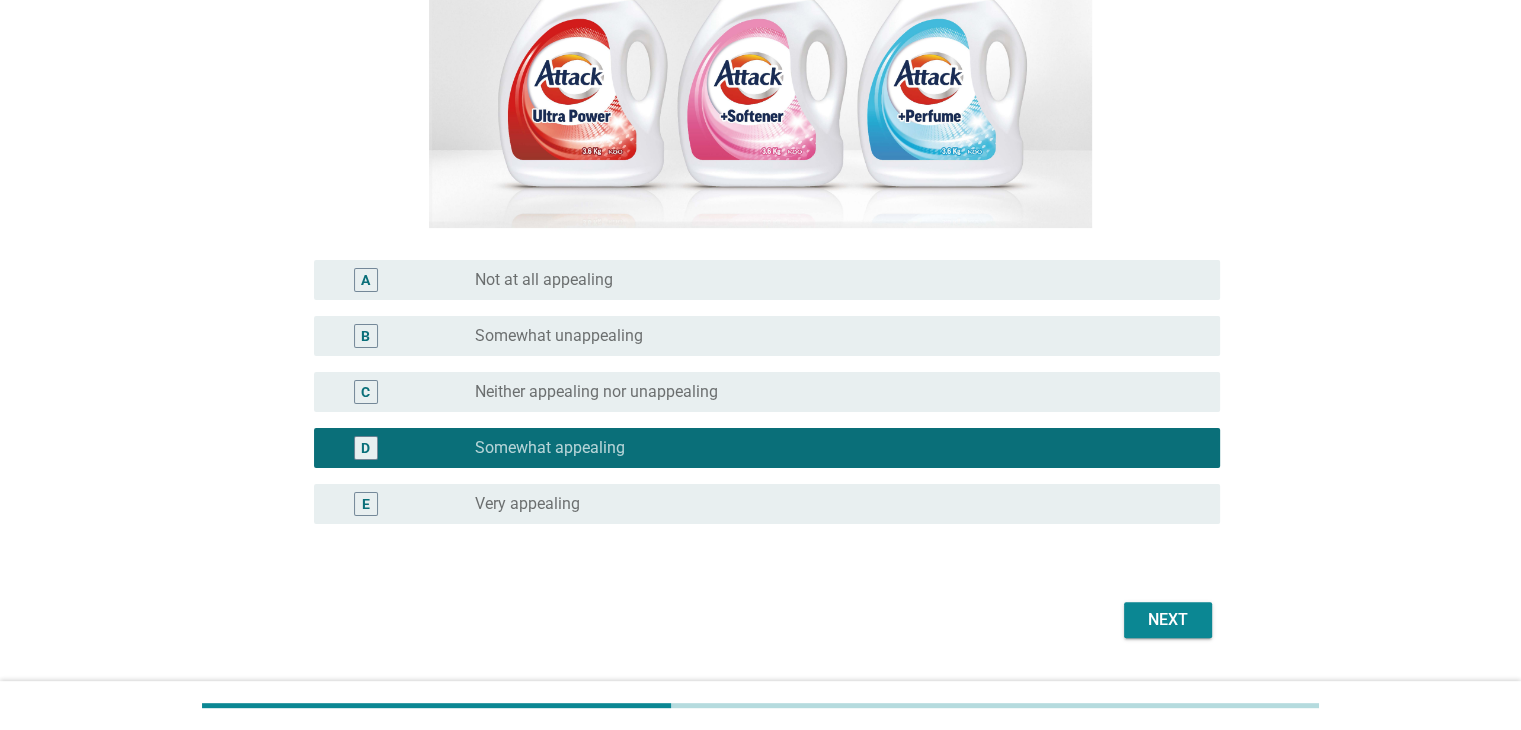 scroll, scrollTop: 400, scrollLeft: 0, axis: vertical 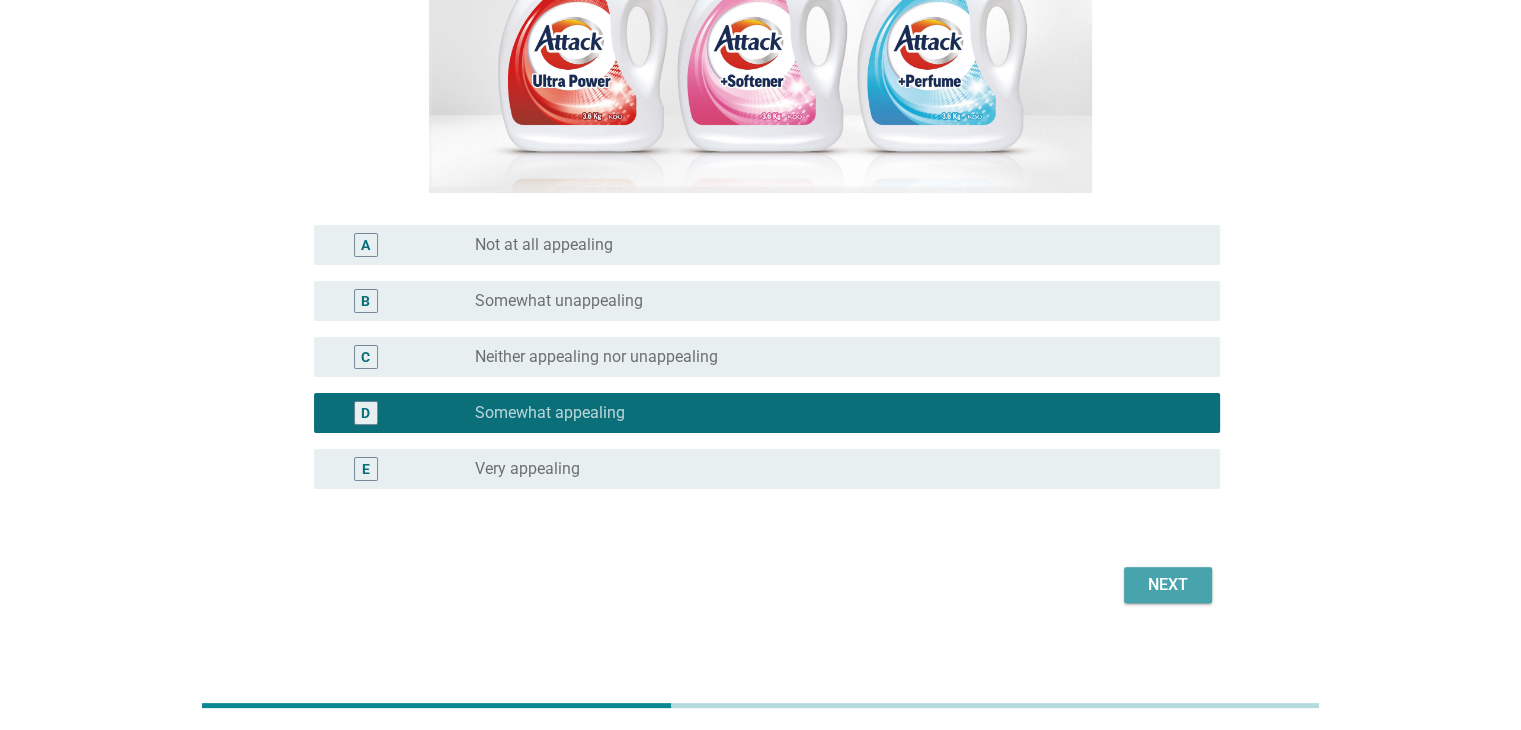 click on "Next" at bounding box center (1168, 585) 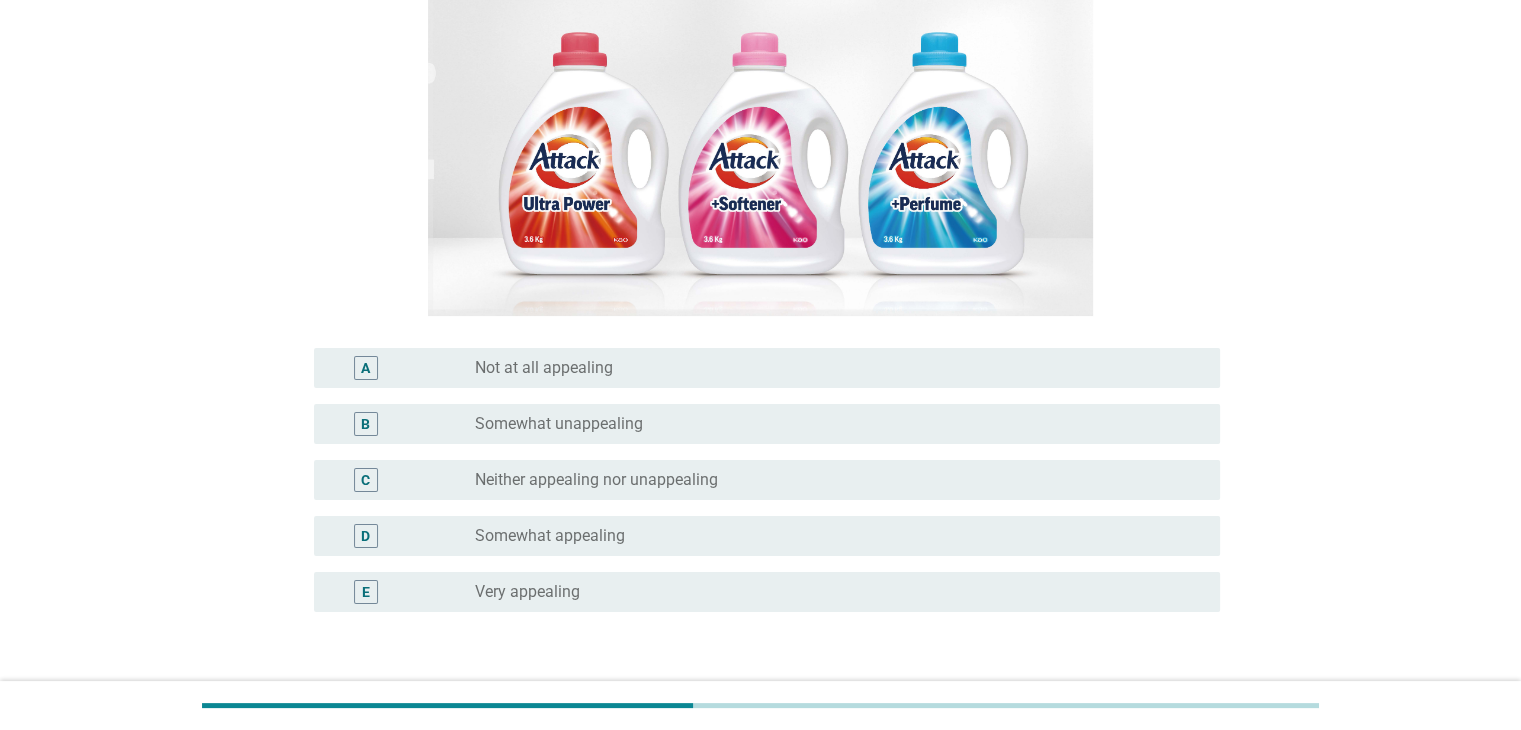 scroll, scrollTop: 300, scrollLeft: 0, axis: vertical 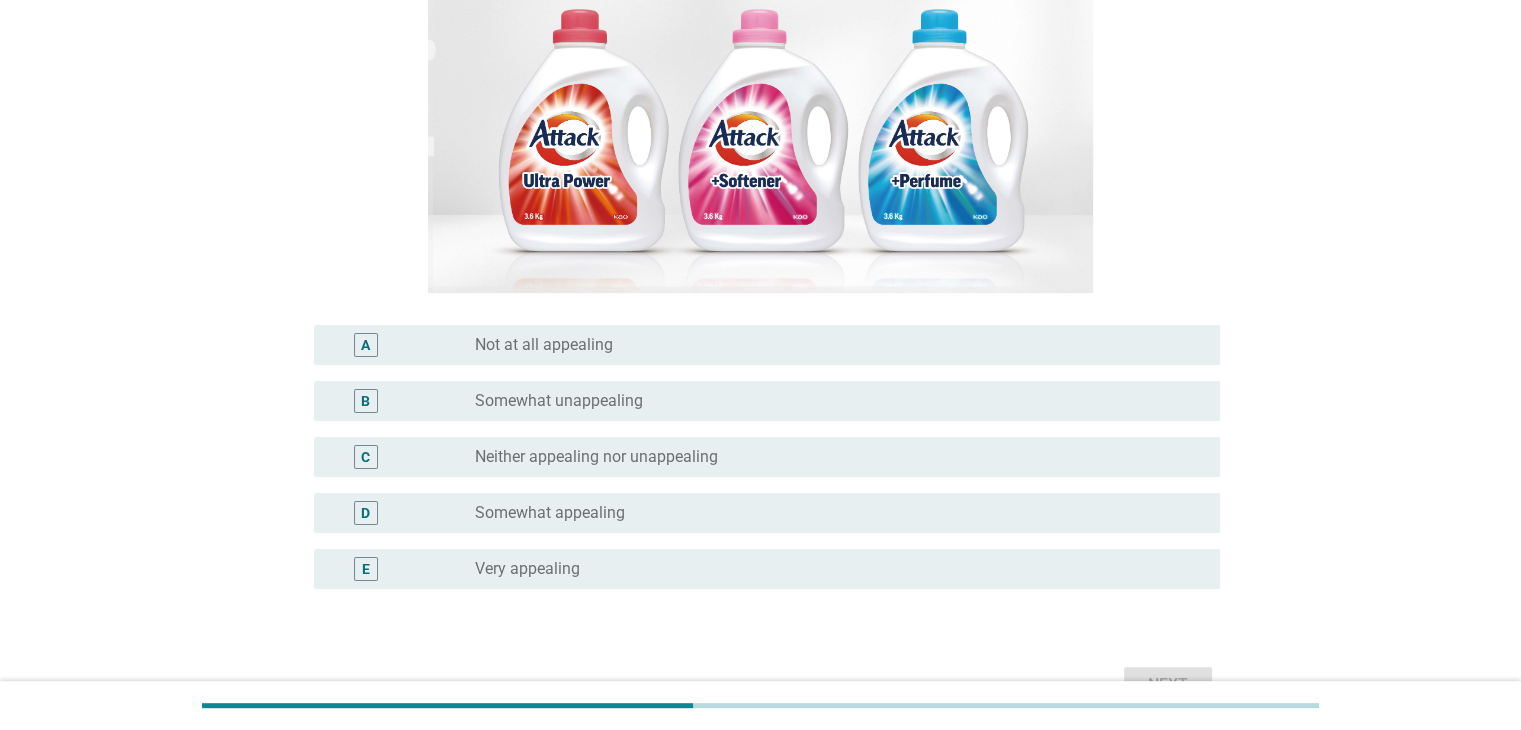 click on "radio_button_unchecked Neither appealing nor unappealing" at bounding box center [831, 457] 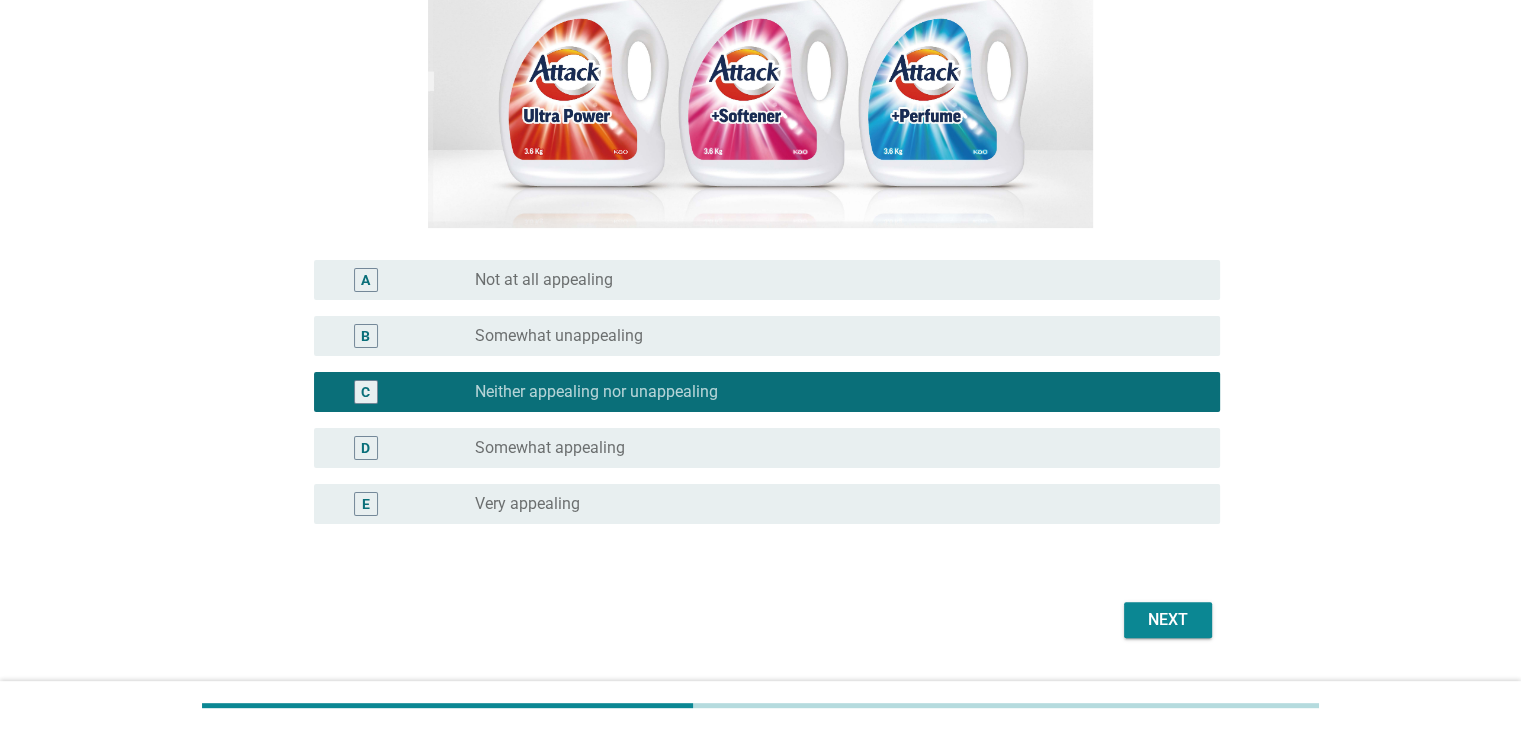 scroll, scrollTop: 400, scrollLeft: 0, axis: vertical 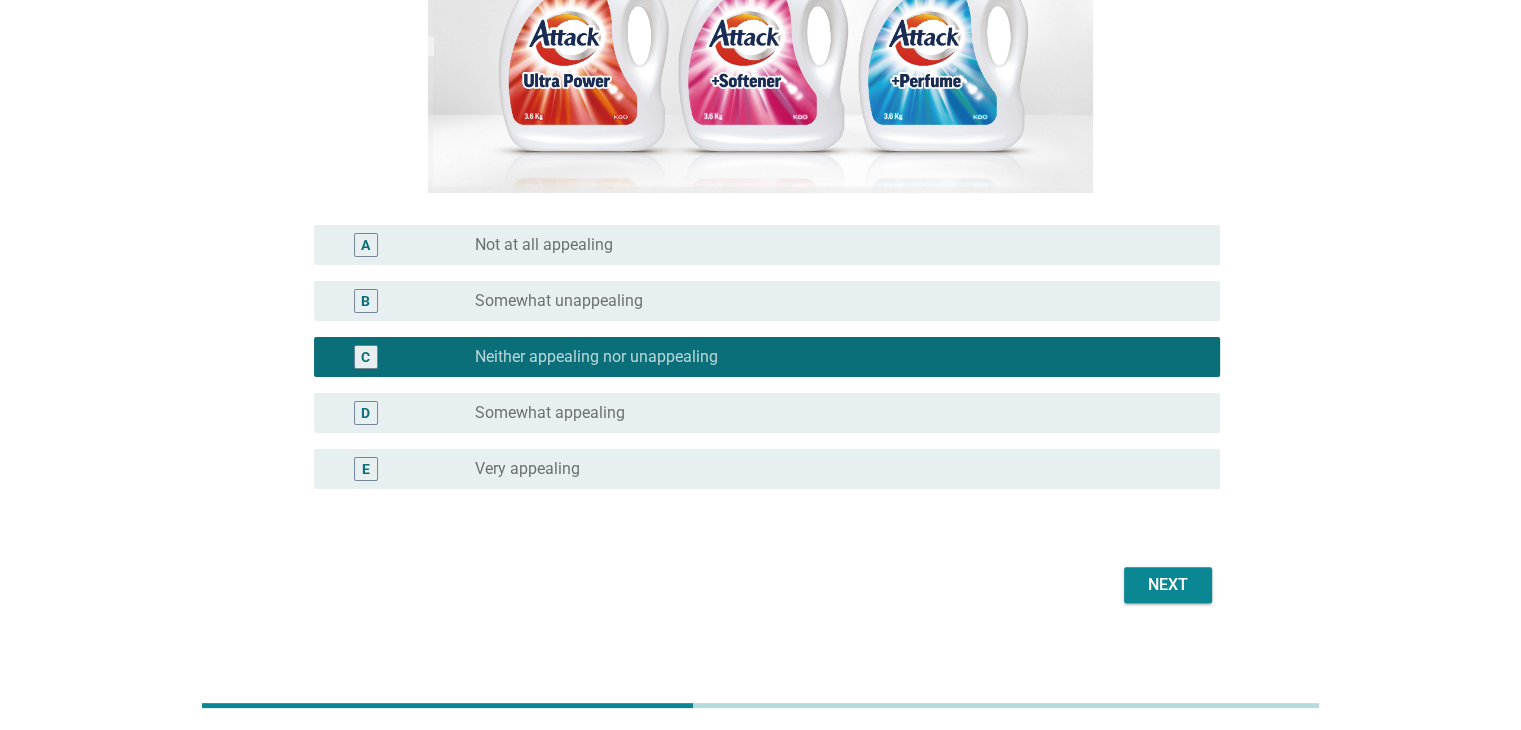 click on "Next" at bounding box center [1168, 585] 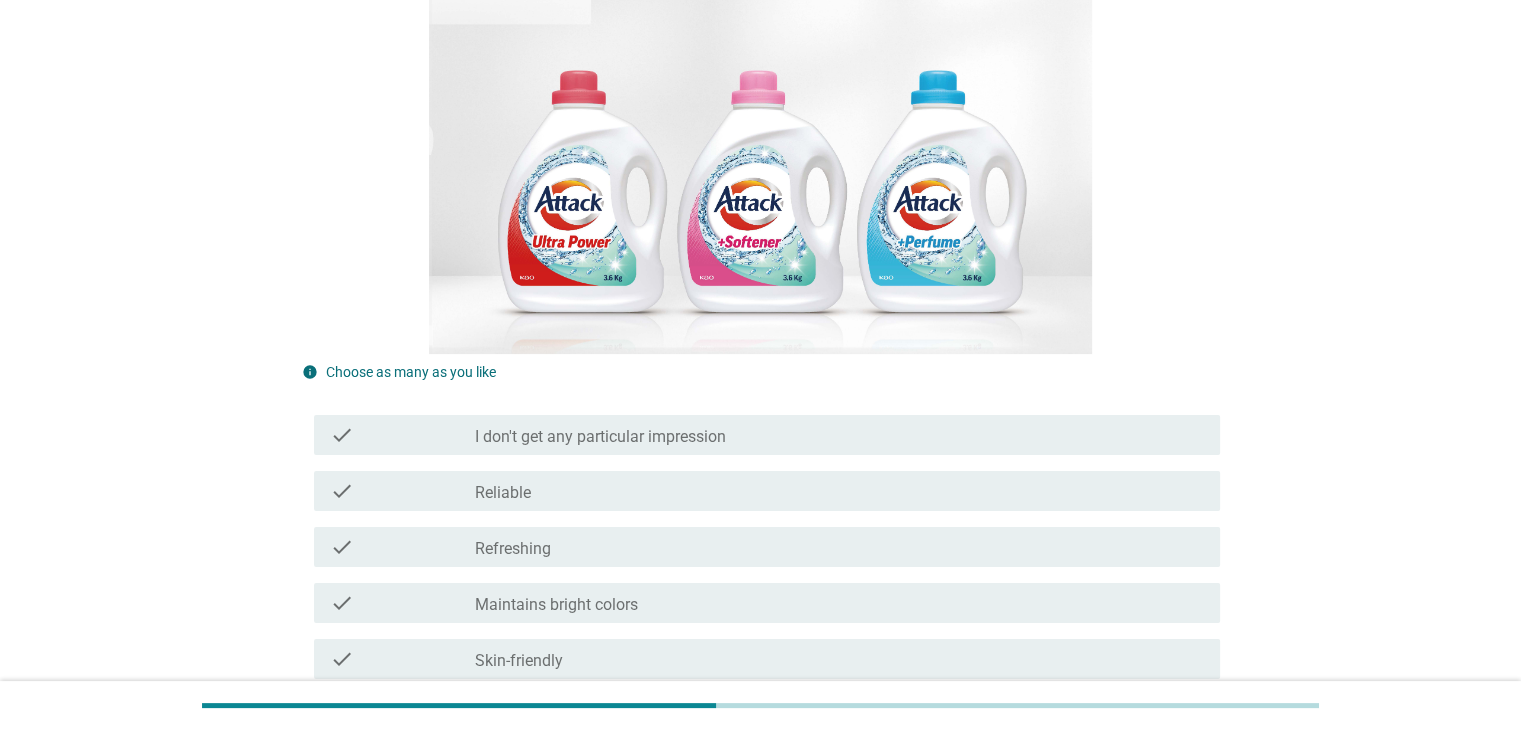 scroll, scrollTop: 300, scrollLeft: 0, axis: vertical 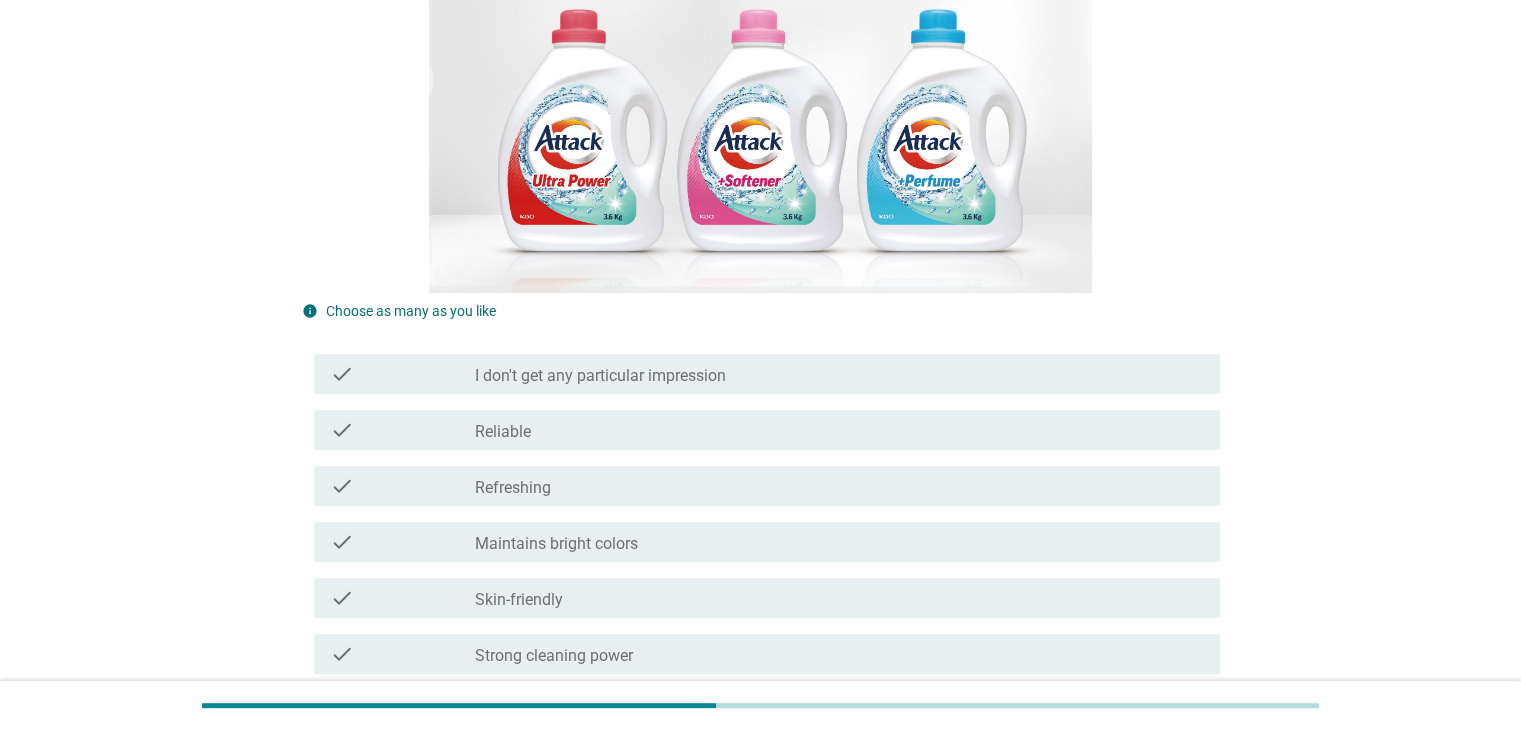 click on "check_box_outline_blank Refreshing" at bounding box center [839, 486] 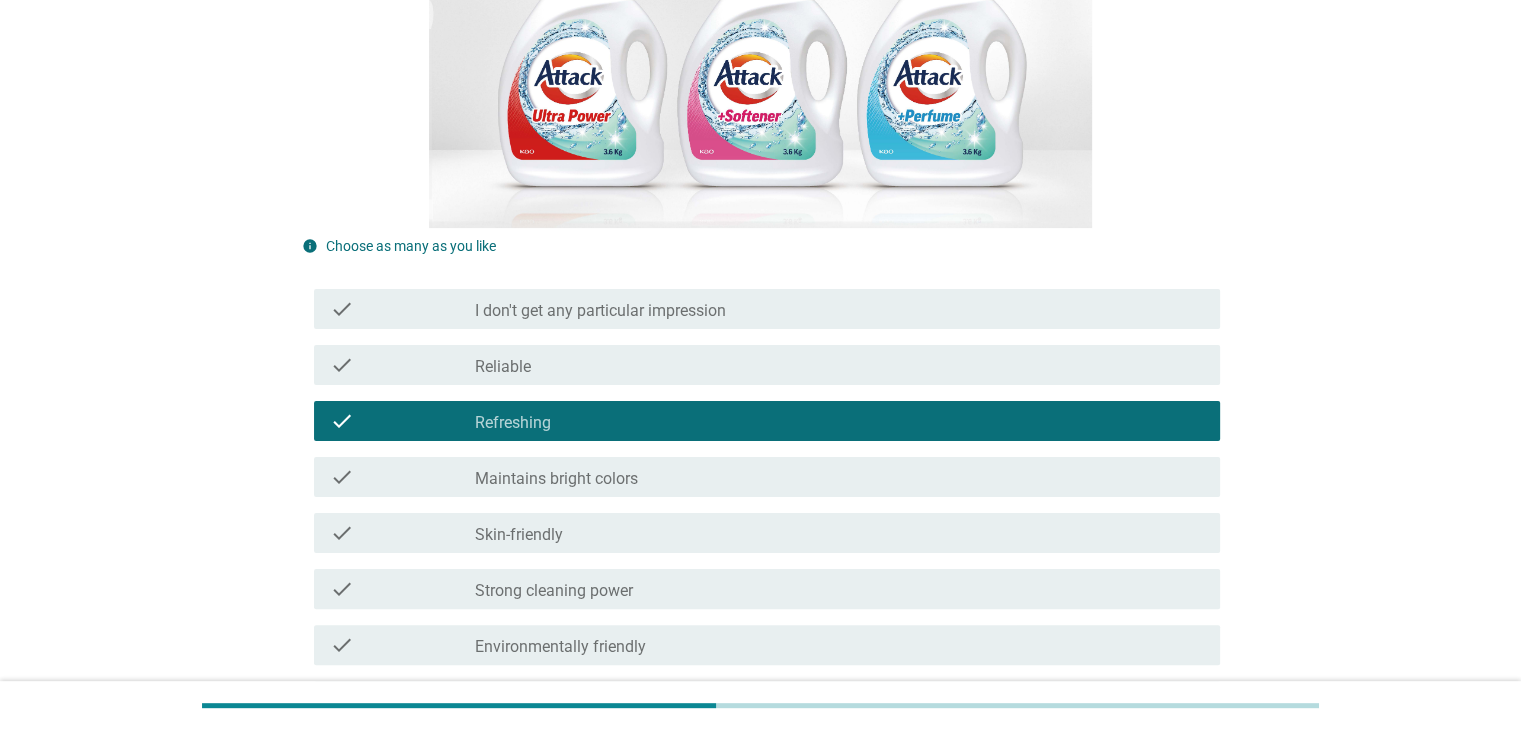 scroll, scrollTop: 400, scrollLeft: 0, axis: vertical 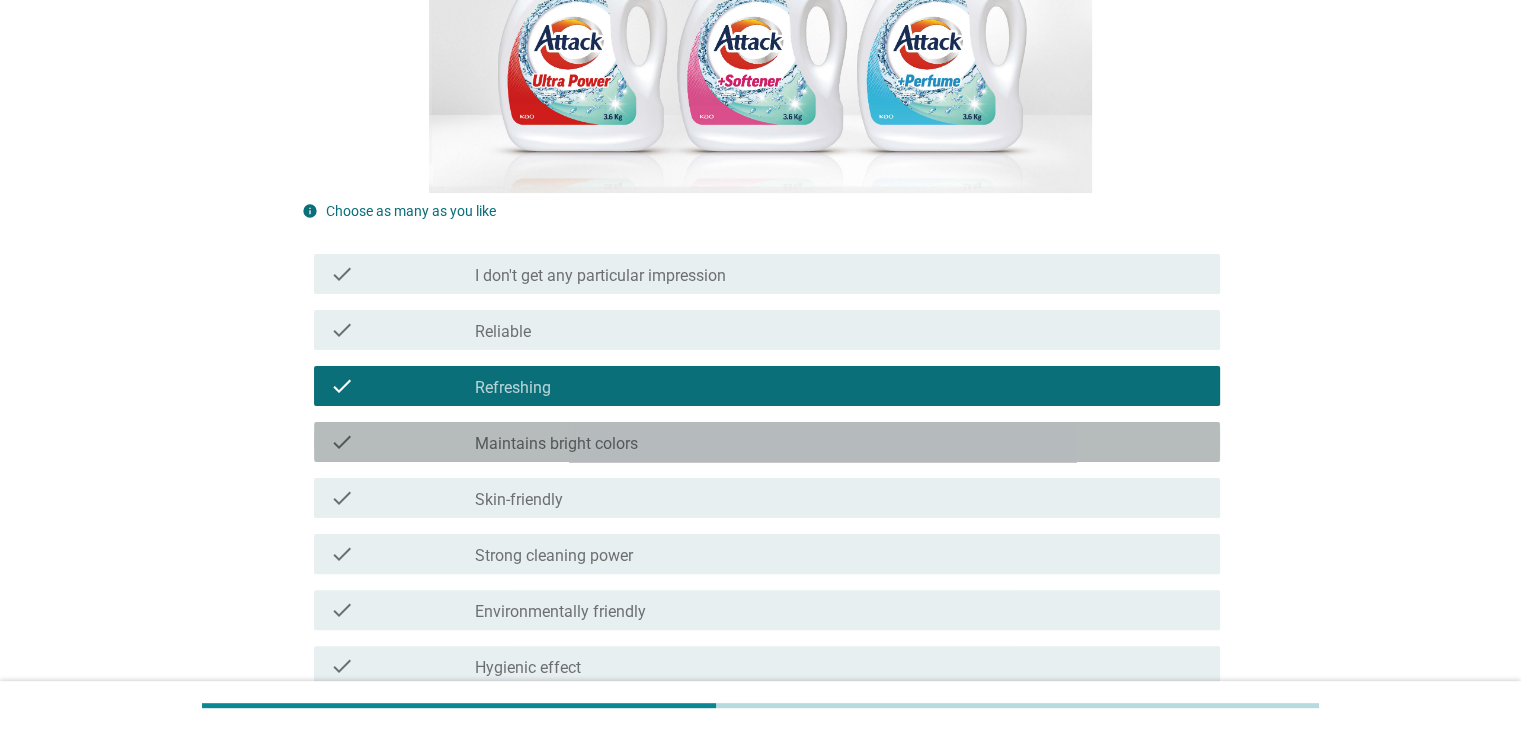 click on "check_box_outline_blank Maintains bright colors" at bounding box center [839, 442] 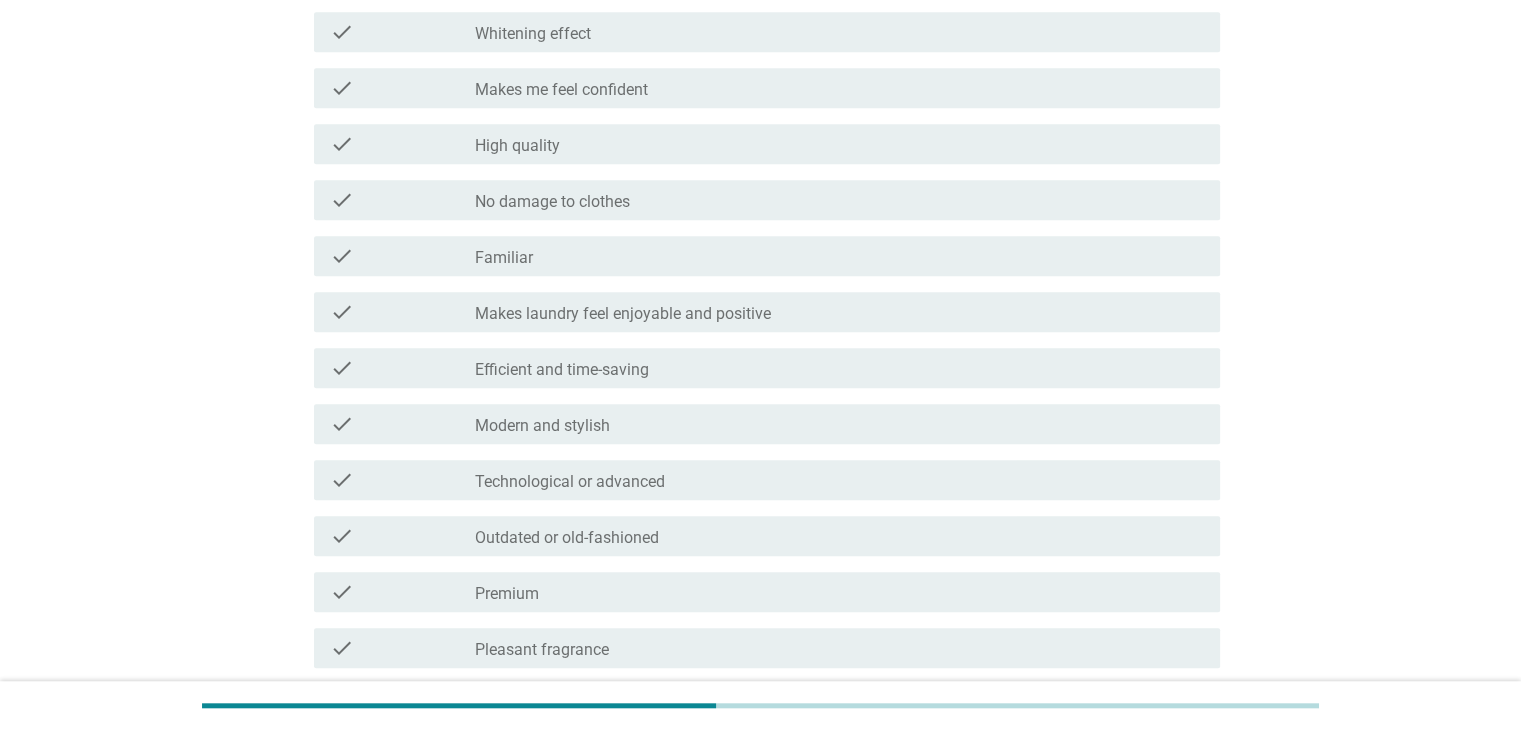 scroll, scrollTop: 1400, scrollLeft: 0, axis: vertical 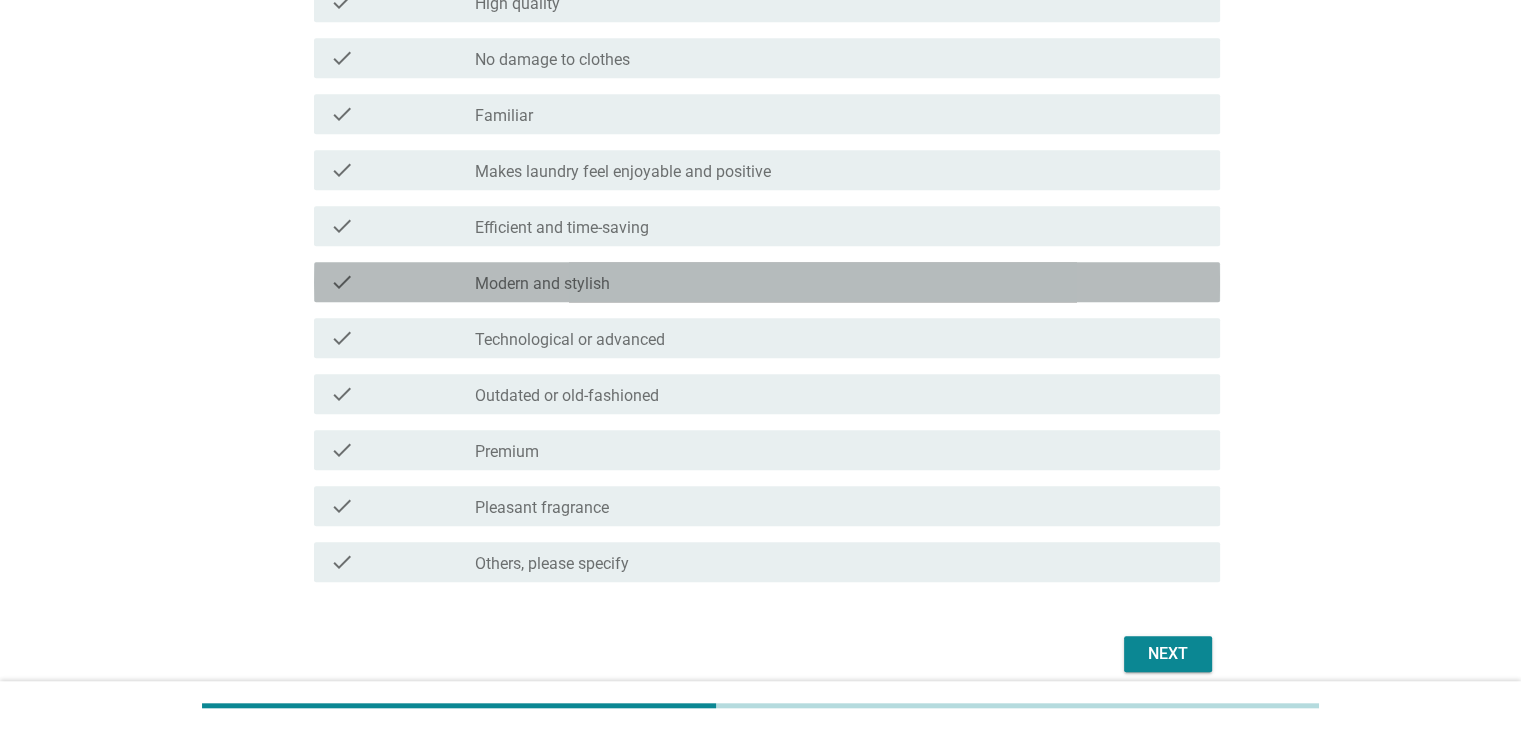 drag, startPoint x: 511, startPoint y: 275, endPoint x: 667, endPoint y: 298, distance: 157.6864 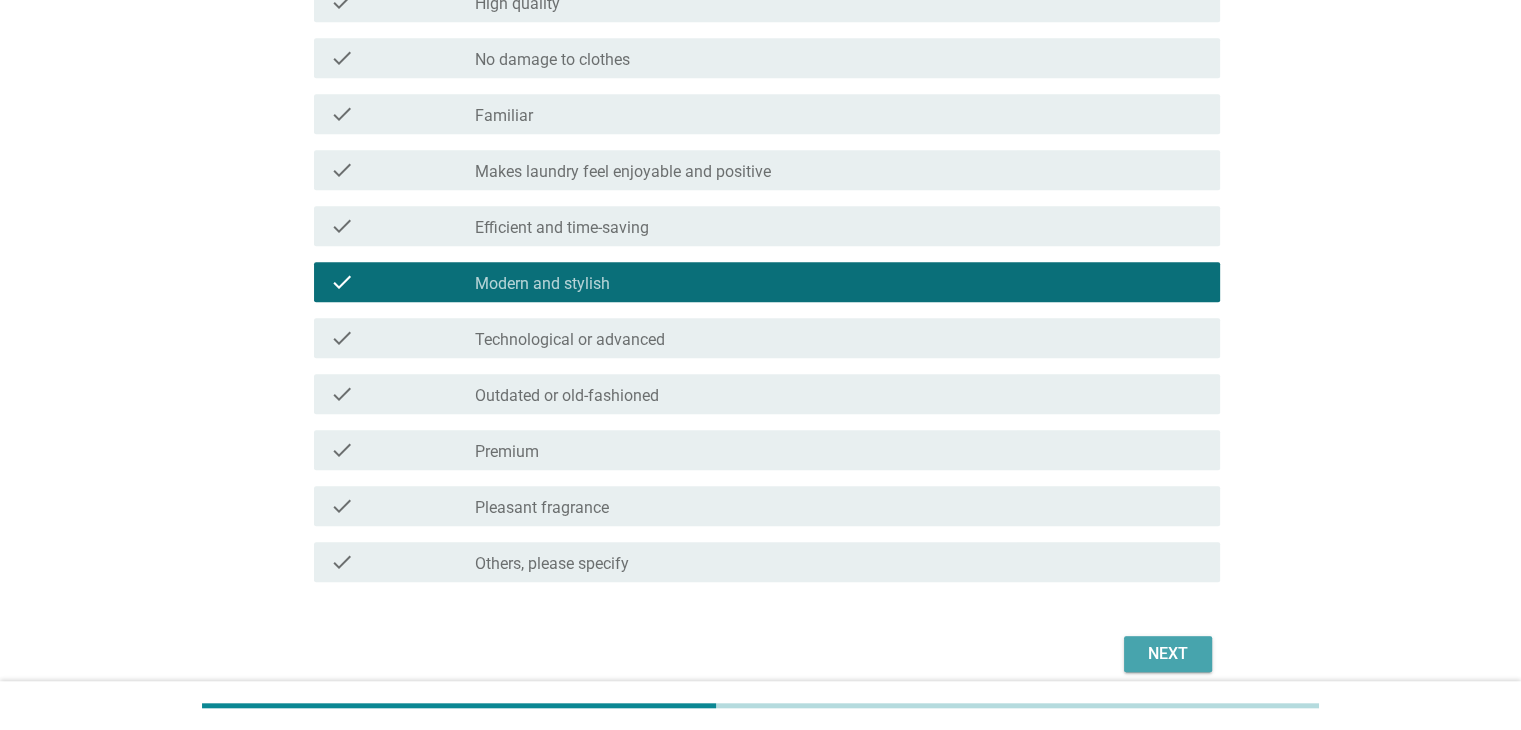 click on "Next" at bounding box center (1168, 654) 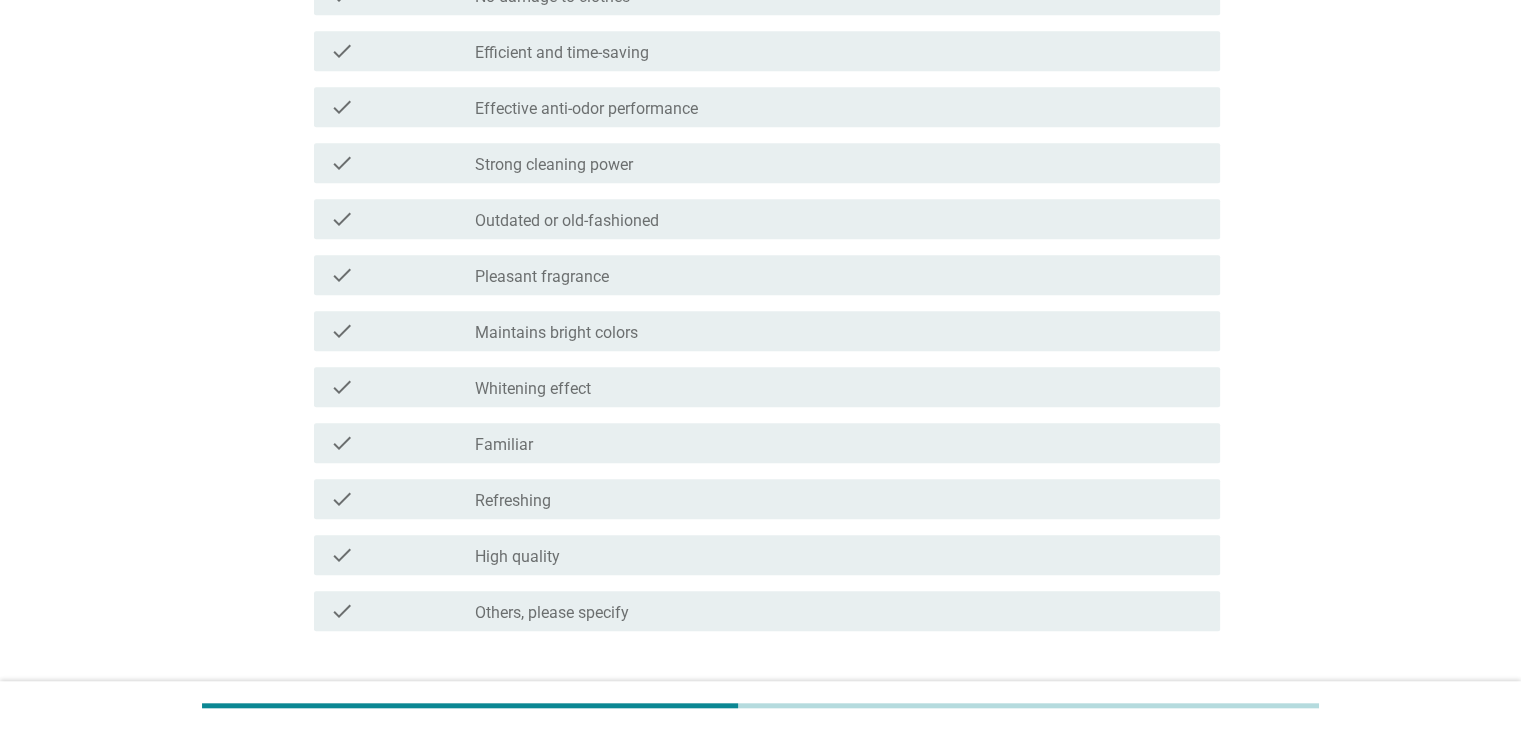 scroll, scrollTop: 1400, scrollLeft: 0, axis: vertical 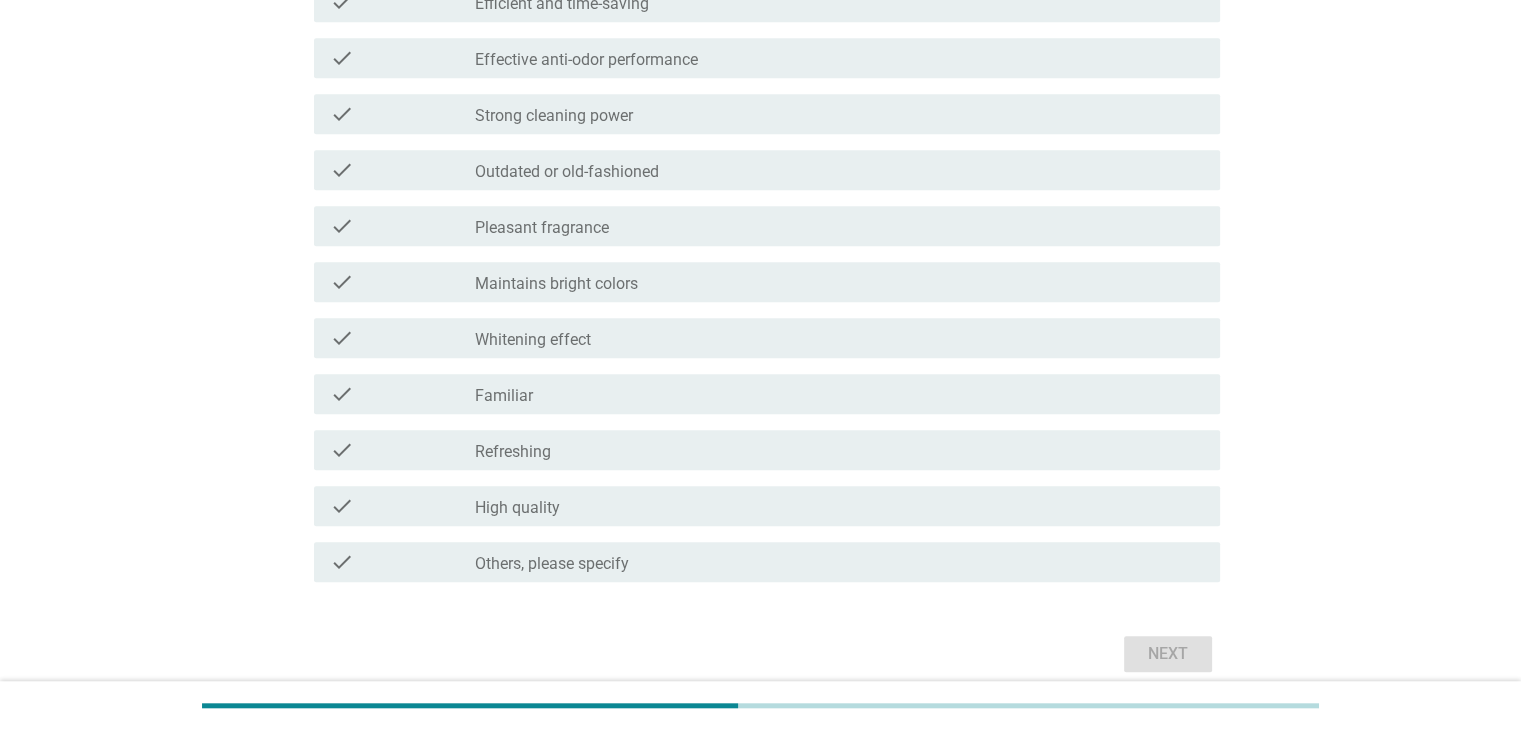click on "check_box_outline_blank Refreshing" at bounding box center [839, 450] 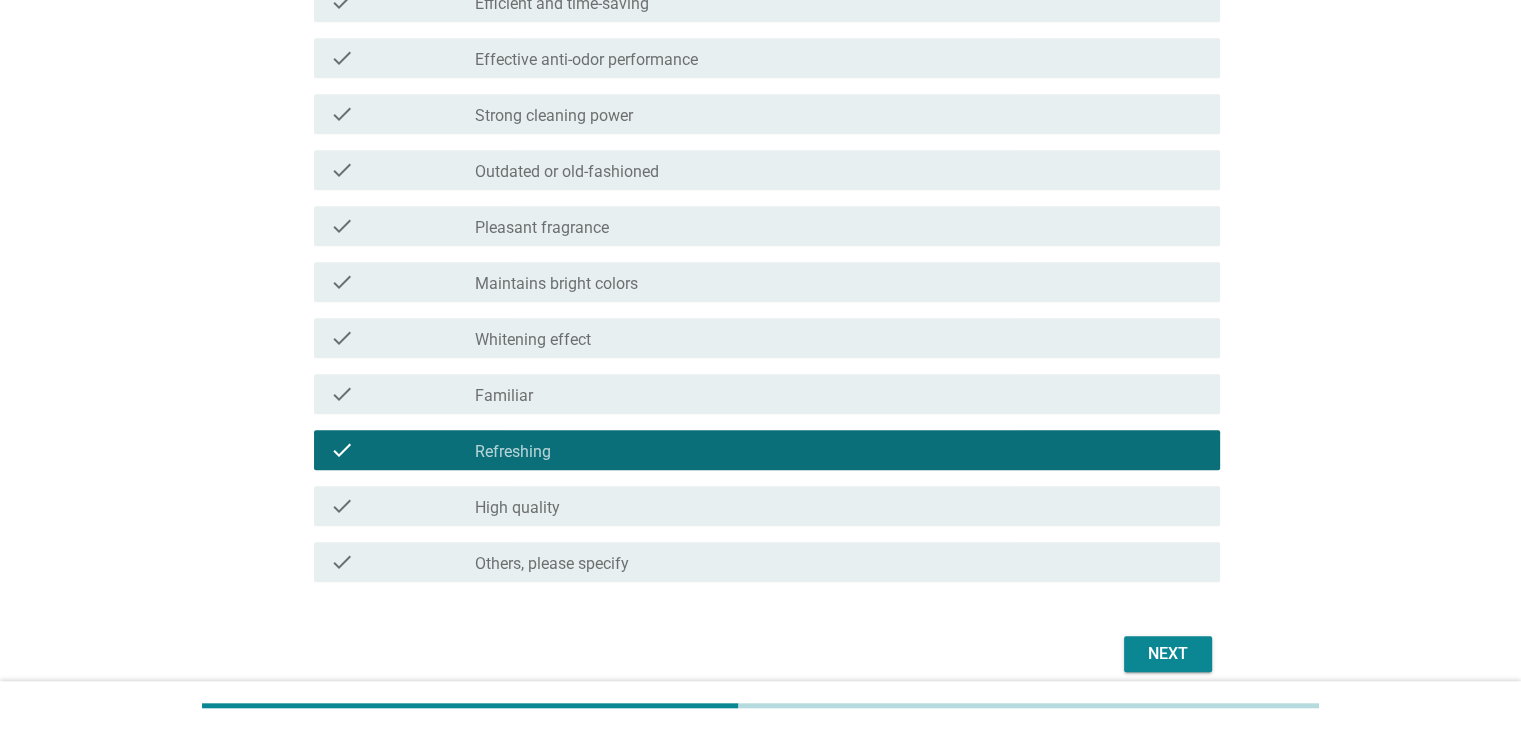 click on "Next" at bounding box center (1168, 654) 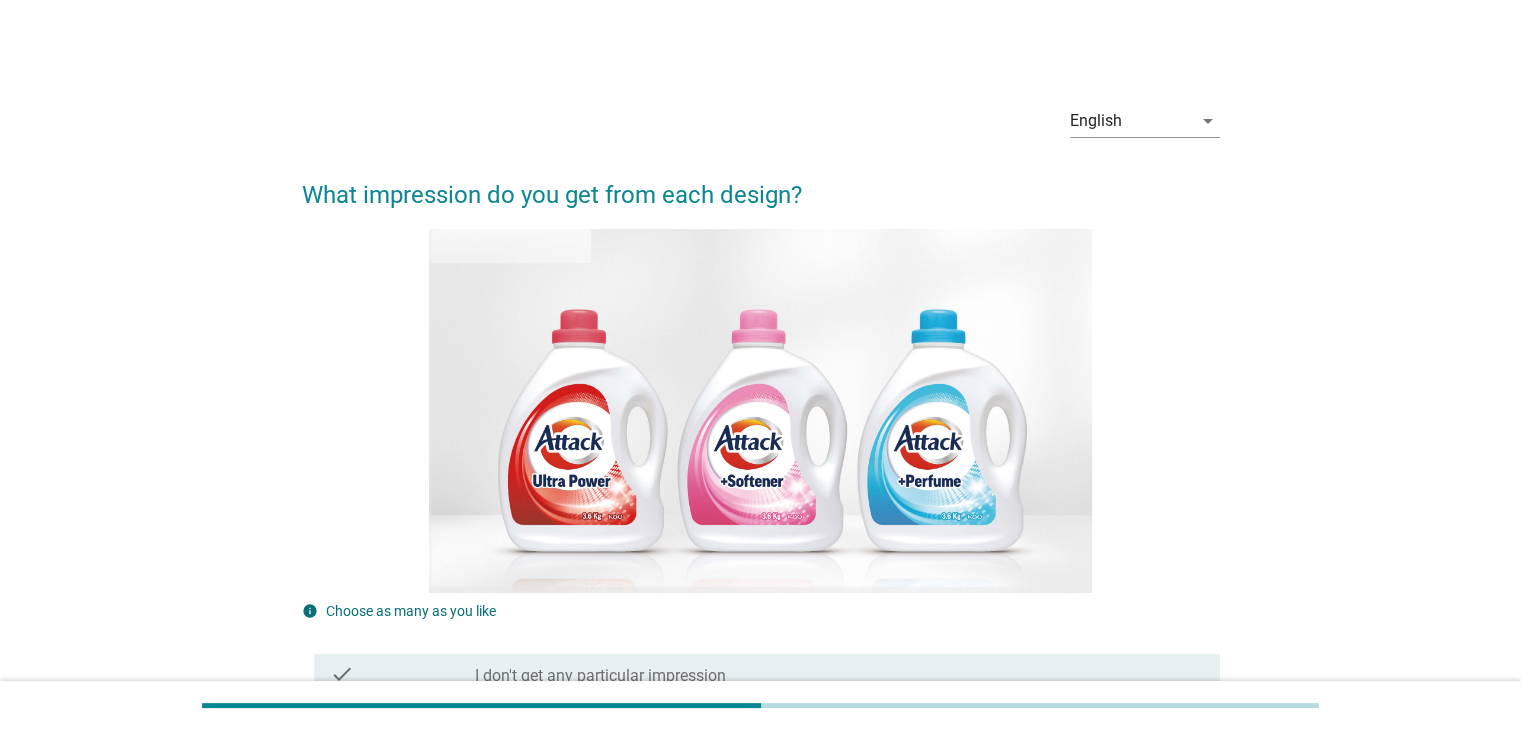 scroll, scrollTop: 500, scrollLeft: 0, axis: vertical 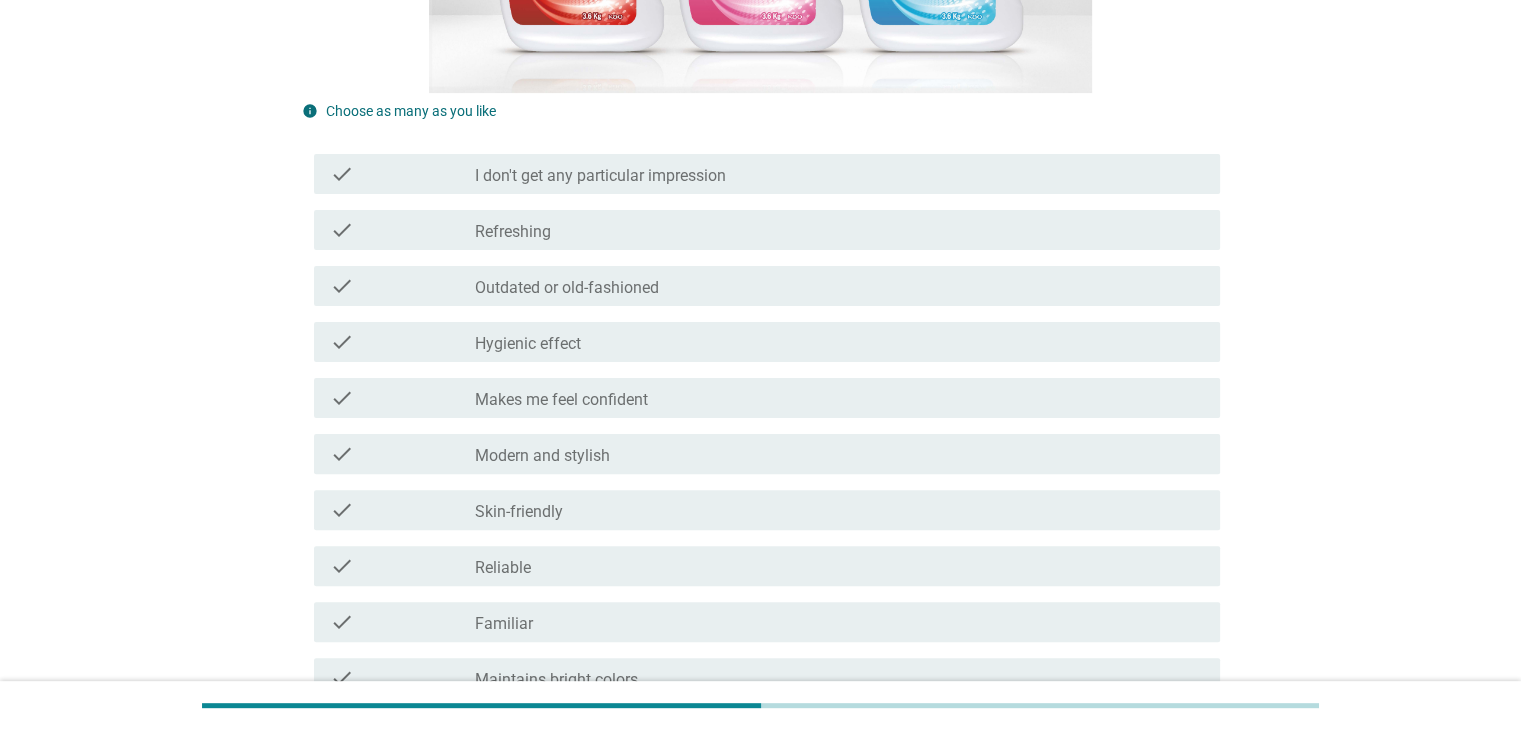 click on "check     check_box_outline_blank I don't get any particular impression" at bounding box center (767, 174) 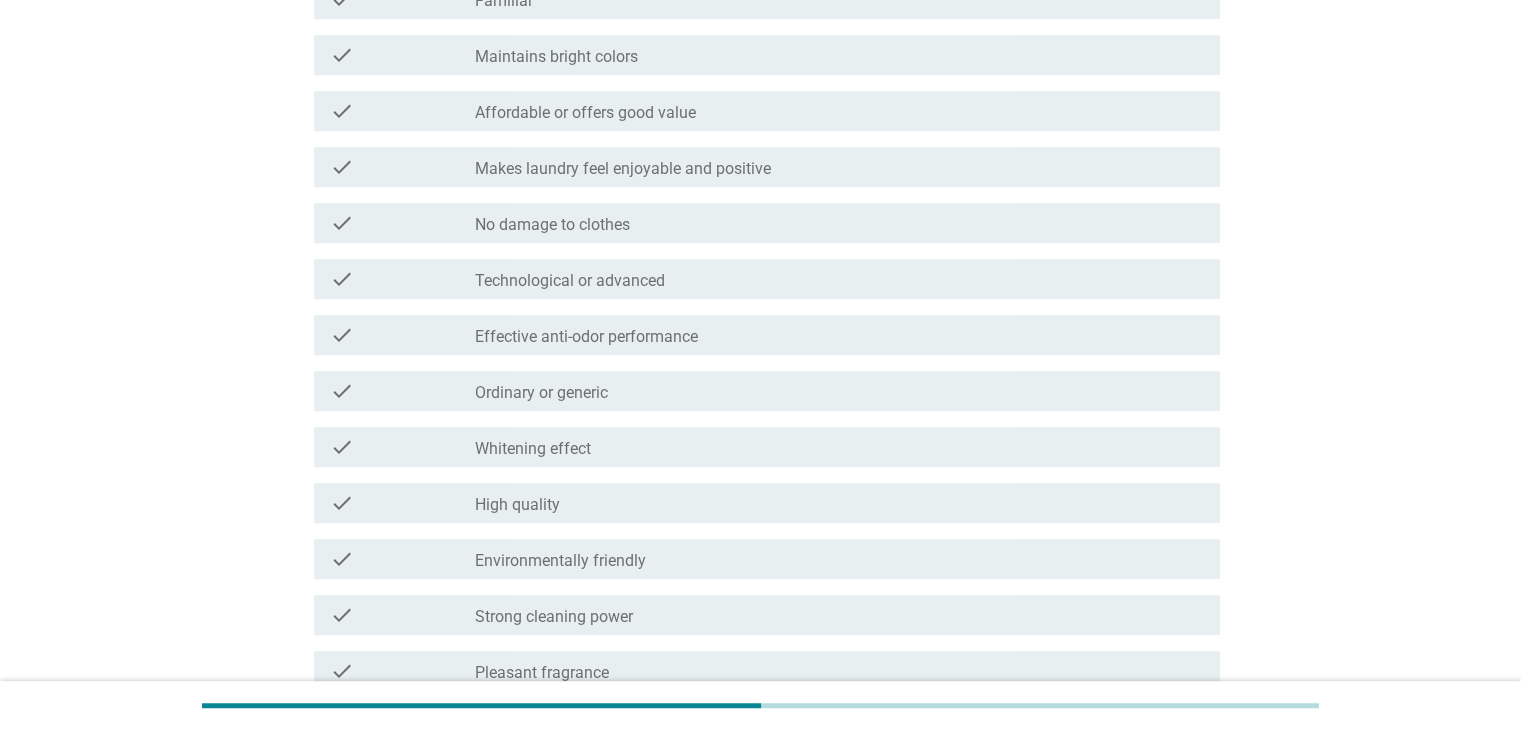 scroll, scrollTop: 1400, scrollLeft: 0, axis: vertical 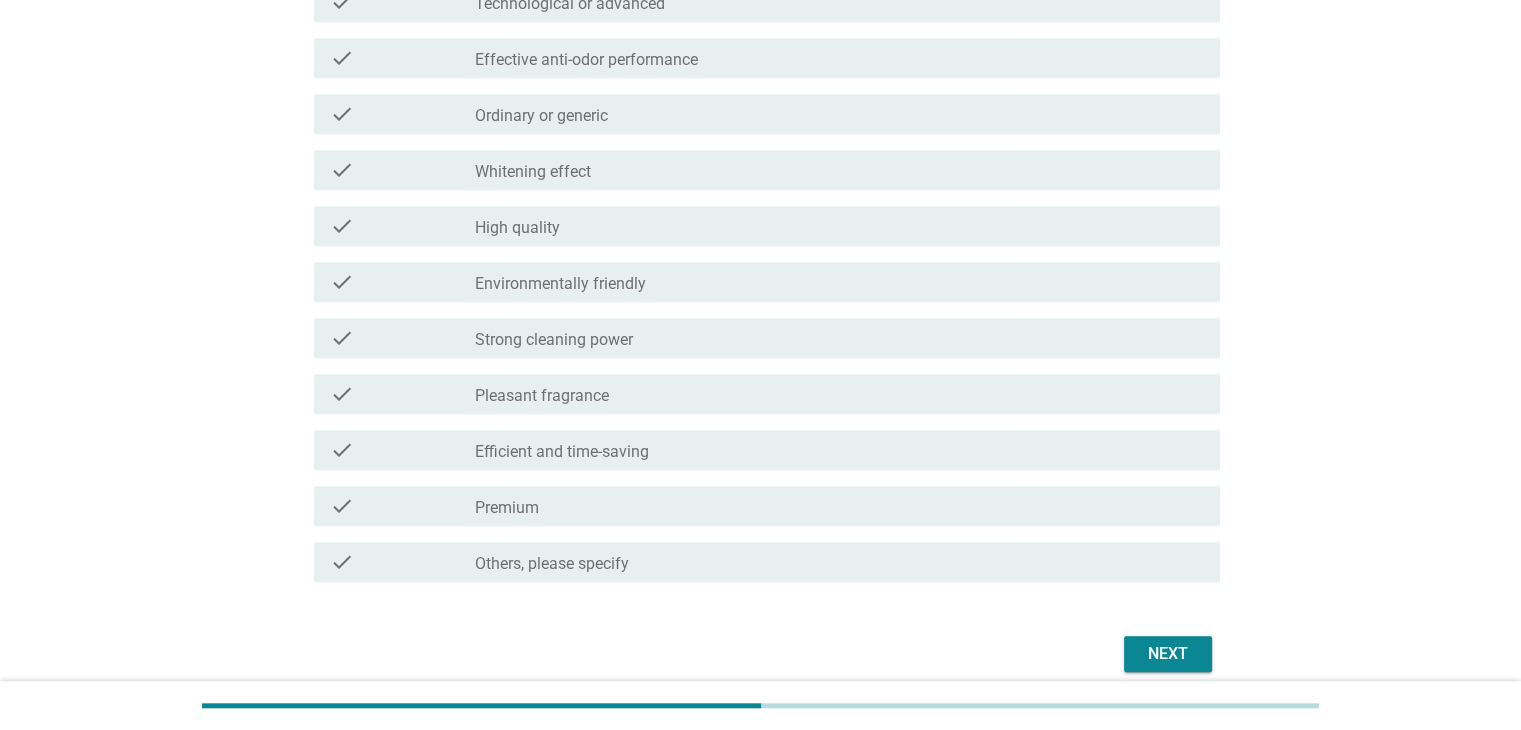 click on "Next" at bounding box center (1168, 654) 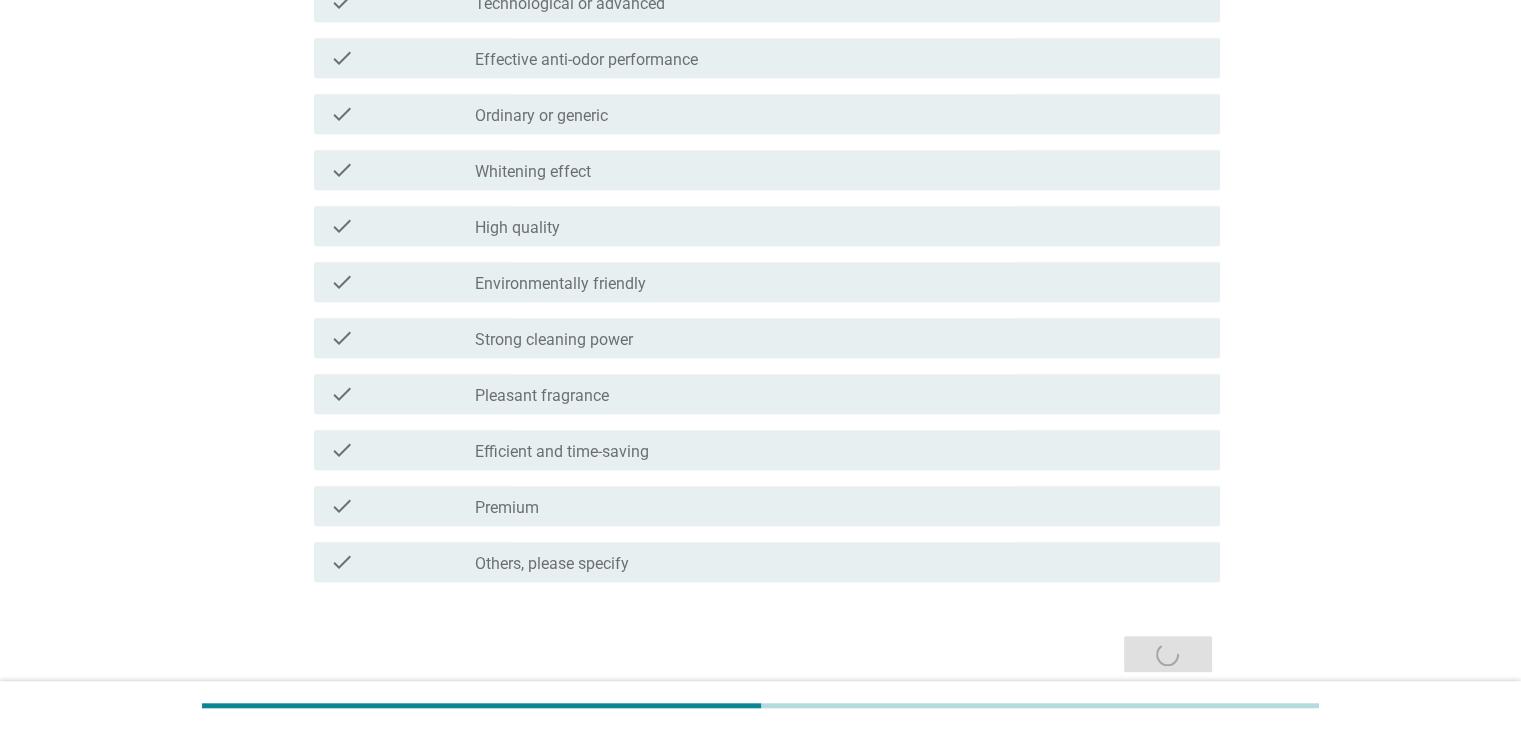 scroll, scrollTop: 0, scrollLeft: 0, axis: both 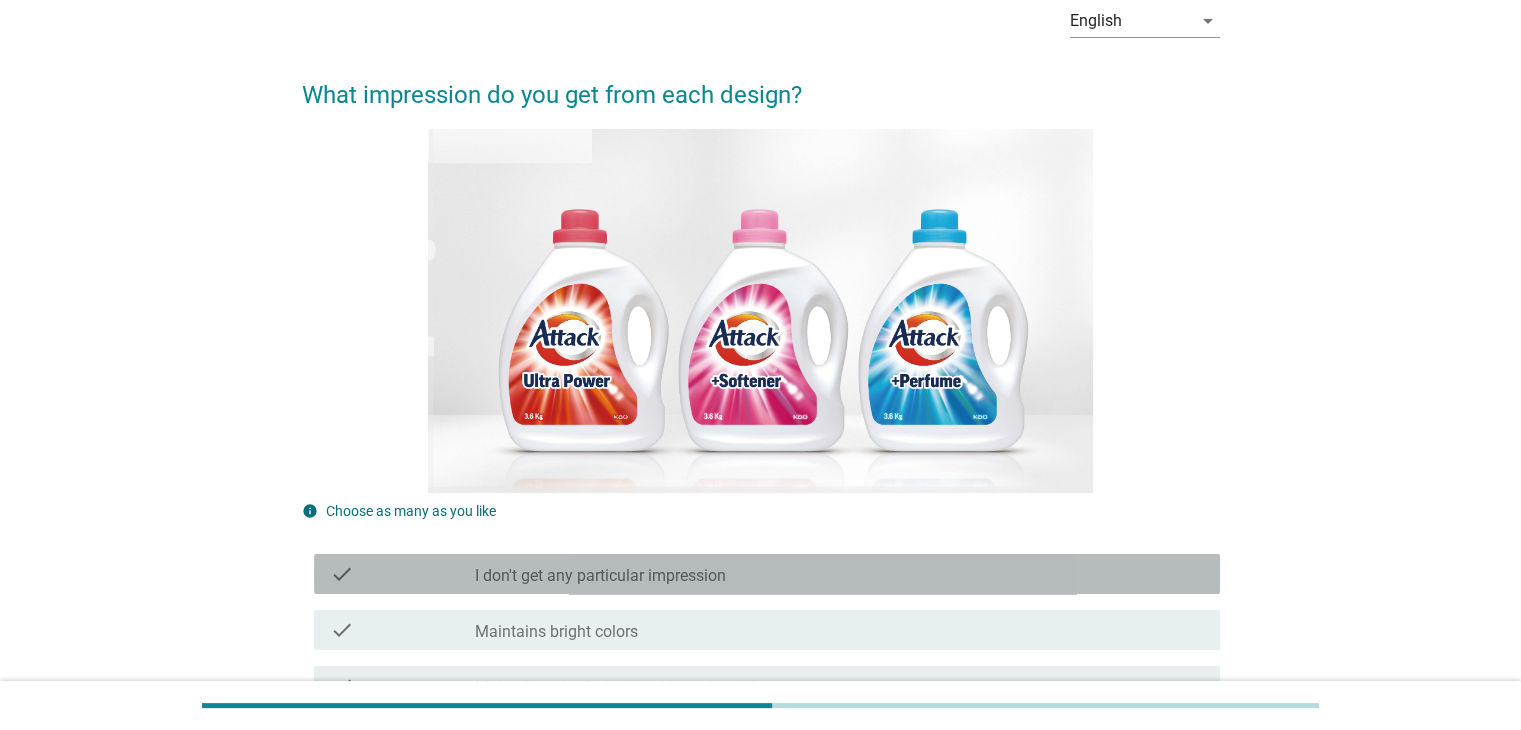 click on "check_box_outline_blank I don't get any particular impression" at bounding box center (839, 574) 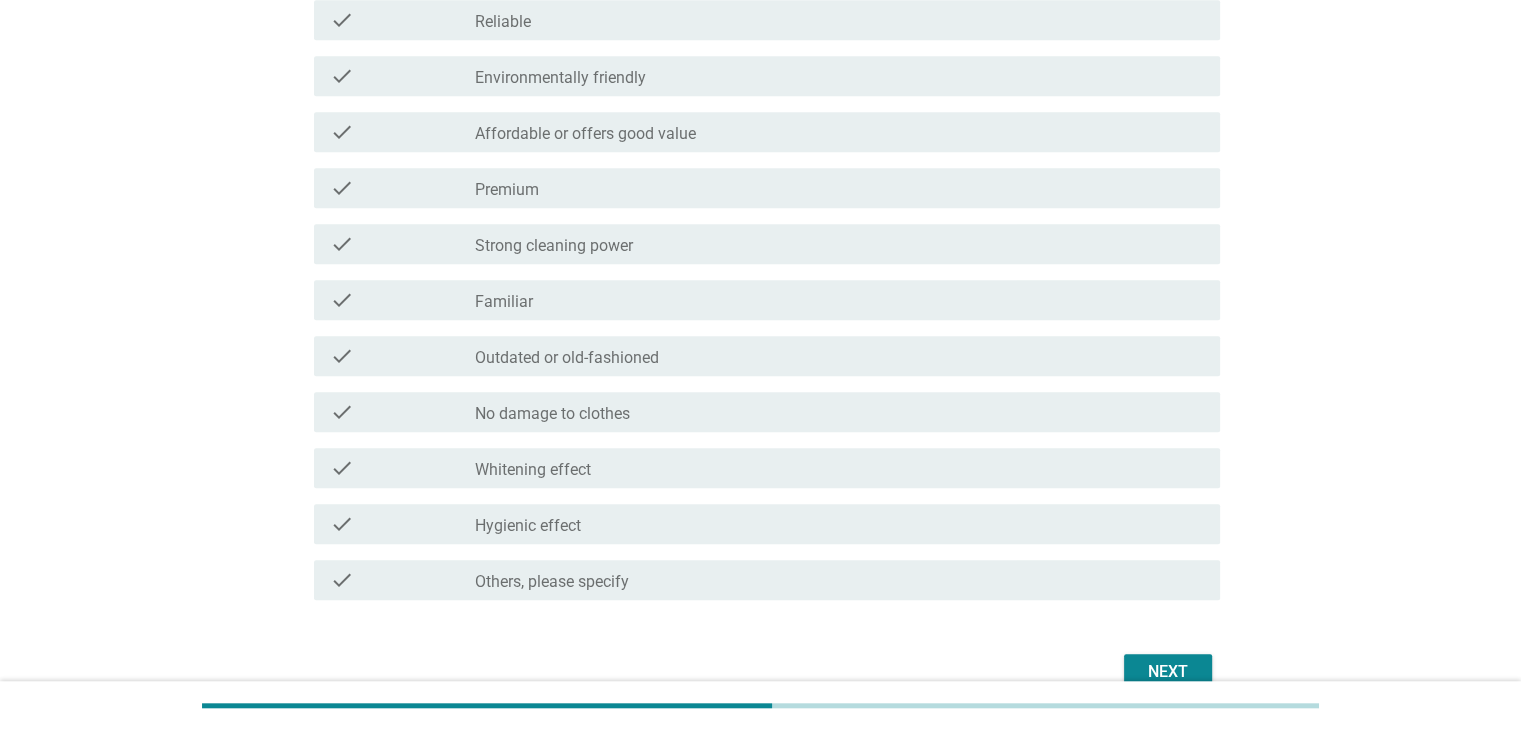 scroll, scrollTop: 1486, scrollLeft: 0, axis: vertical 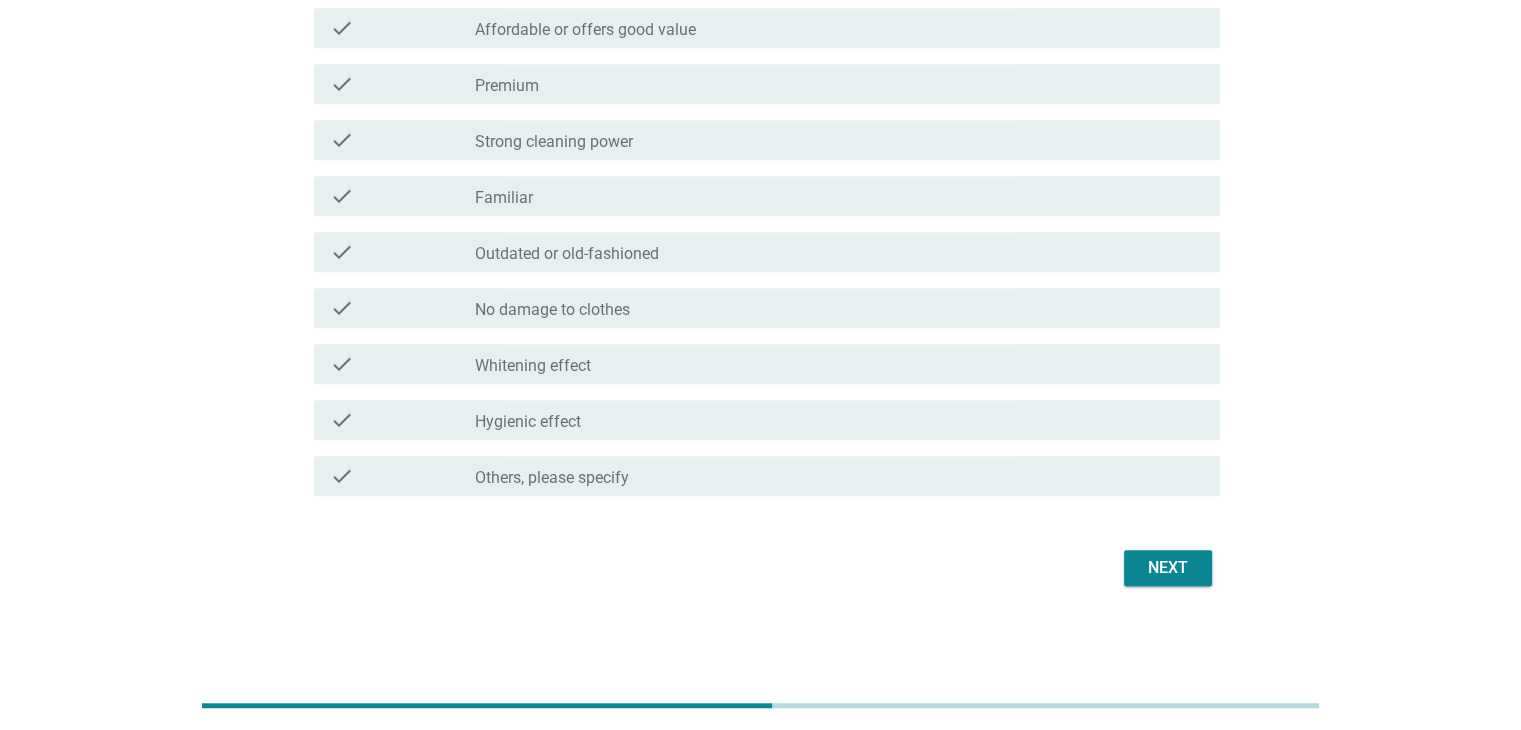click on "Next" at bounding box center (1168, 568) 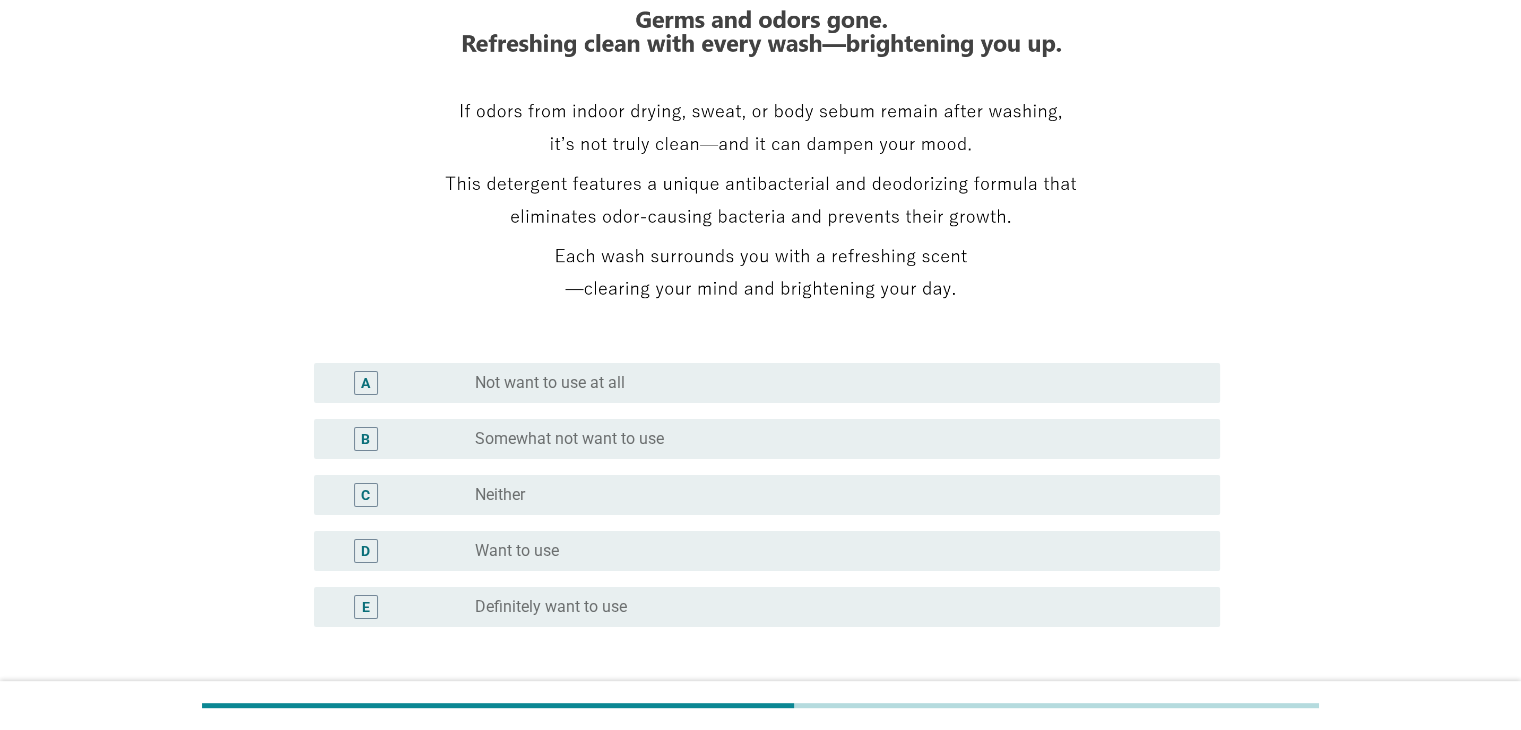 scroll, scrollTop: 300, scrollLeft: 0, axis: vertical 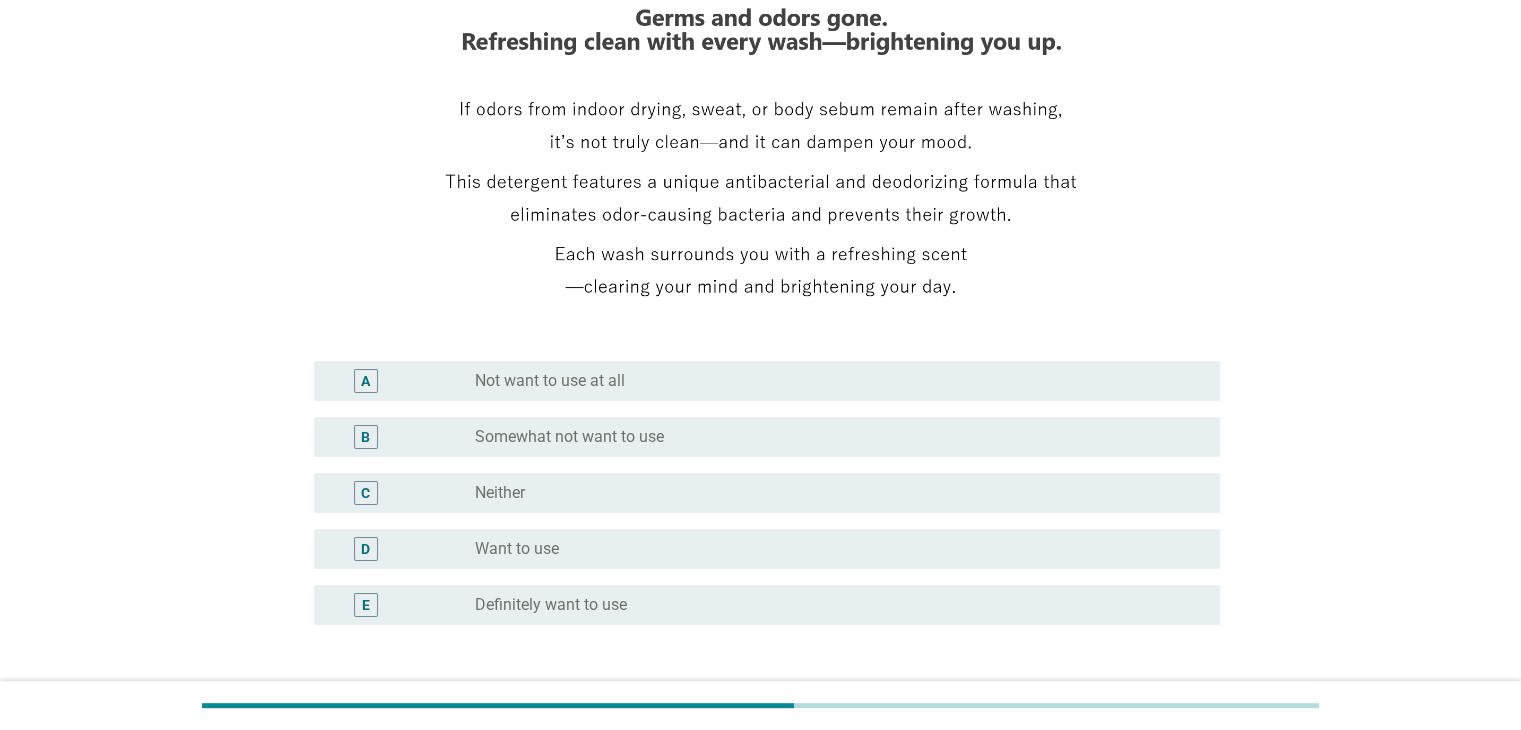 click on "radio_button_unchecked Want to use" at bounding box center (831, 549) 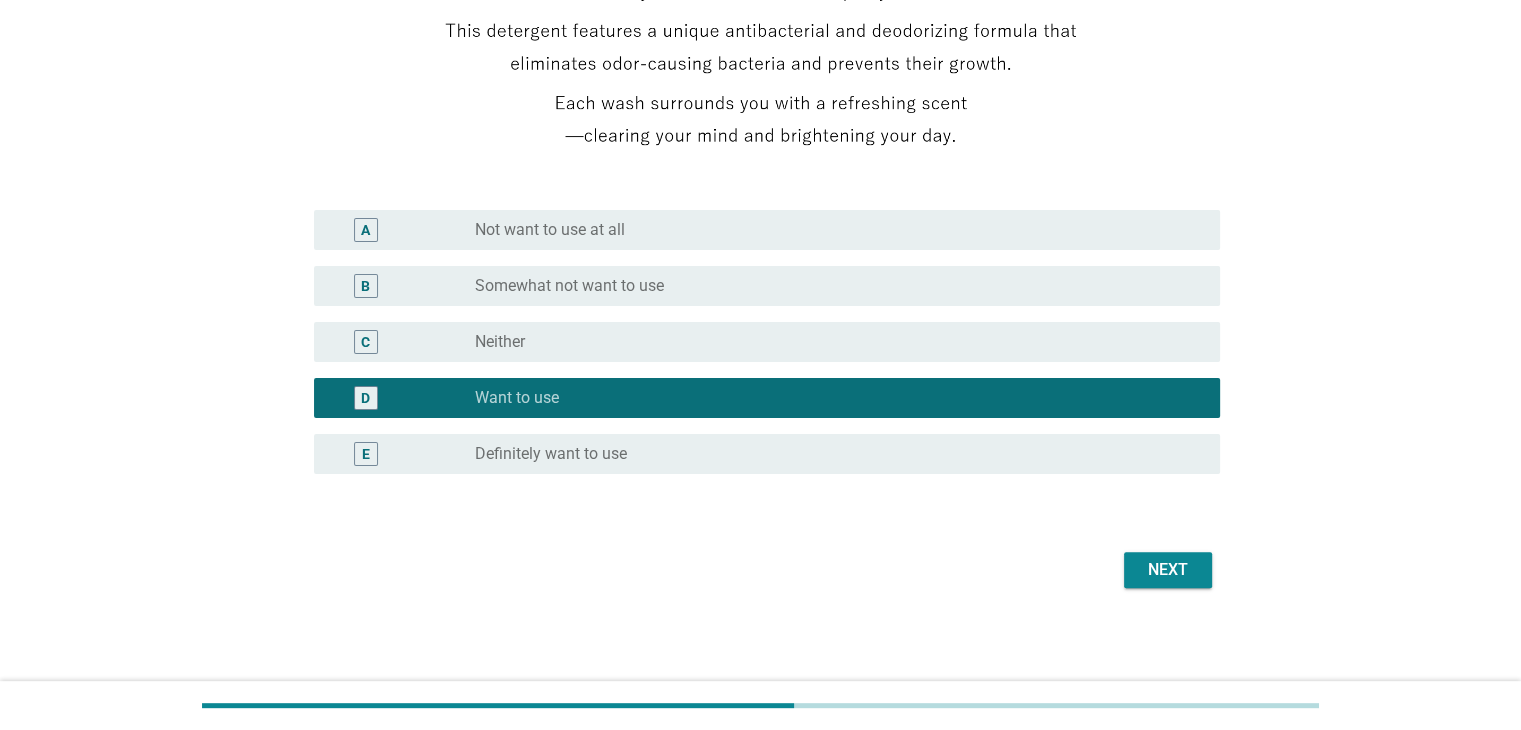 scroll, scrollTop: 452, scrollLeft: 0, axis: vertical 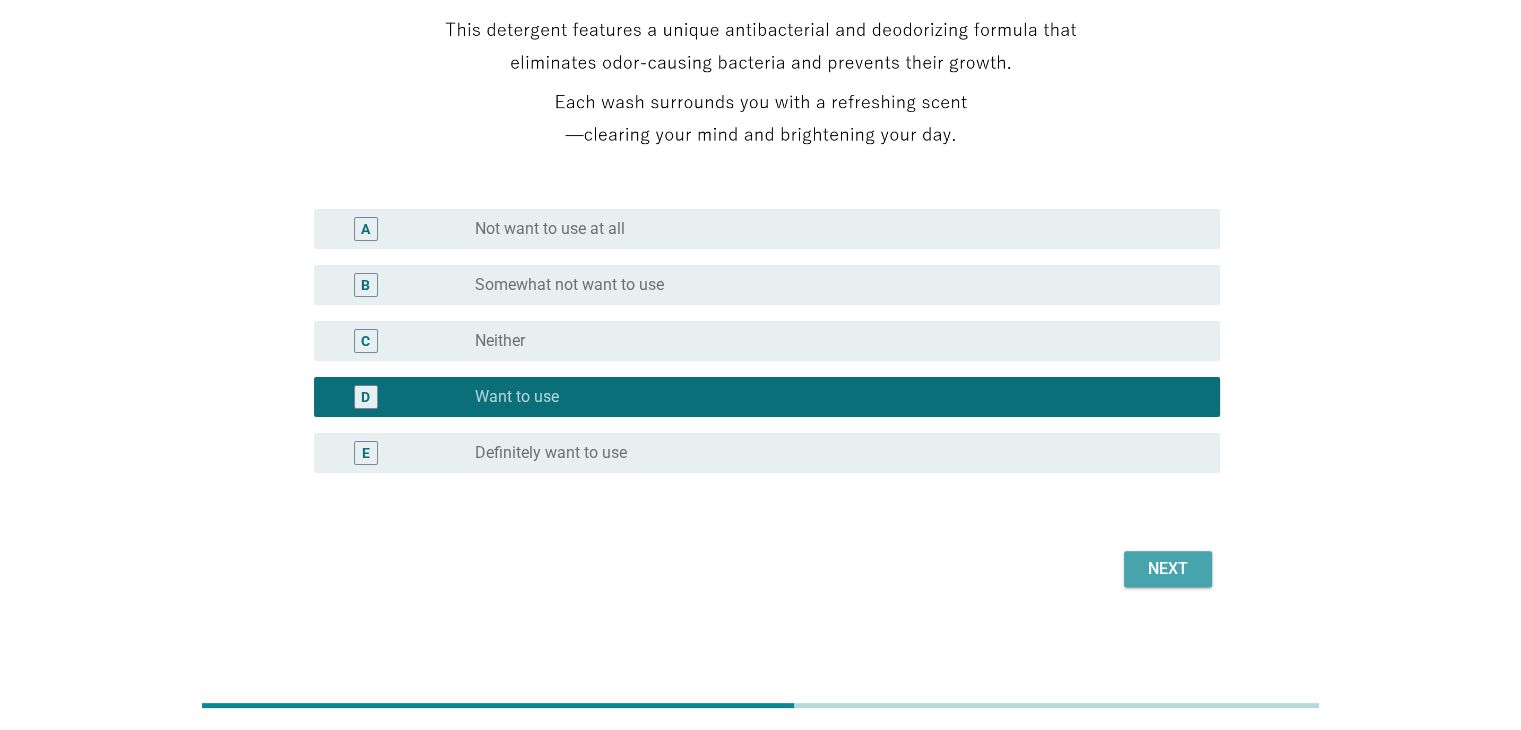 click on "Next" at bounding box center [1168, 569] 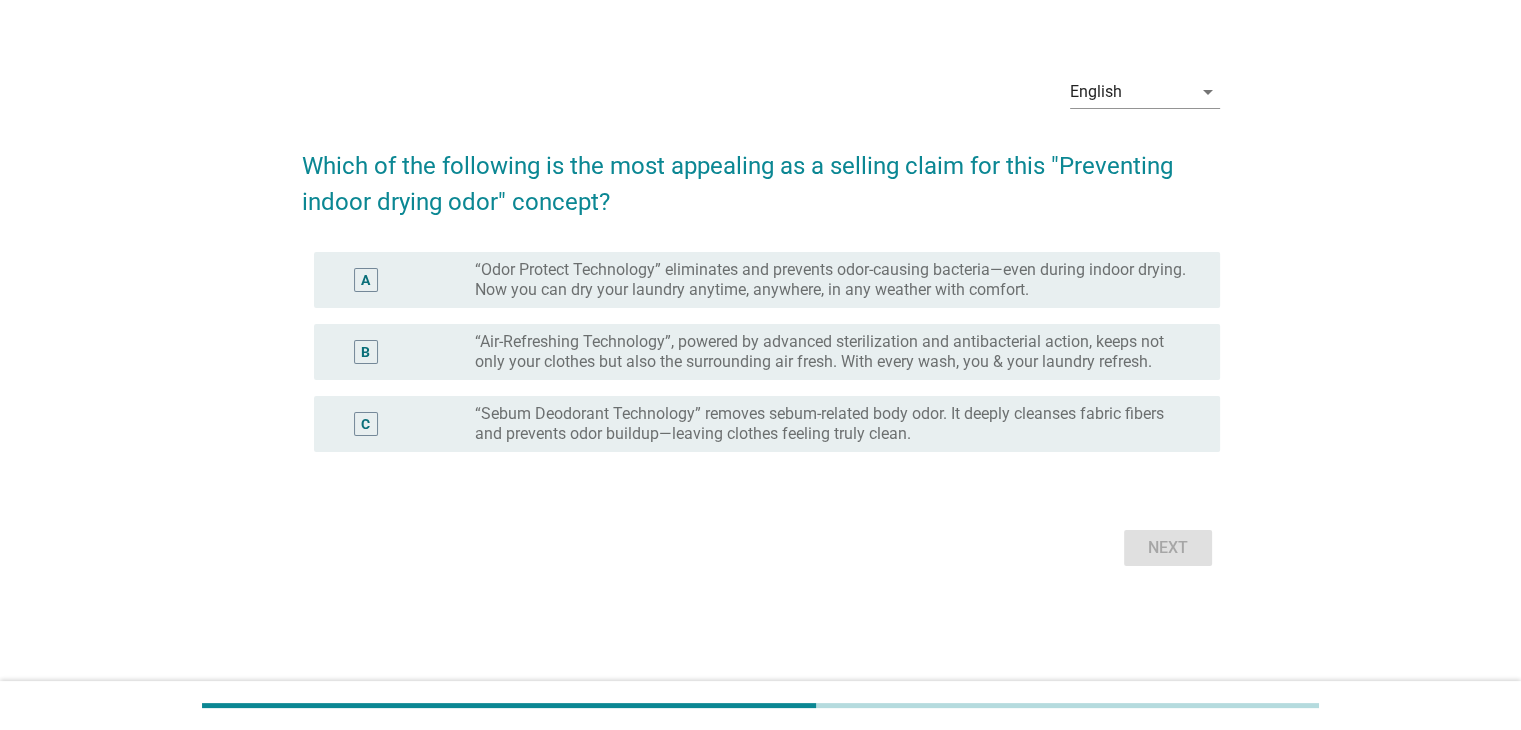 scroll, scrollTop: 0, scrollLeft: 0, axis: both 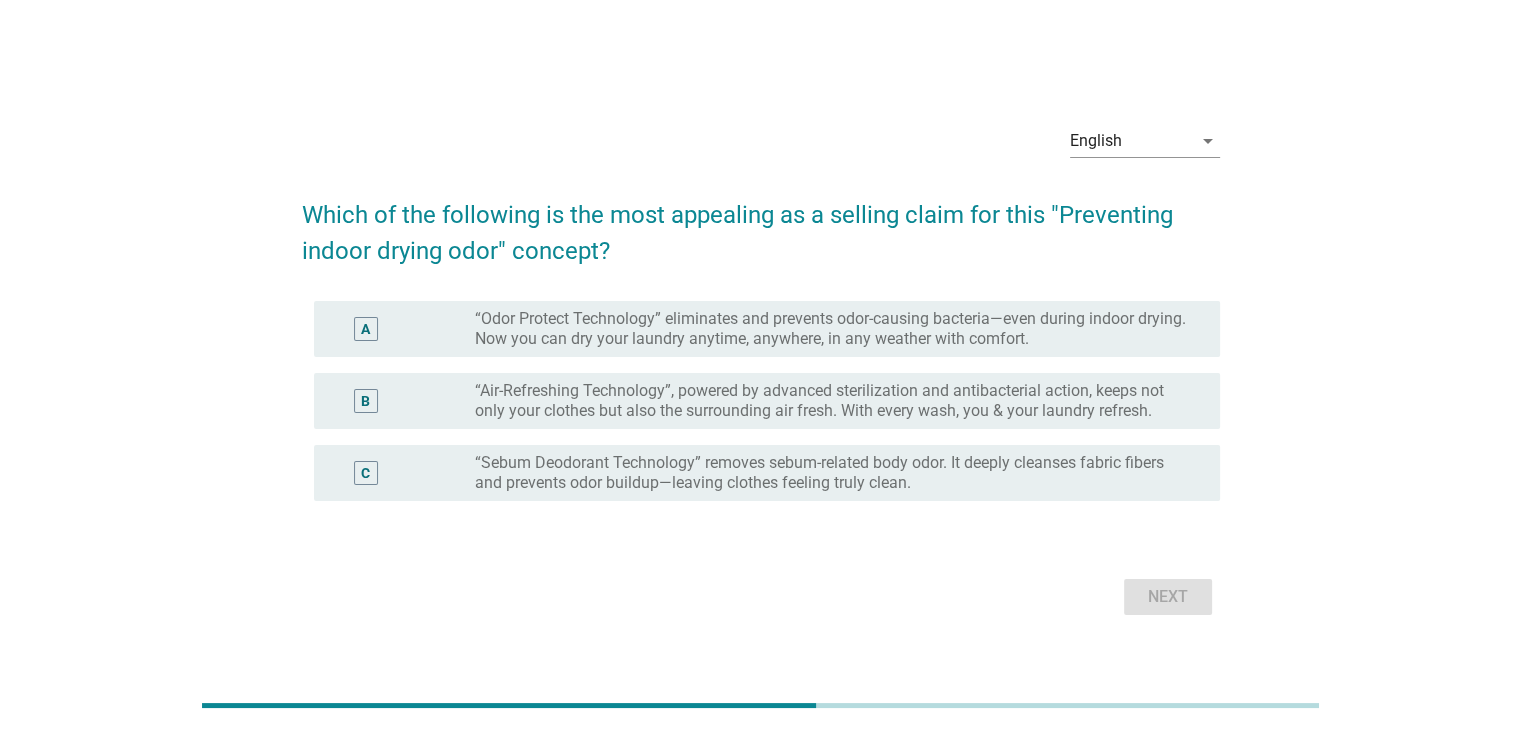 click on "“Odor Protect Technology” eliminates and prevents odor-causing bacteria—even during indoor drying. Now you can dry your laundry anytime, anywhere, in any weather with comfort." at bounding box center (831, 329) 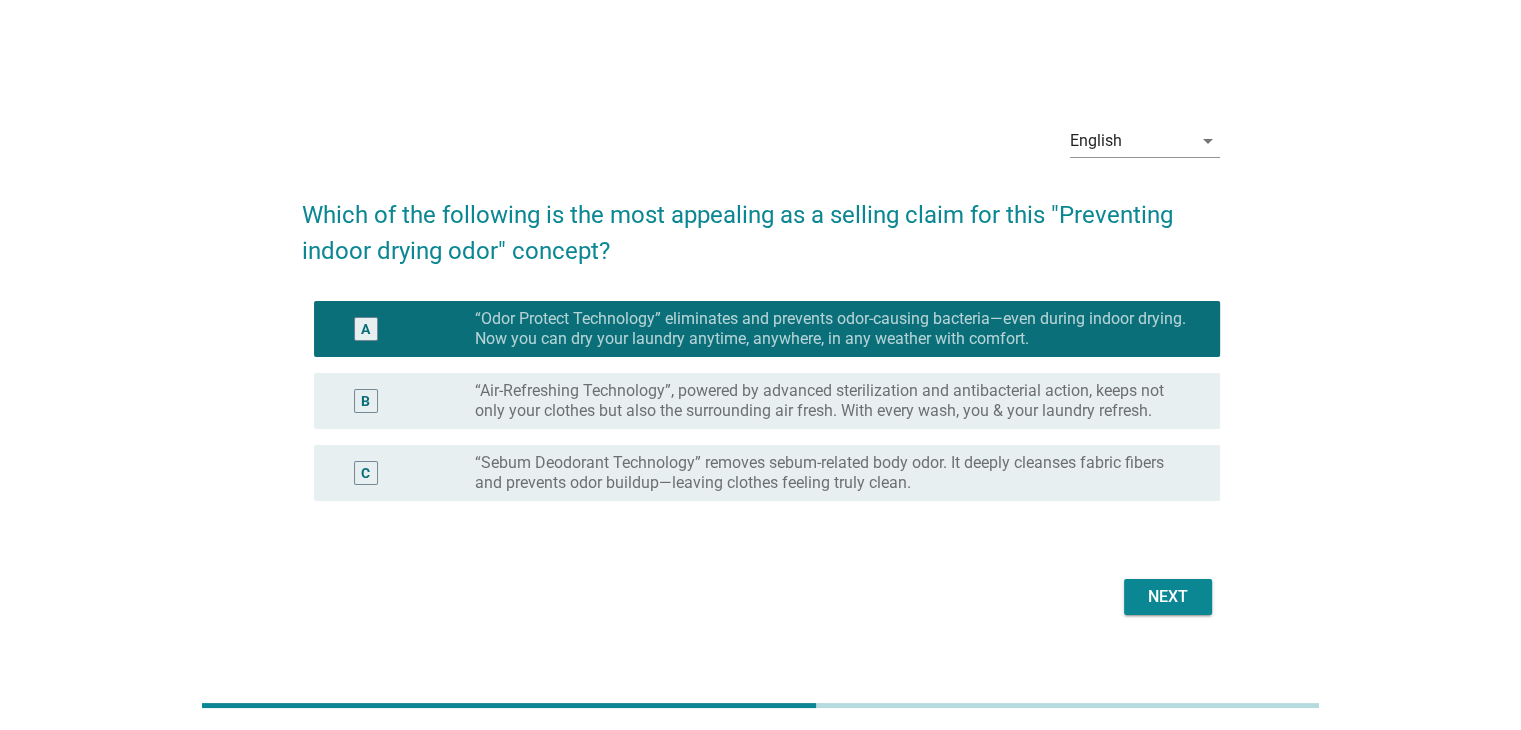 click on "Next" at bounding box center [1168, 597] 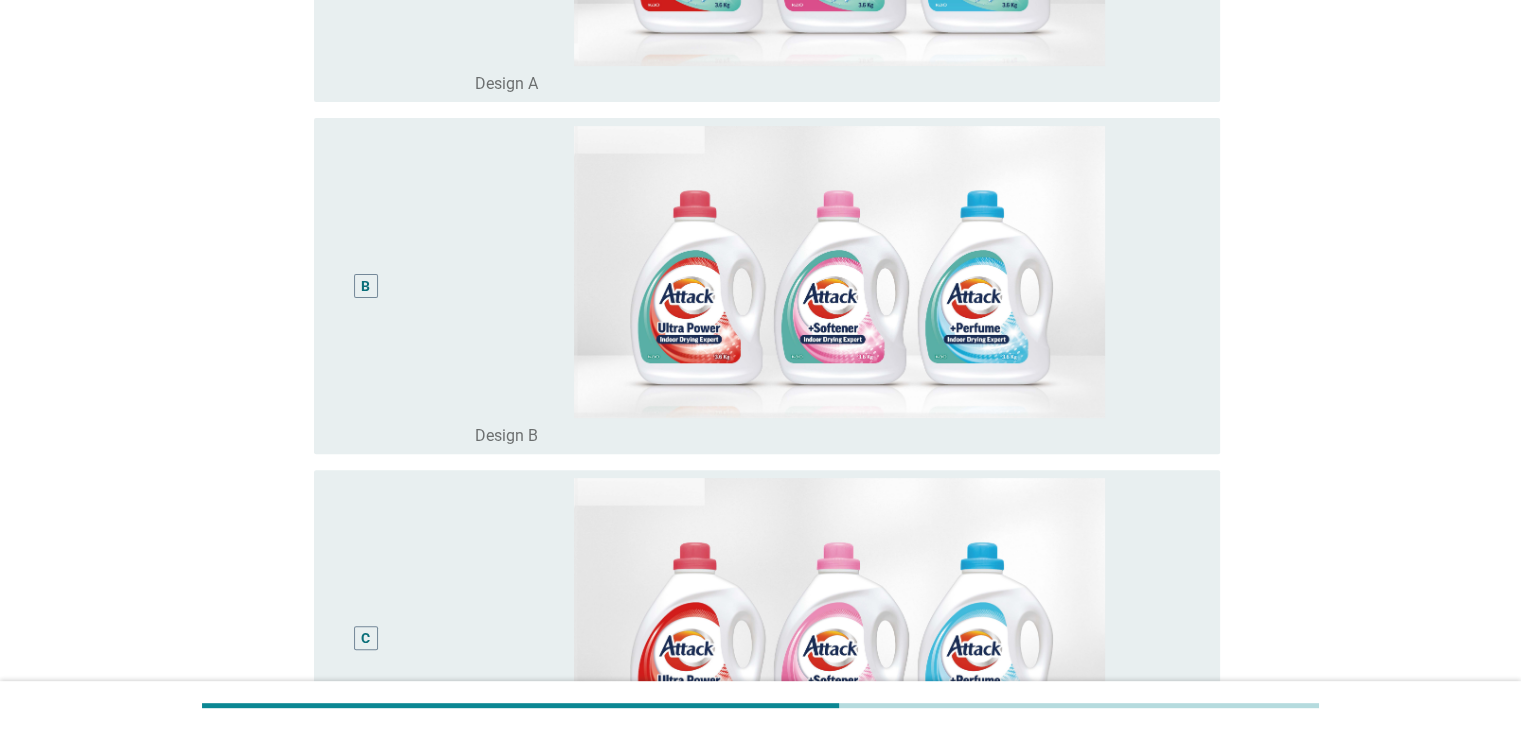 scroll, scrollTop: 500, scrollLeft: 0, axis: vertical 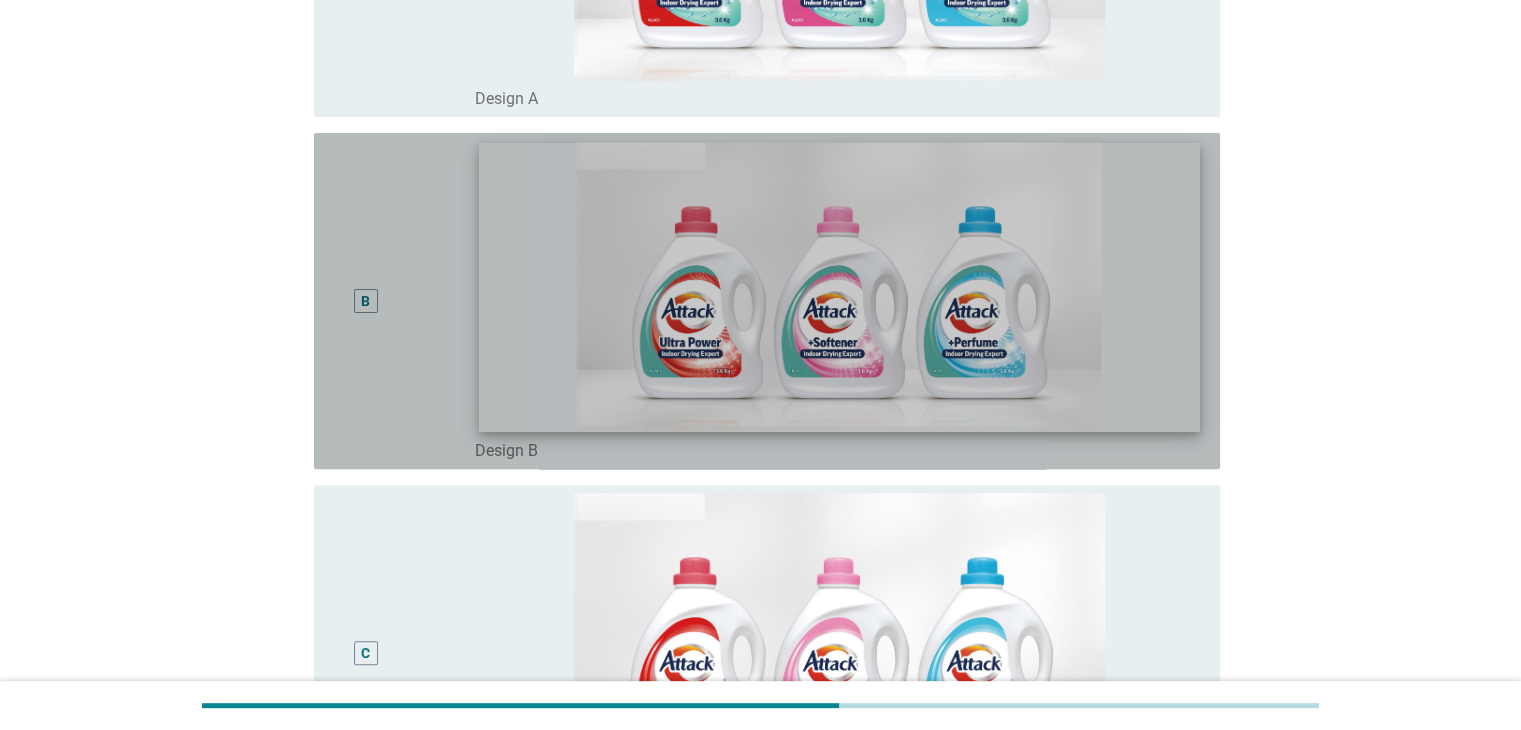 click at bounding box center [839, 286] 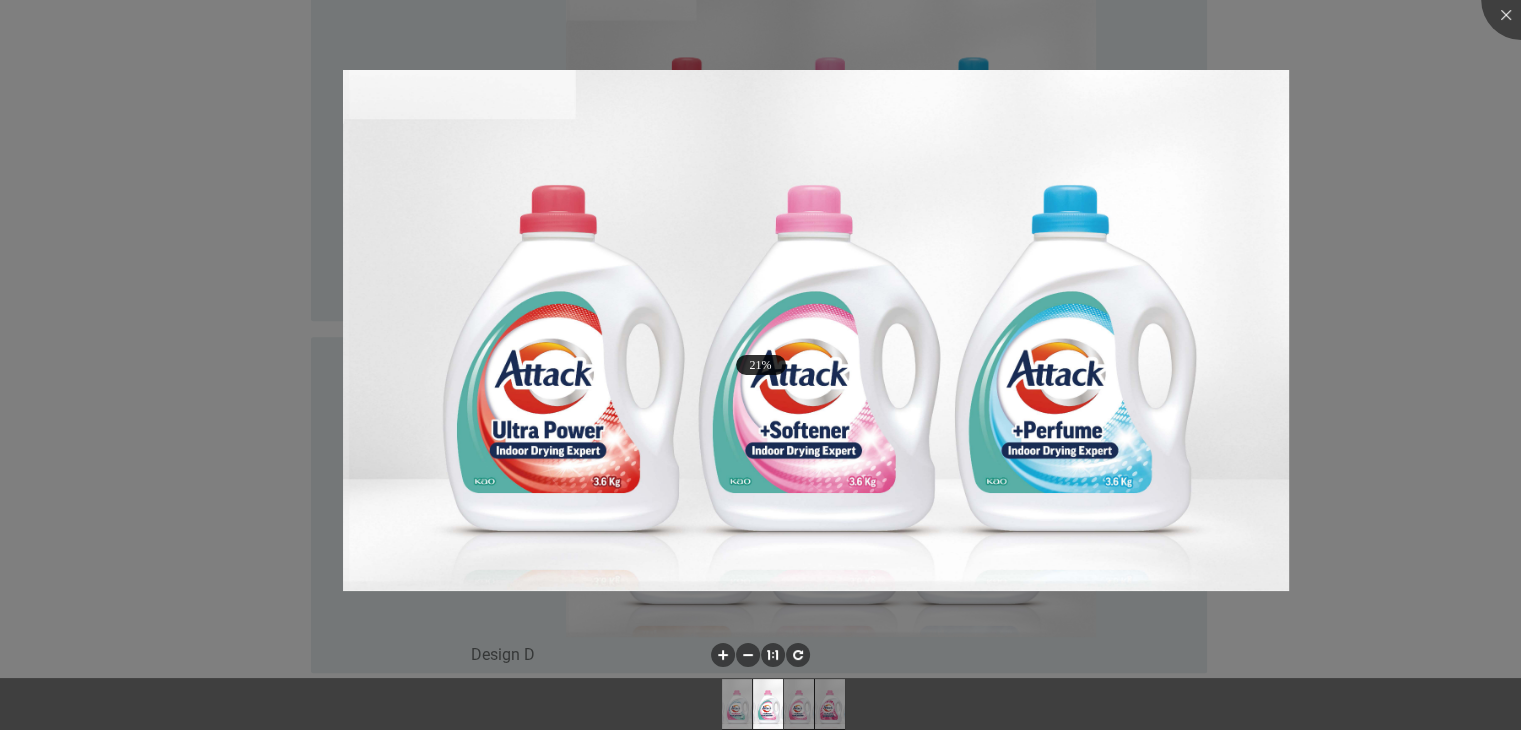 scroll, scrollTop: 1150, scrollLeft: 0, axis: vertical 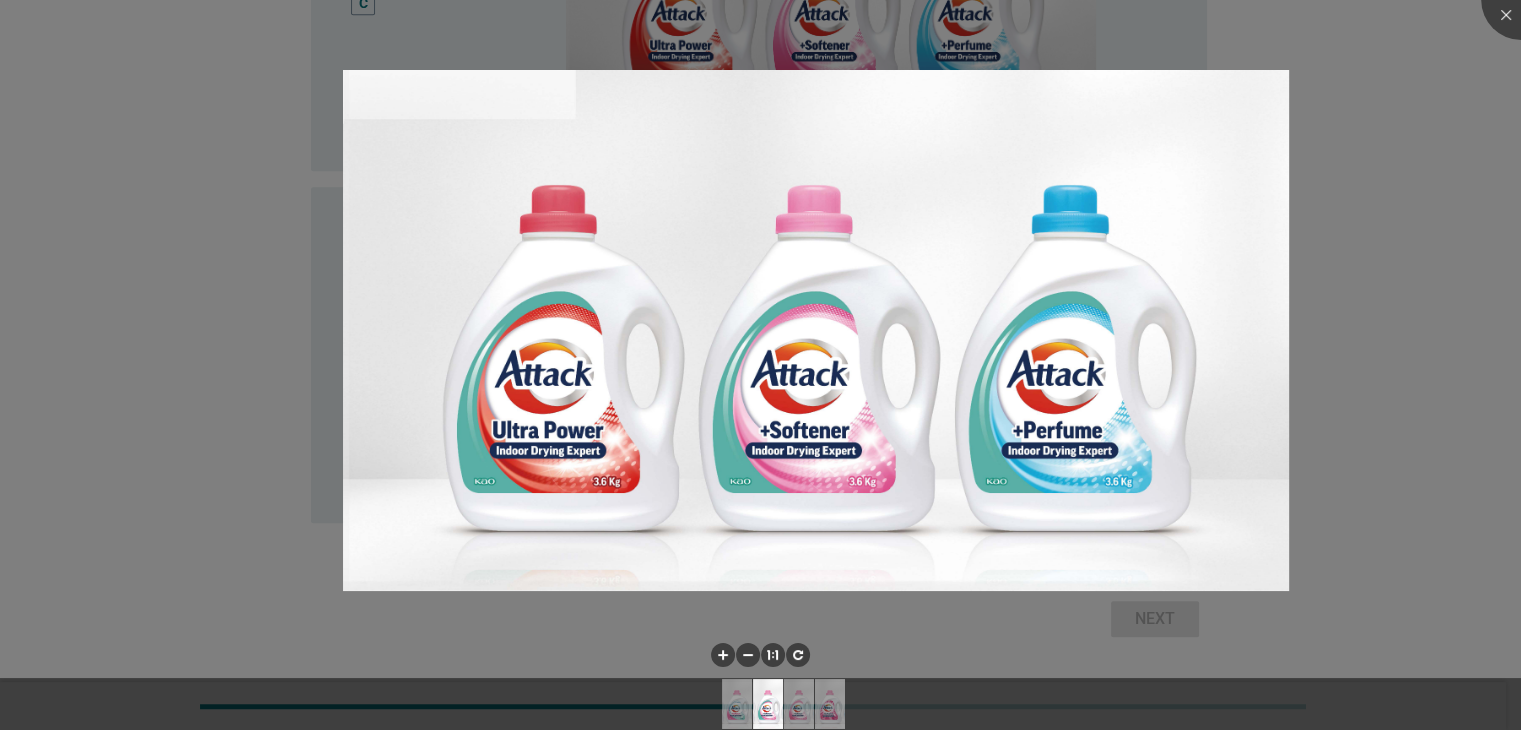 click at bounding box center (760, 365) 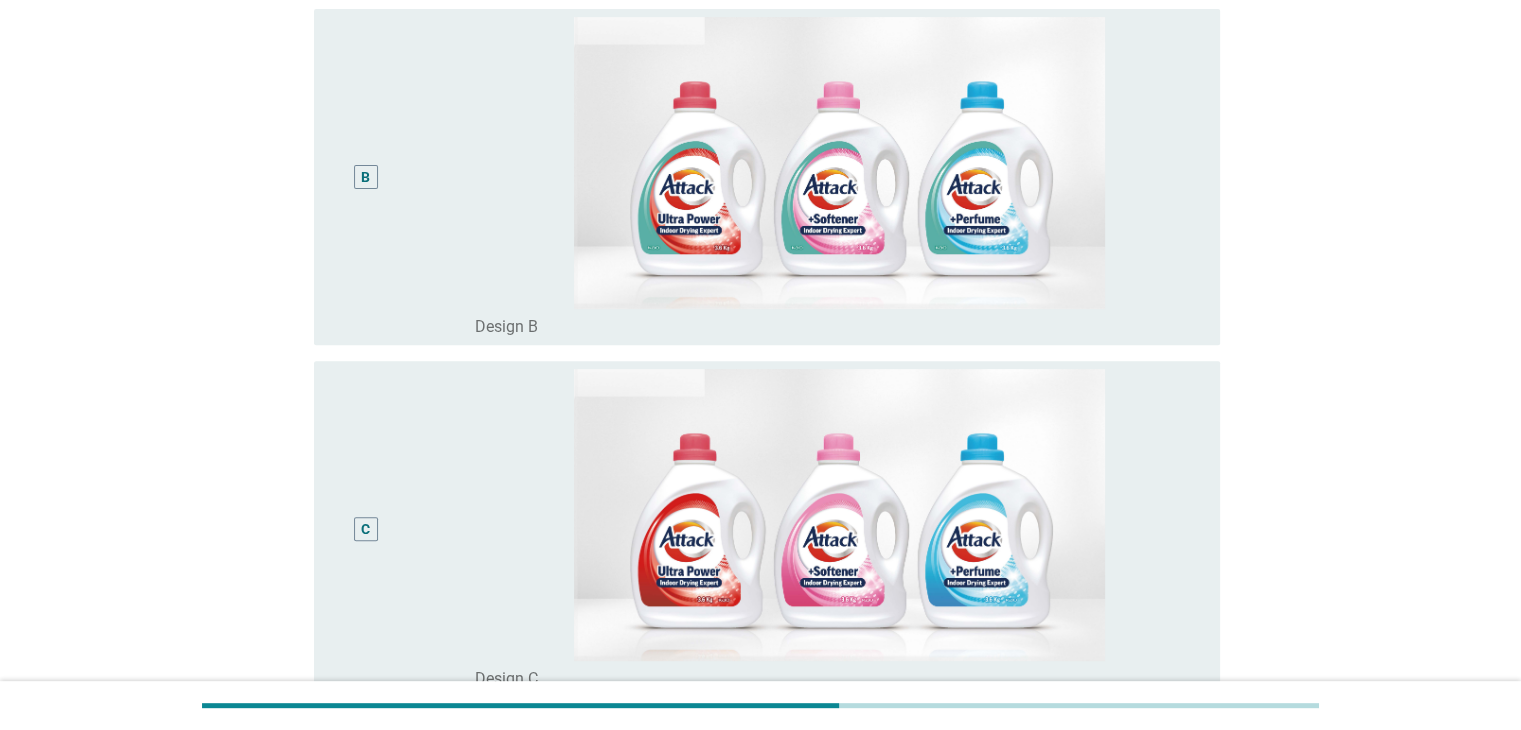 scroll, scrollTop: 600, scrollLeft: 0, axis: vertical 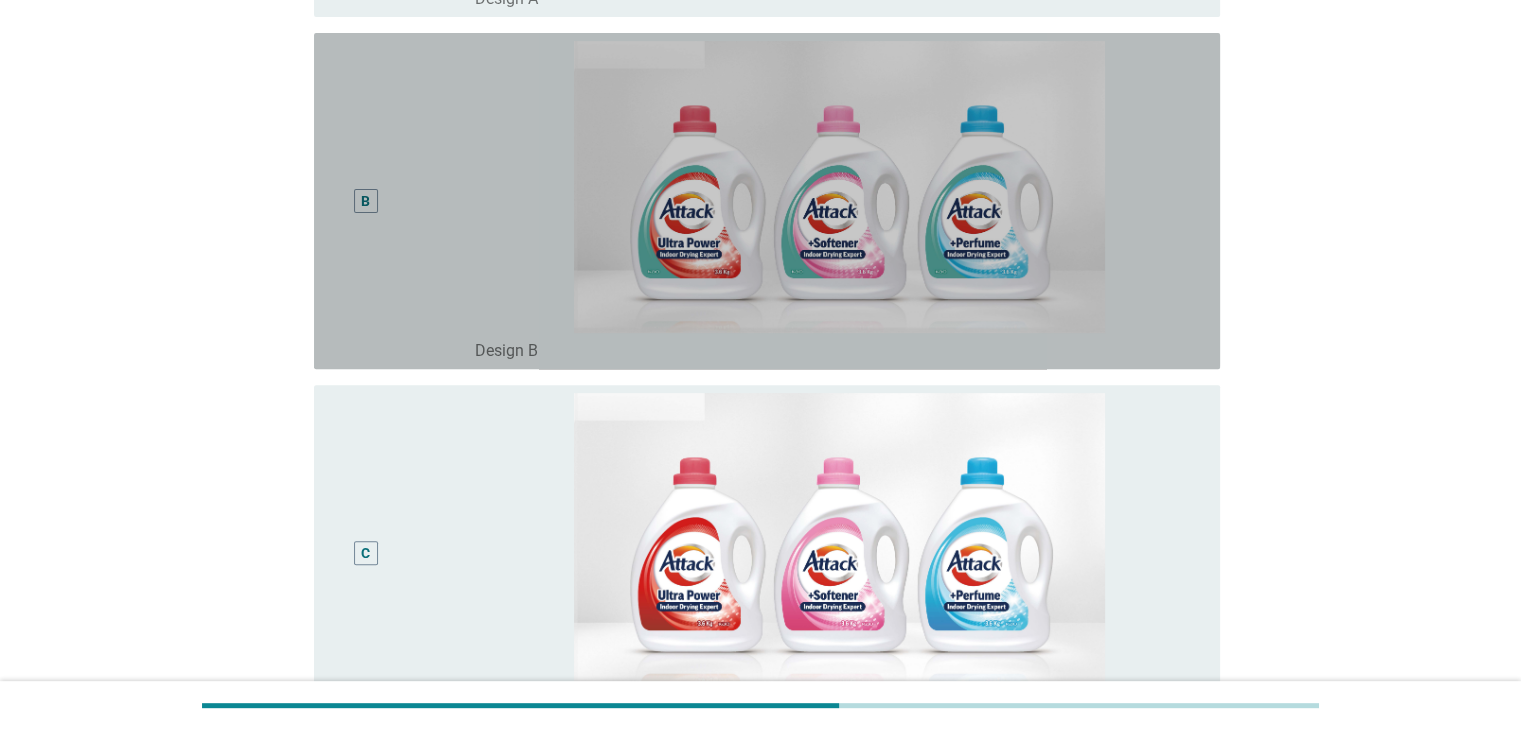 click on "B" at bounding box center (365, 200) 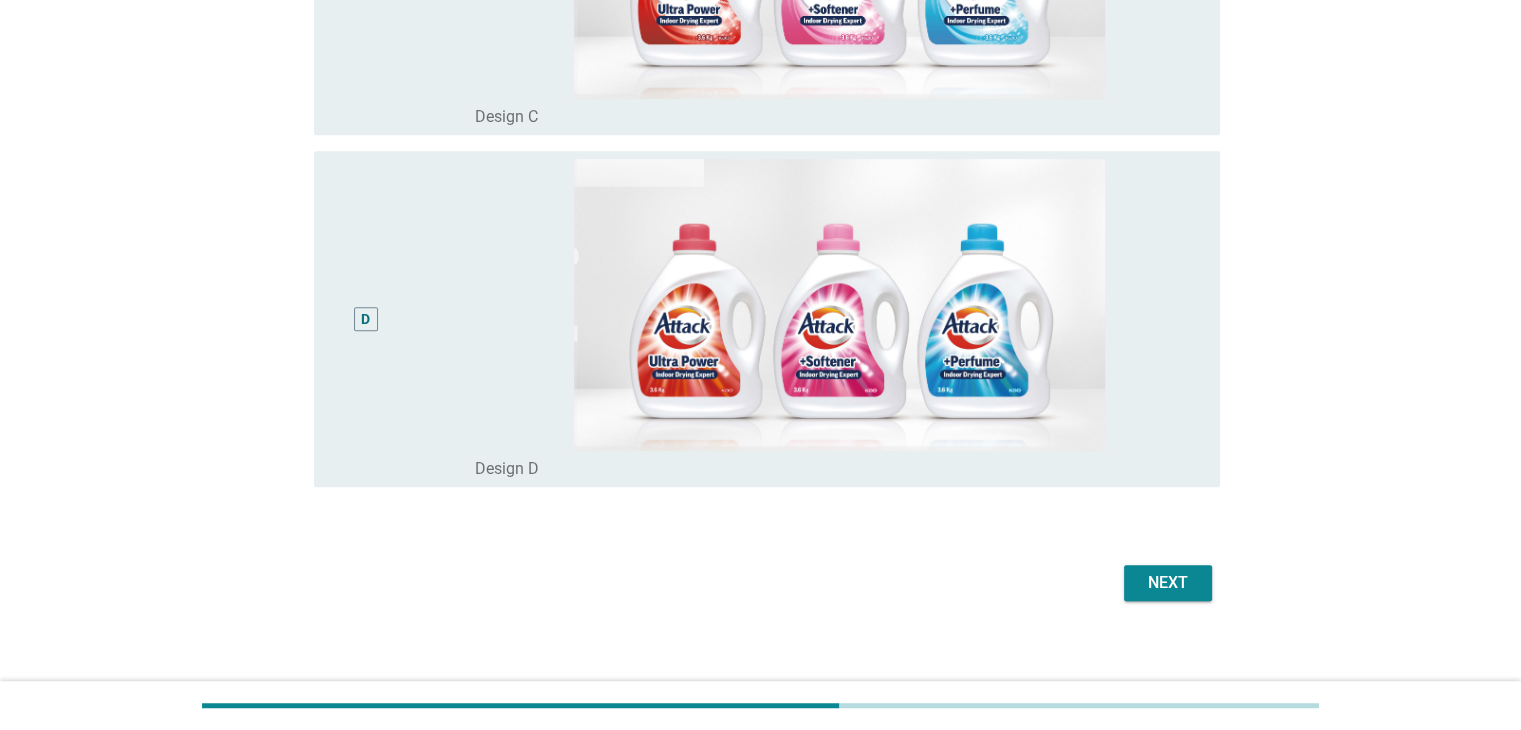scroll, scrollTop: 1200, scrollLeft: 0, axis: vertical 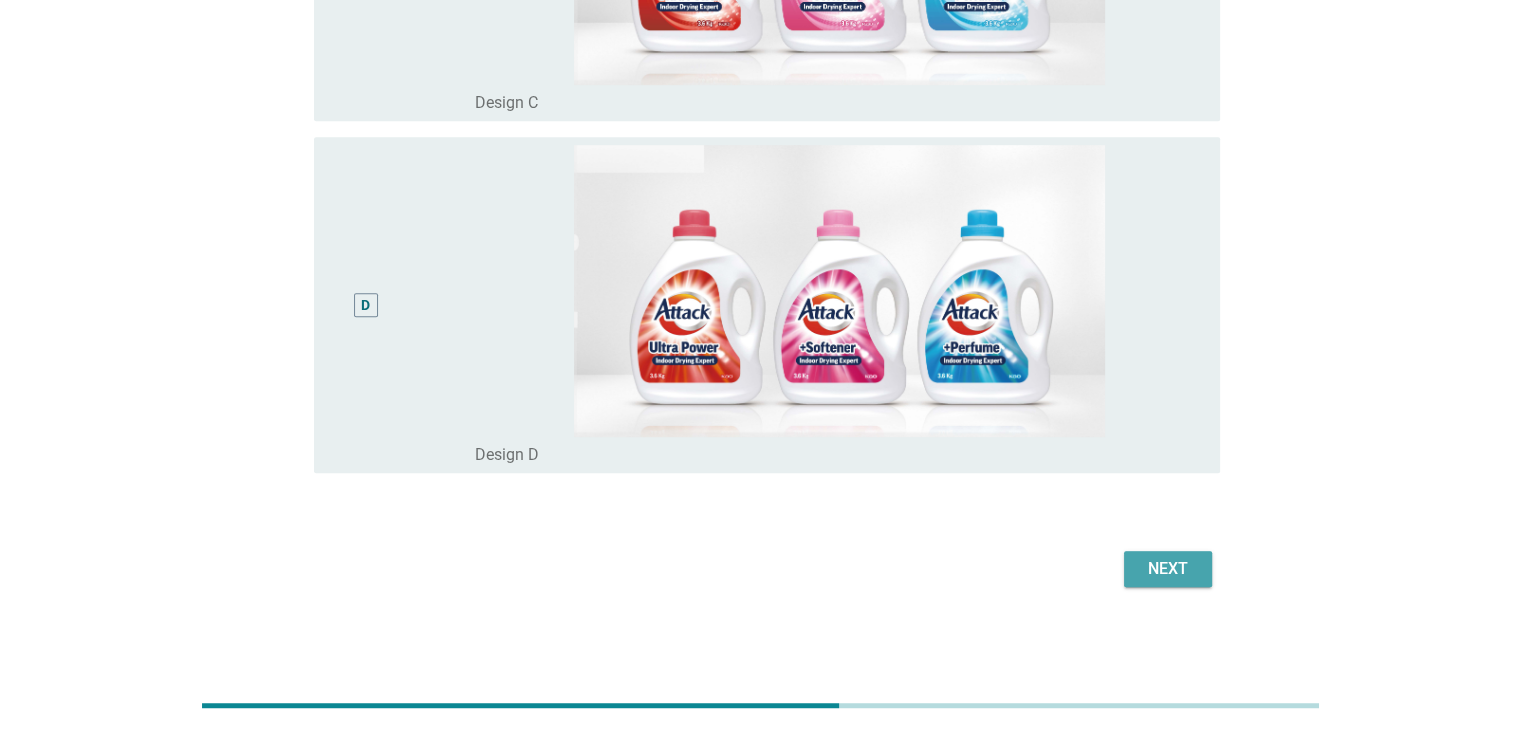 click on "Next" at bounding box center [1168, 569] 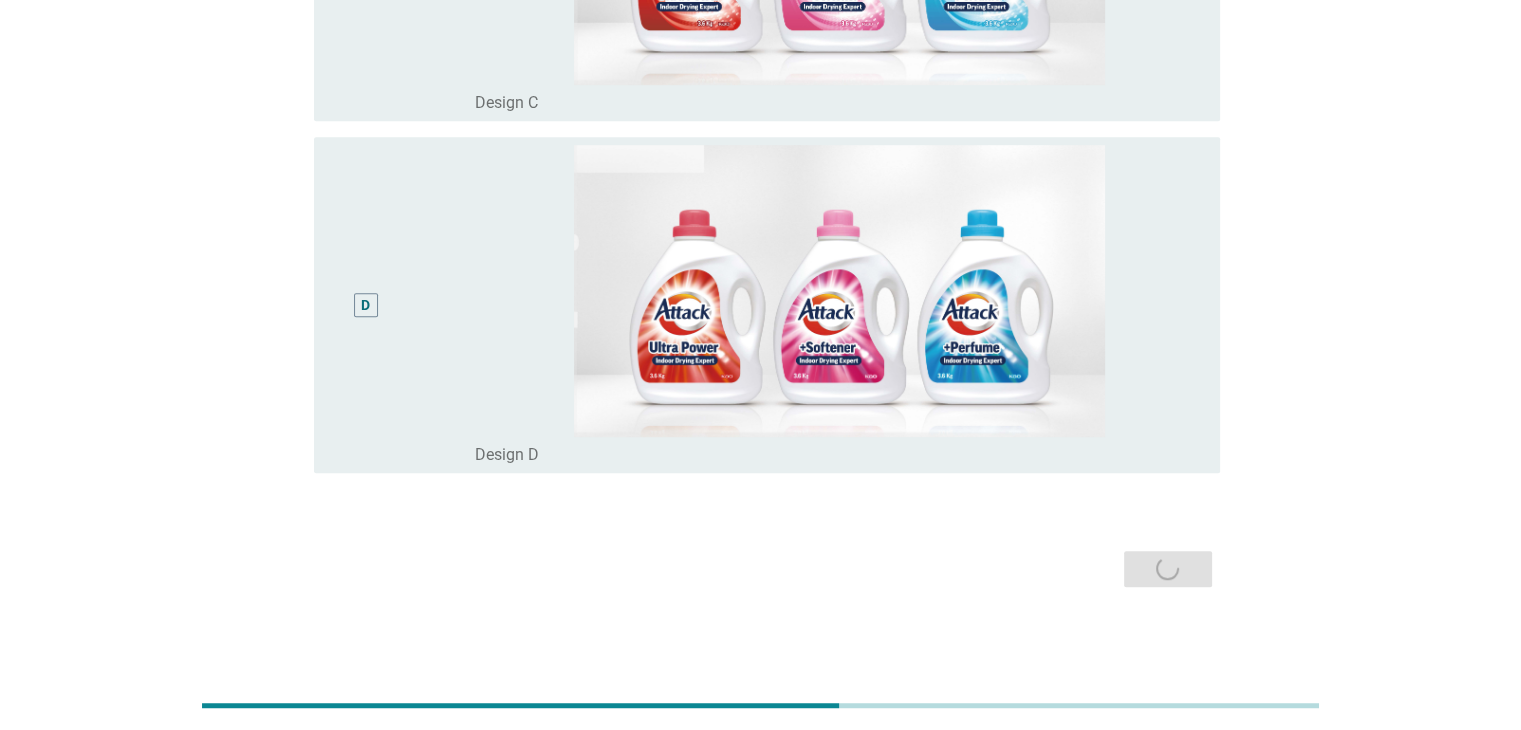 scroll, scrollTop: 0, scrollLeft: 0, axis: both 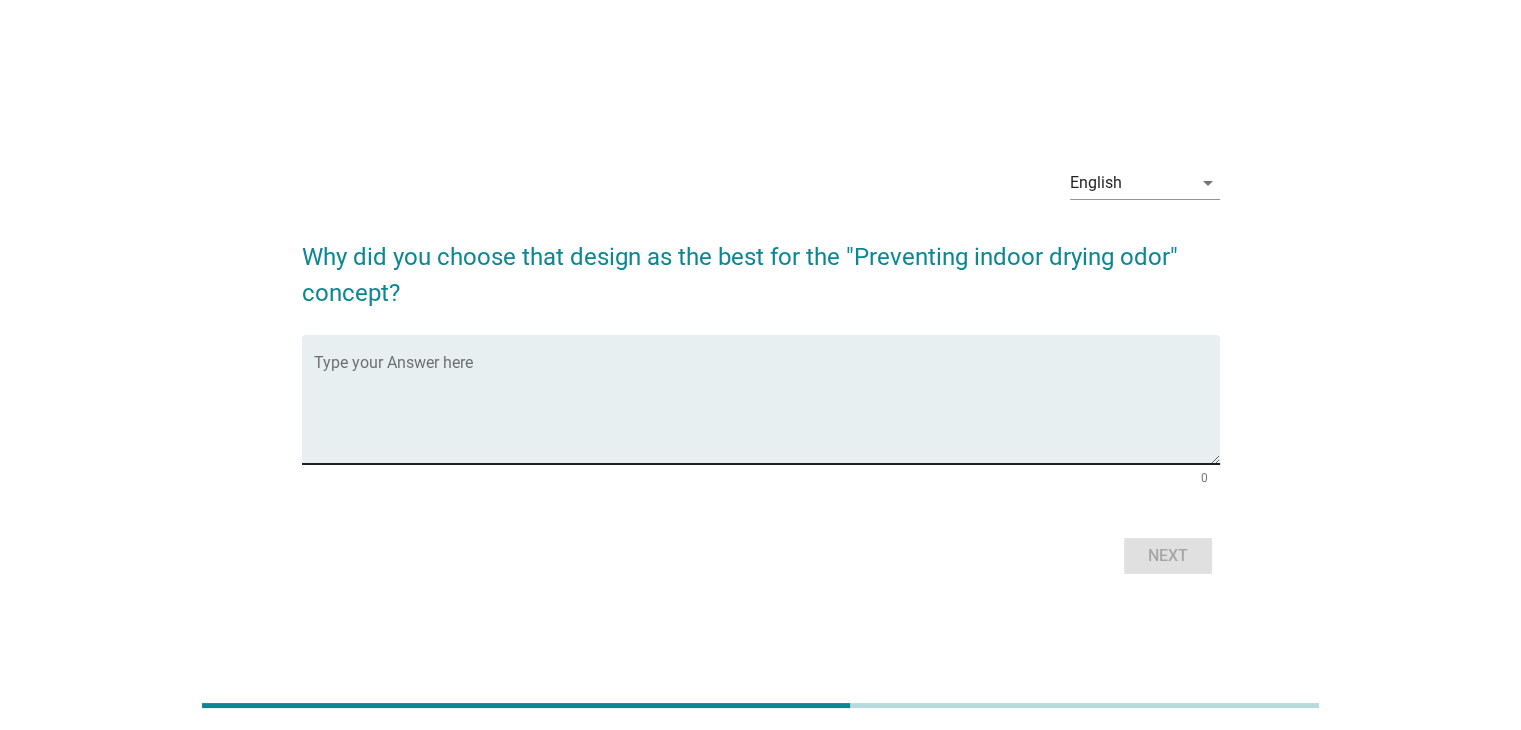 click at bounding box center [767, 411] 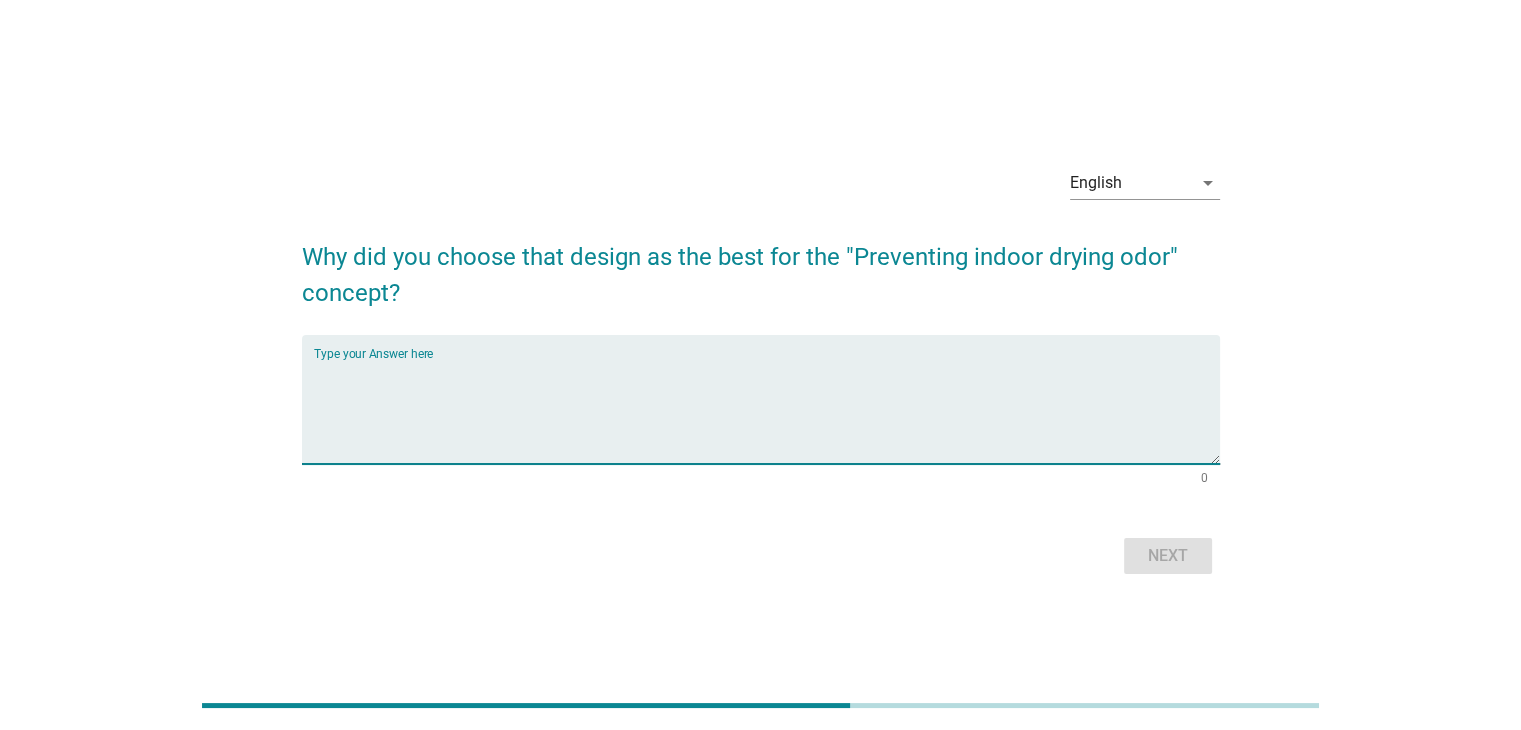 click at bounding box center (767, 411) 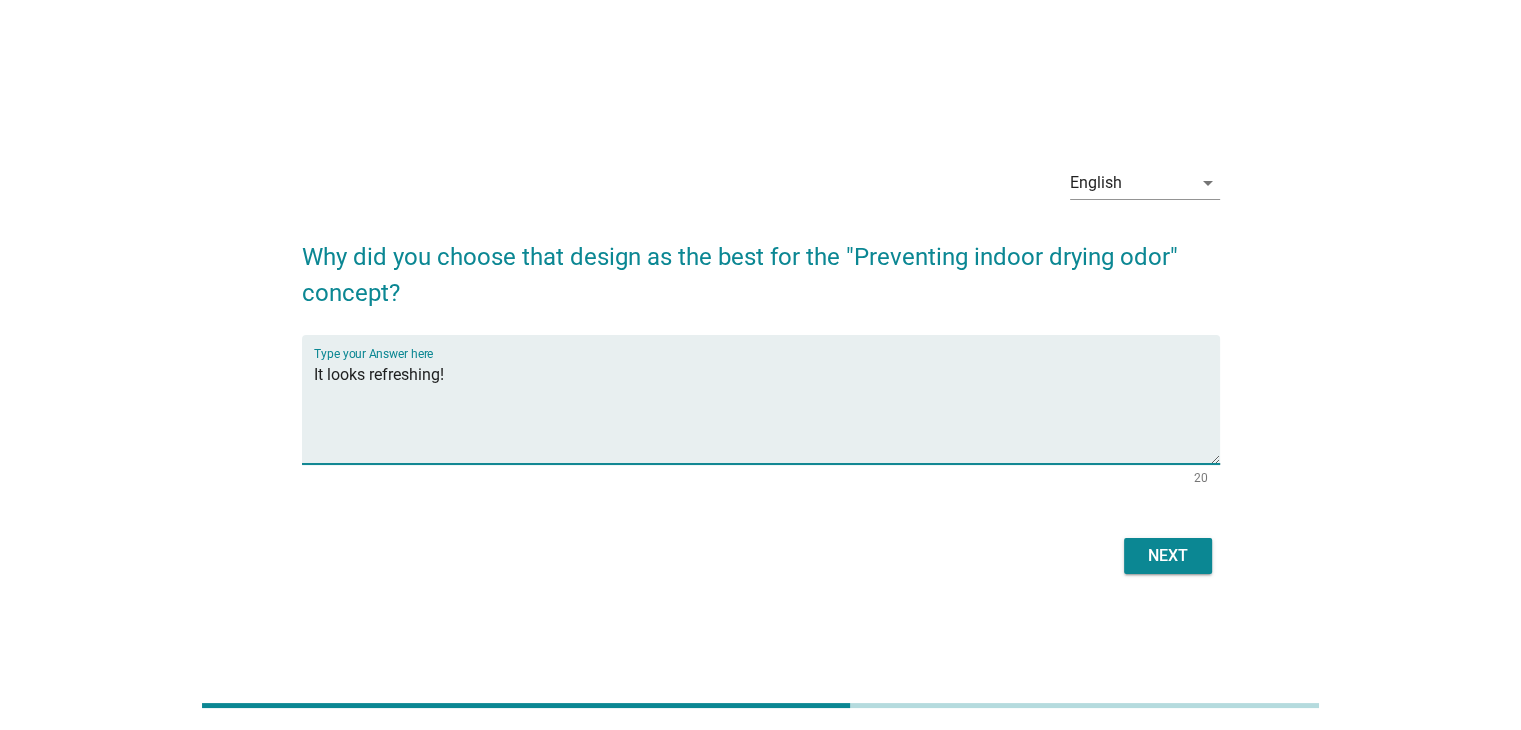 type on "It looks refreshing!" 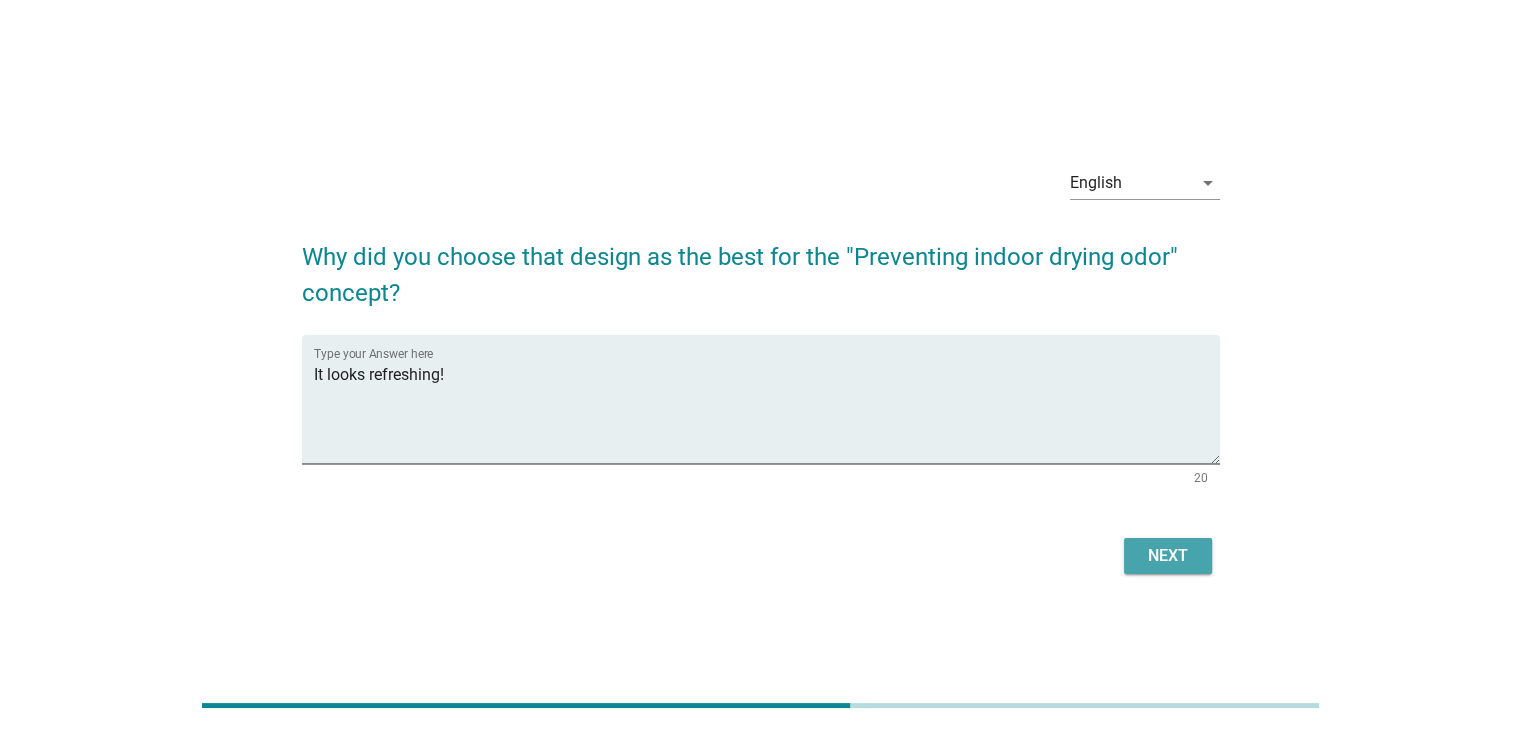 click on "Next" at bounding box center (1168, 556) 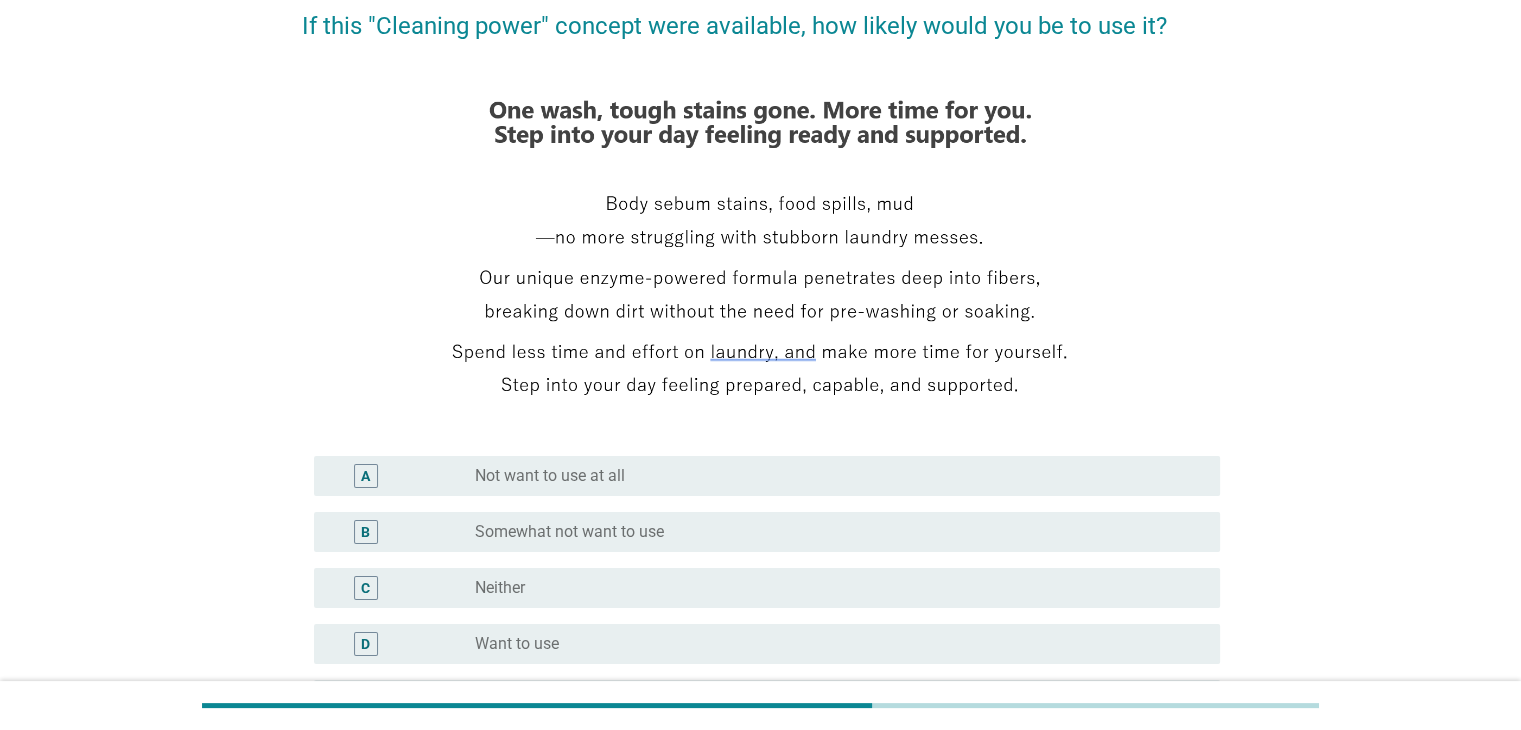 scroll, scrollTop: 200, scrollLeft: 0, axis: vertical 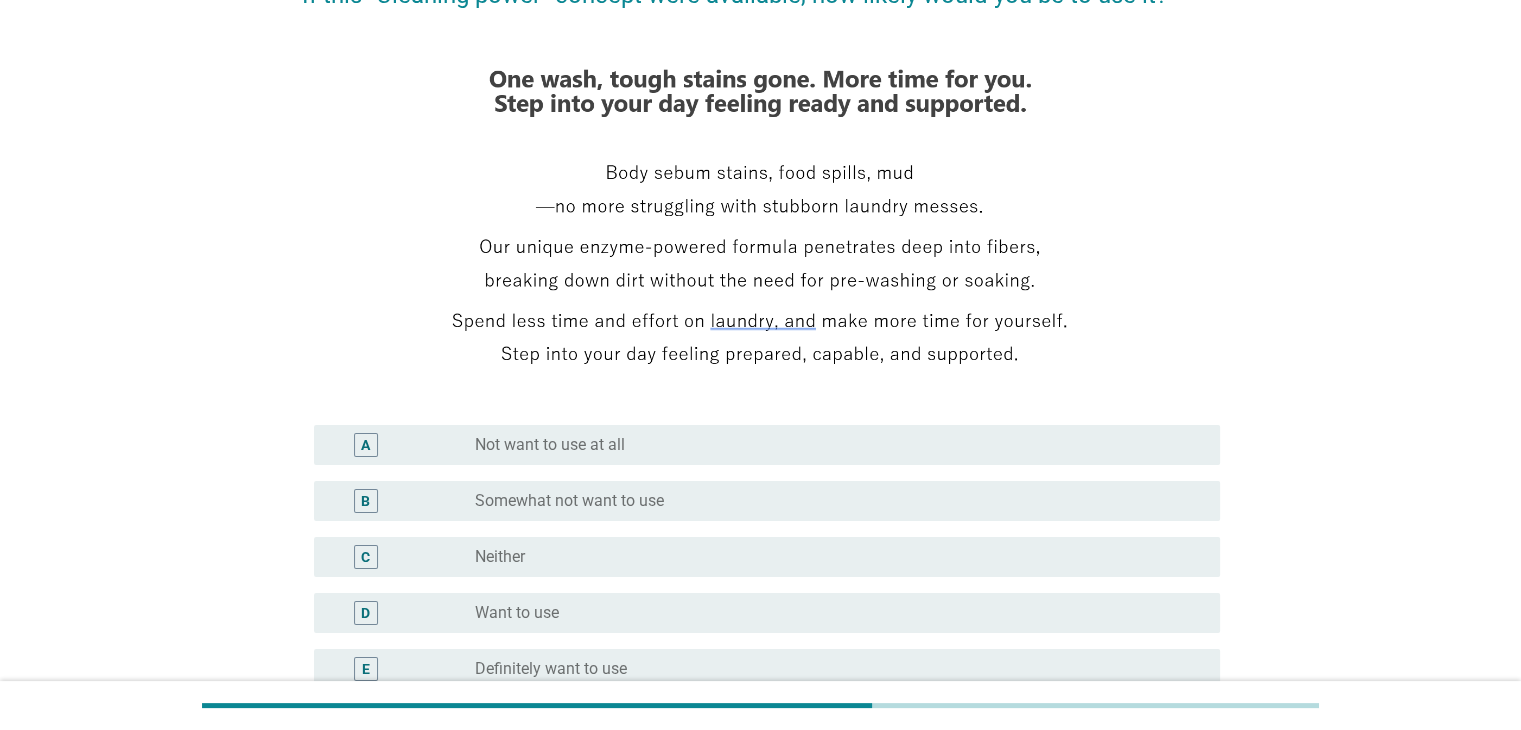click on "Want to use" at bounding box center (517, 613) 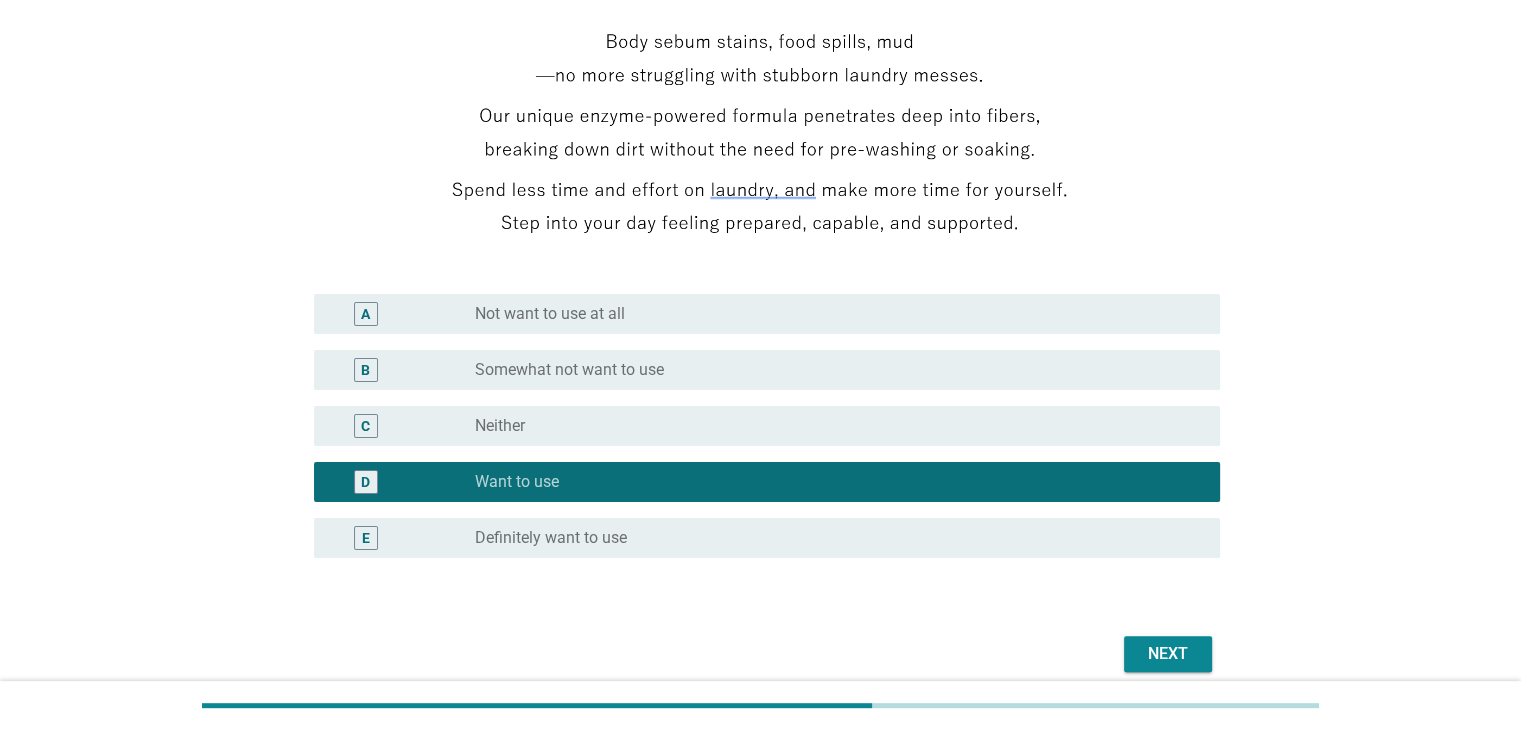 scroll, scrollTop: 416, scrollLeft: 0, axis: vertical 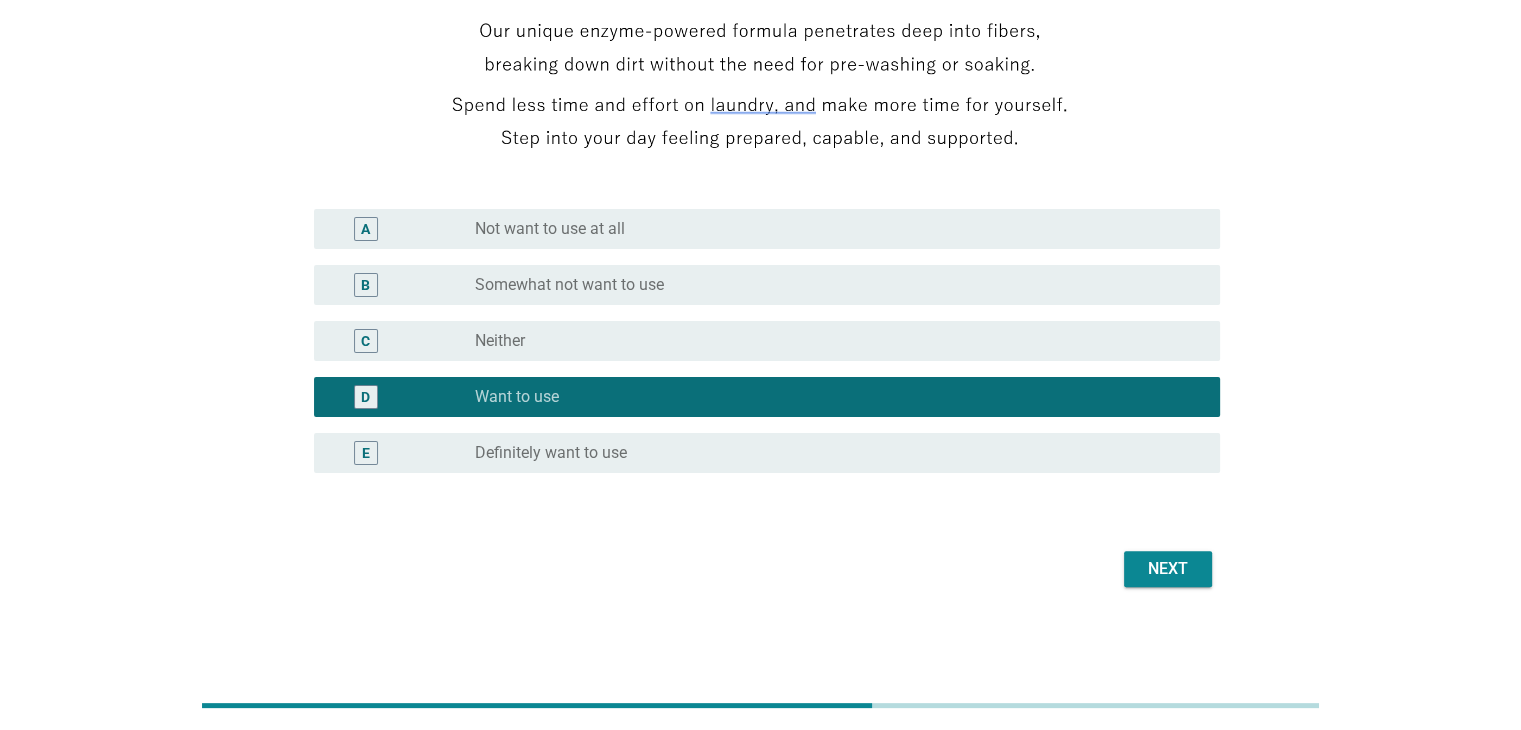 click on "Next" at bounding box center (1168, 569) 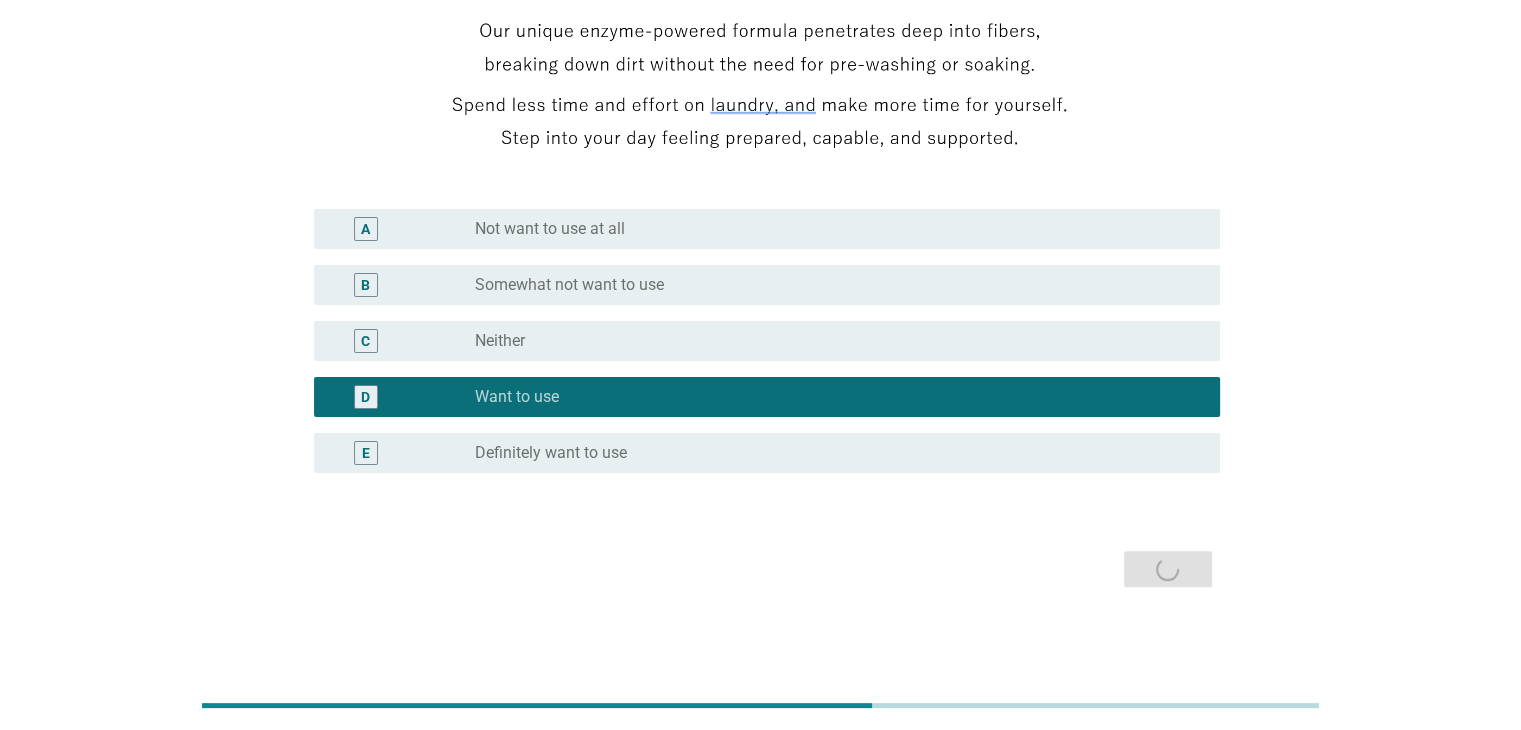 scroll, scrollTop: 0, scrollLeft: 0, axis: both 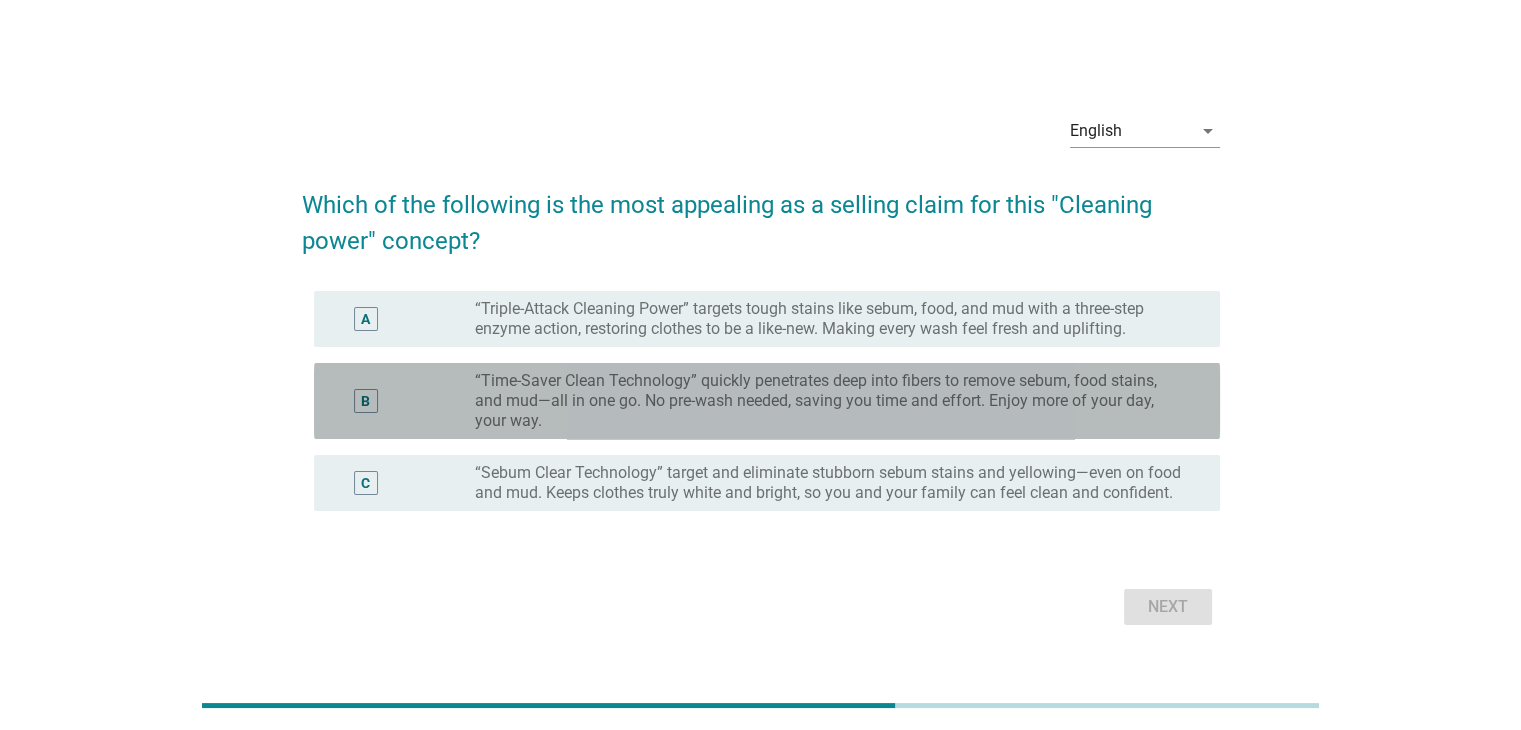 click on "B" at bounding box center [365, 401] 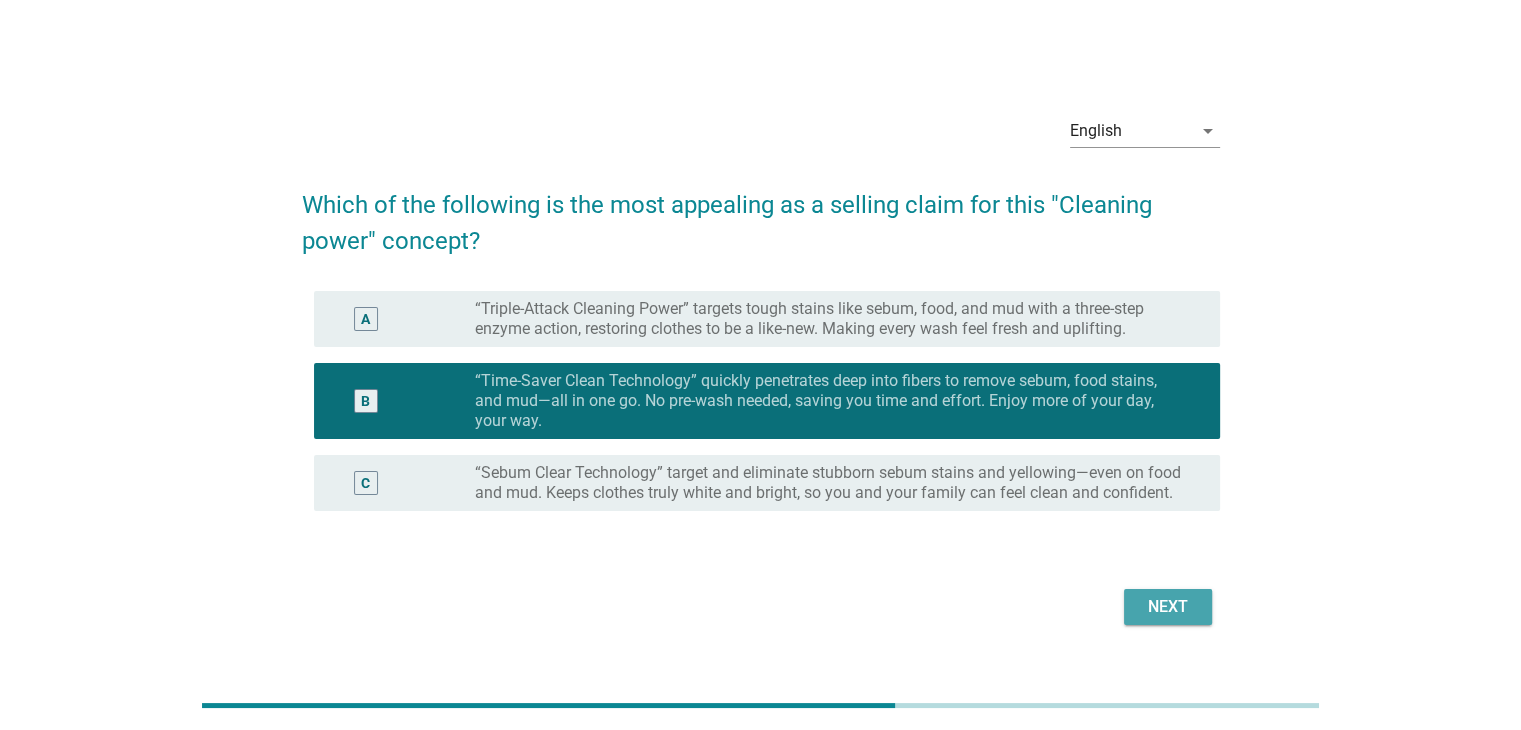 click on "Next" at bounding box center (1168, 607) 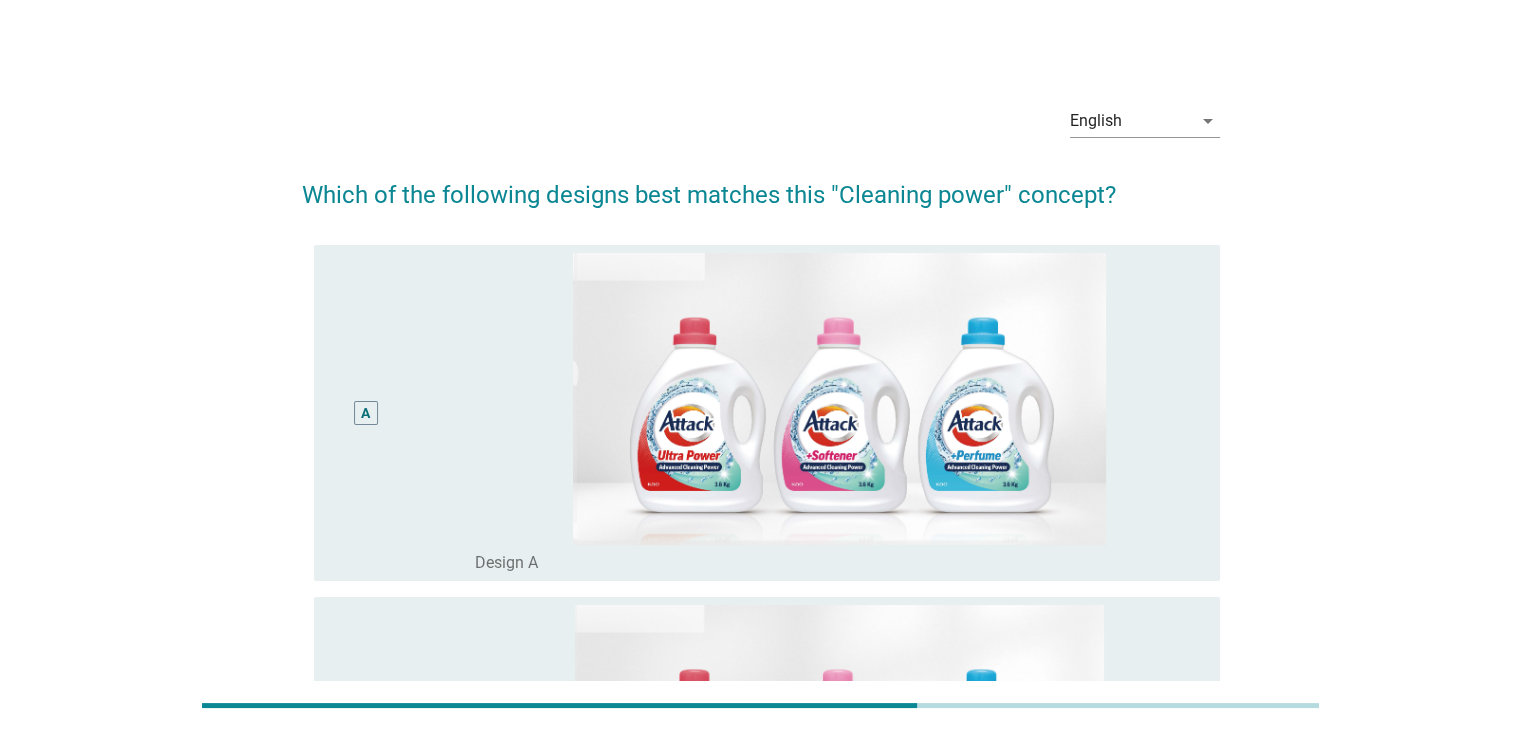 click on "A" at bounding box center [366, 413] 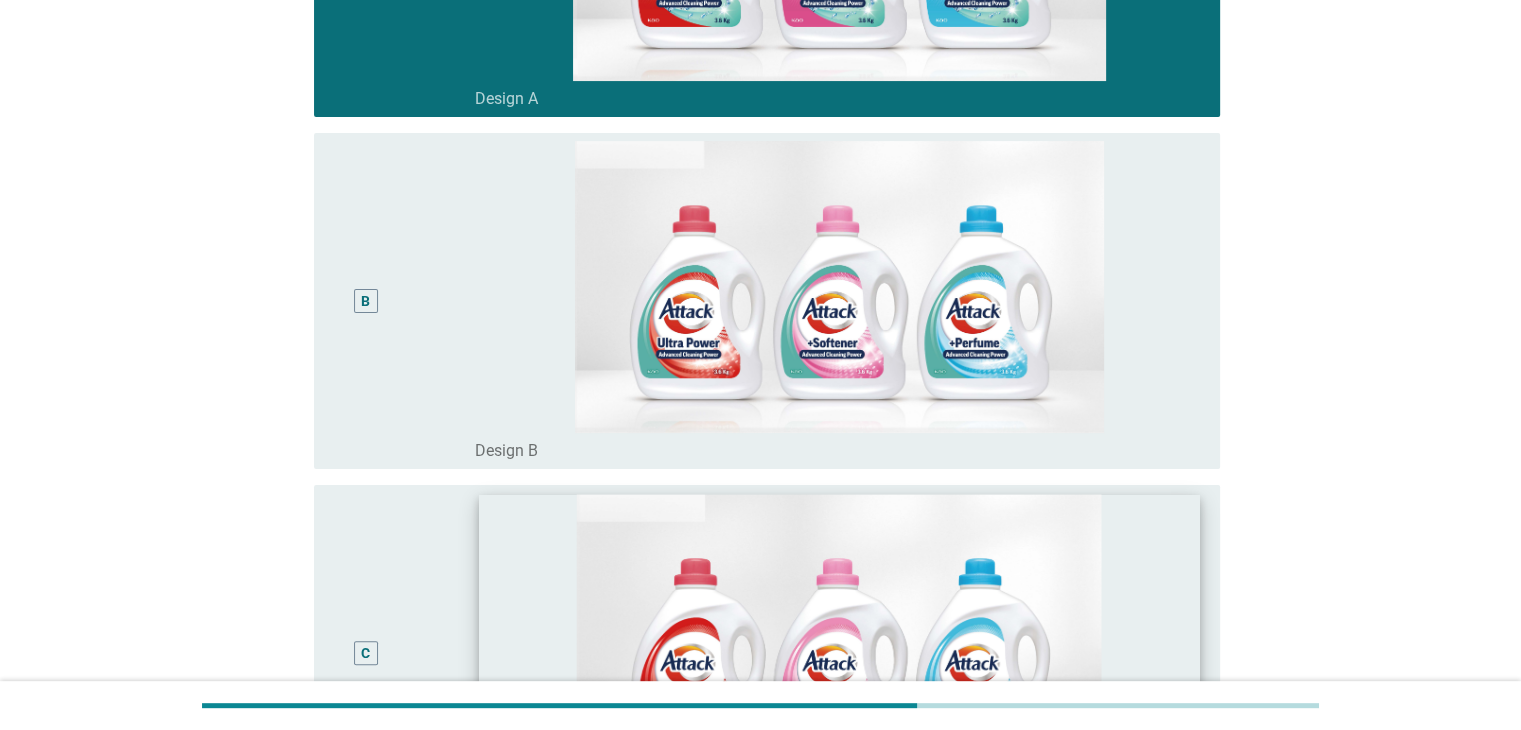scroll, scrollTop: 0, scrollLeft: 0, axis: both 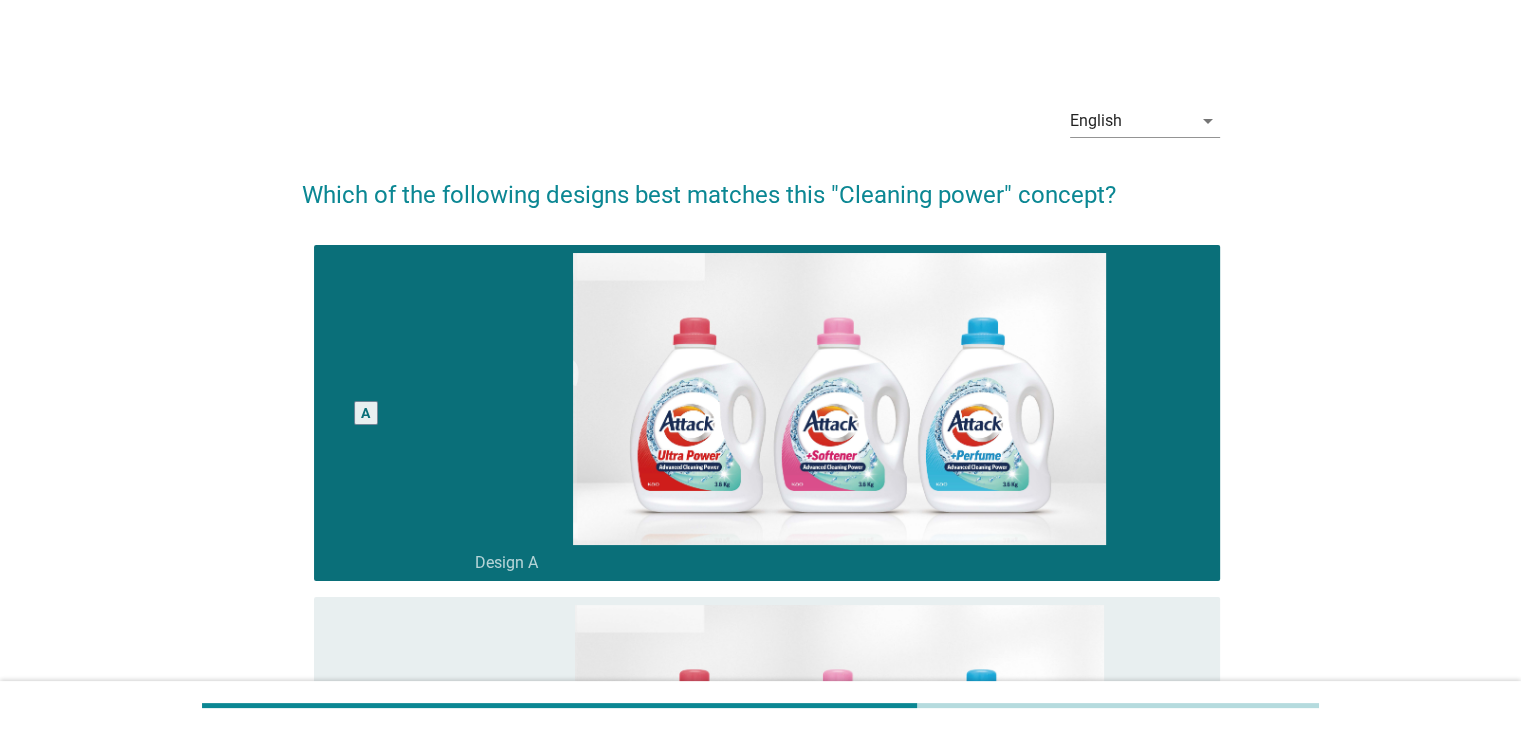 click on "A" at bounding box center (366, 413) 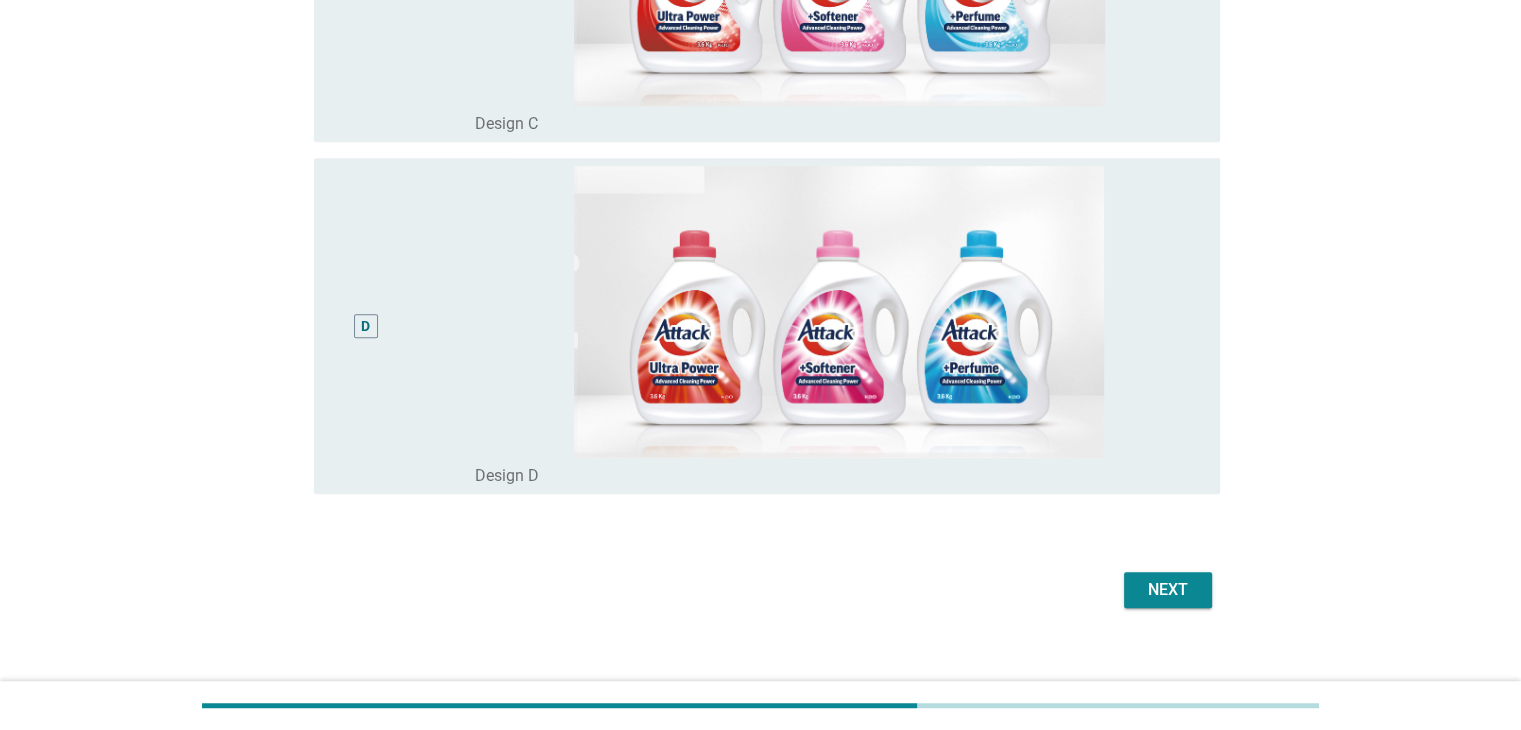 scroll, scrollTop: 1164, scrollLeft: 0, axis: vertical 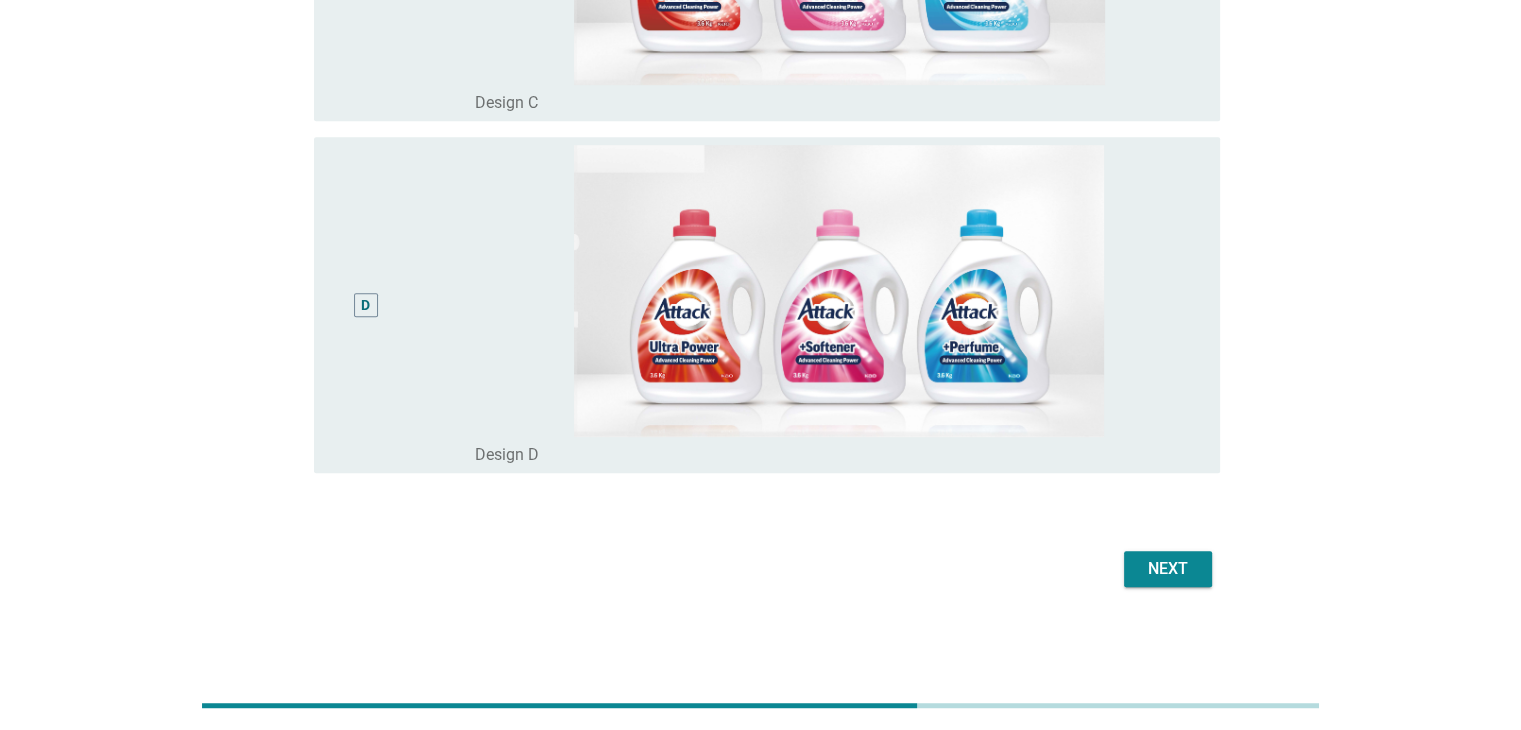 drag, startPoint x: 364, startPoint y: 305, endPoint x: 411, endPoint y: 325, distance: 51.078373 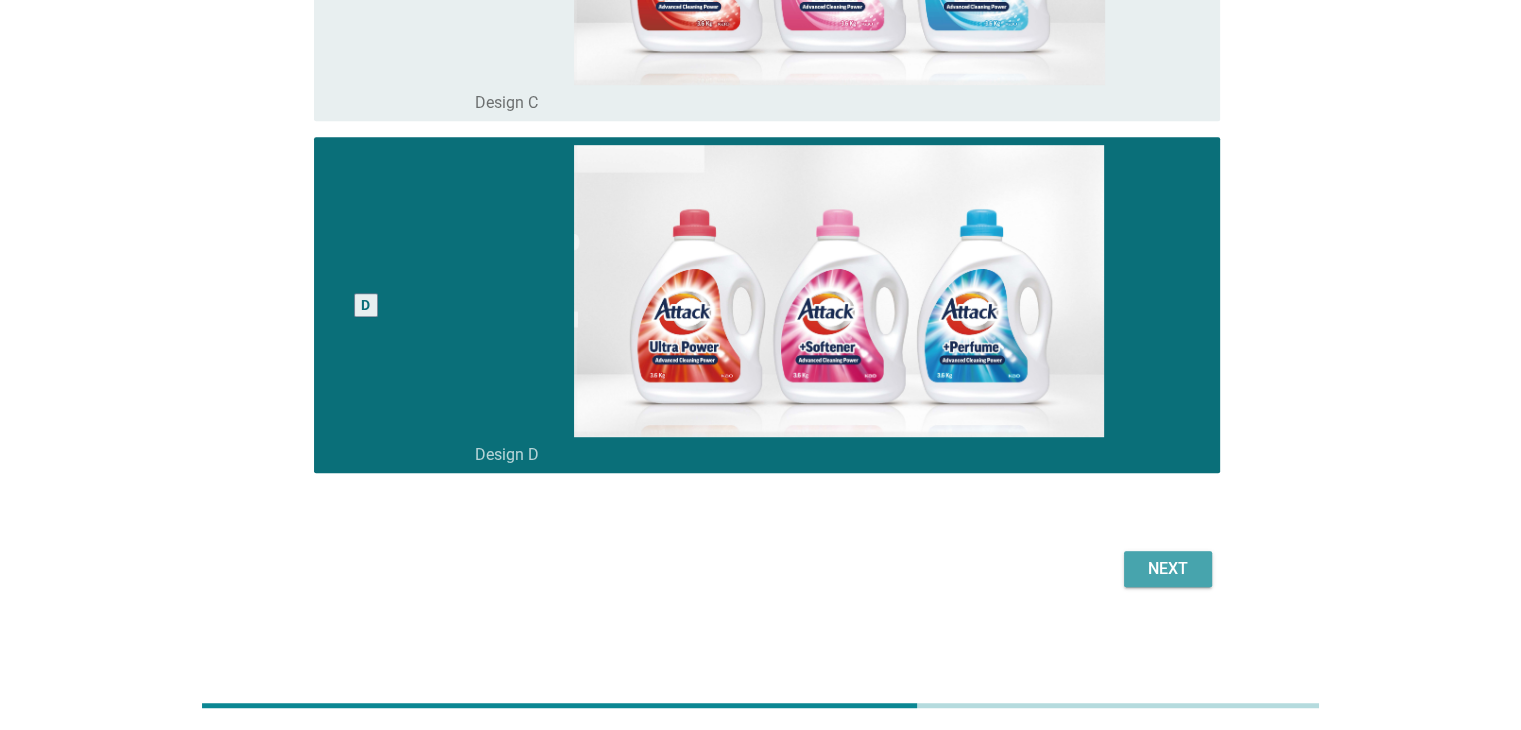 click on "Next" at bounding box center [1168, 569] 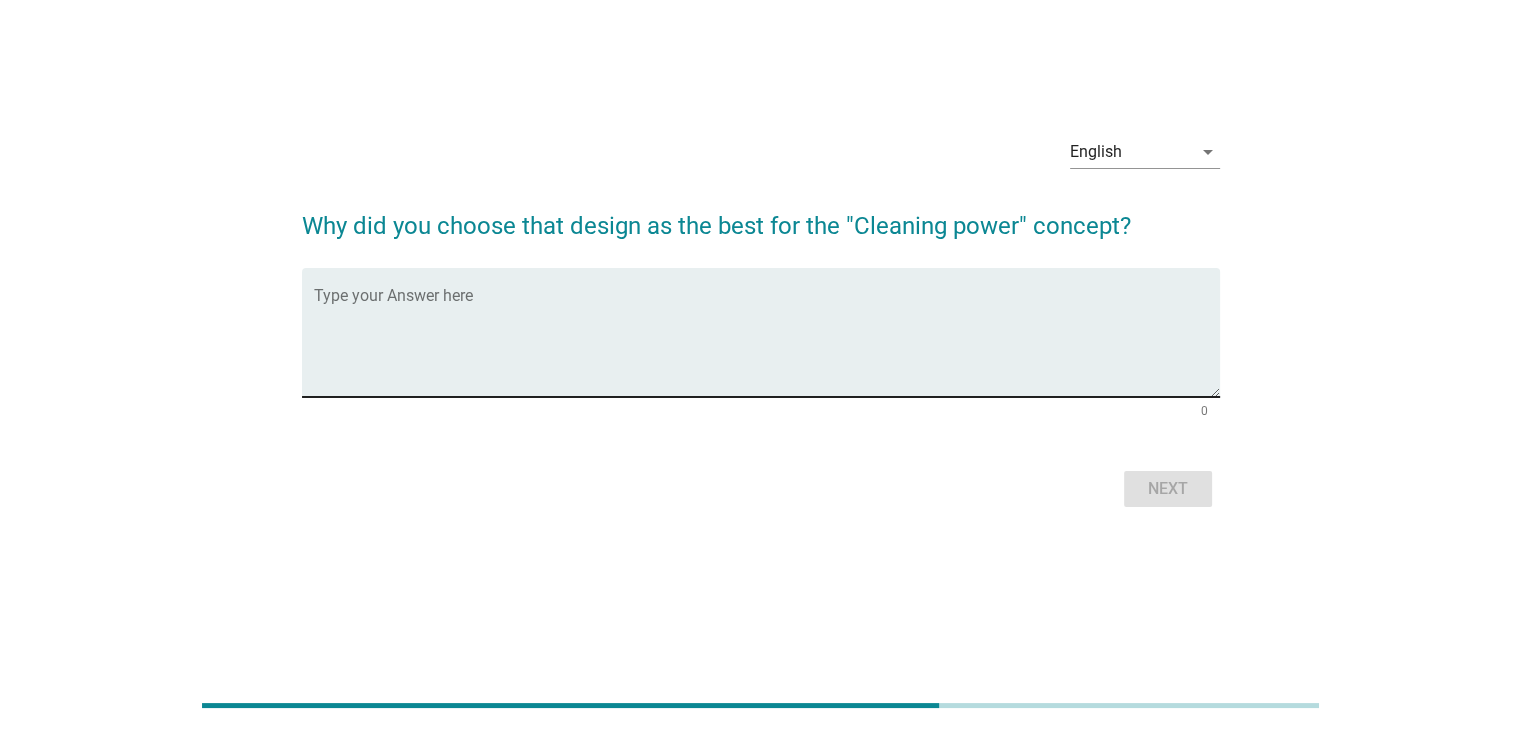 scroll, scrollTop: 0, scrollLeft: 0, axis: both 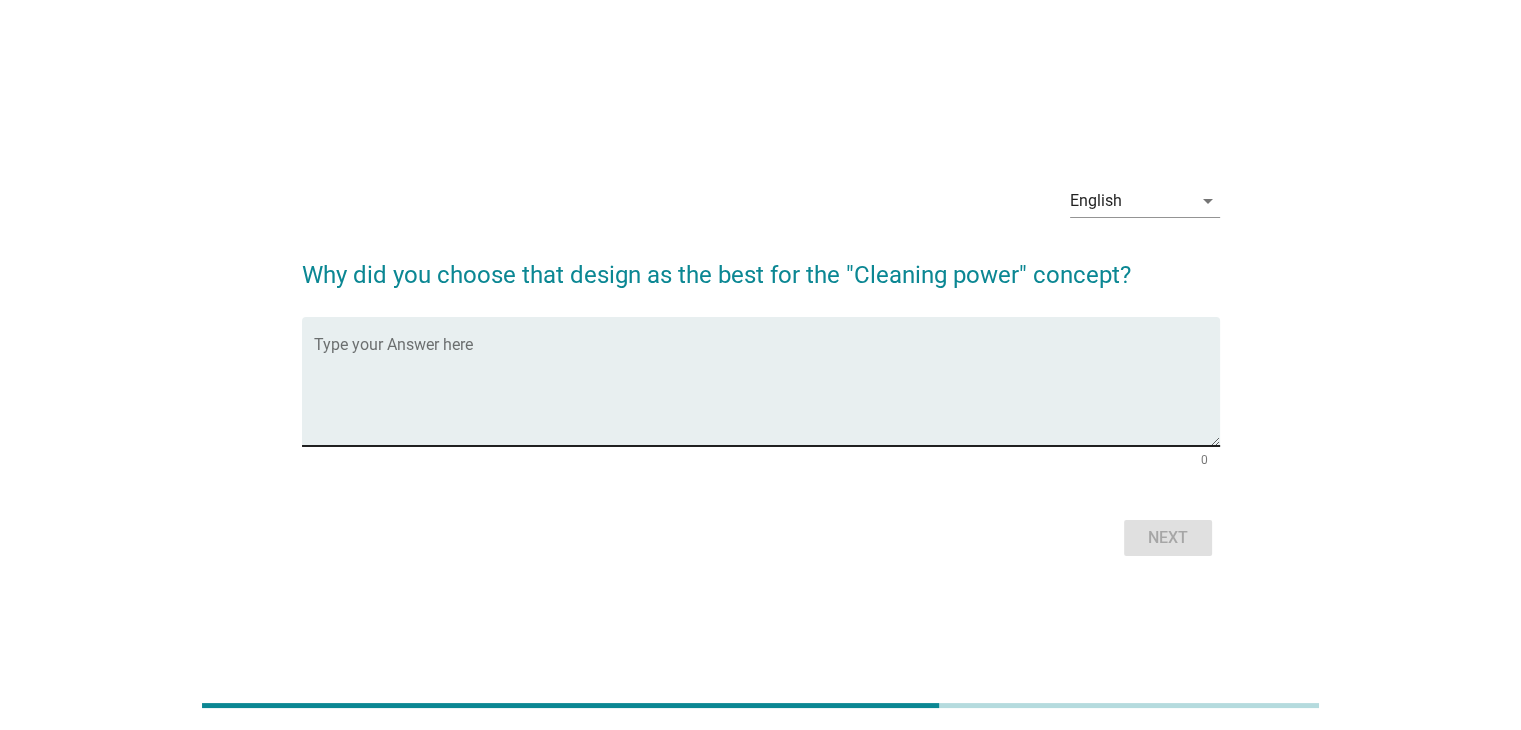 click on "Type your Answer here" at bounding box center (767, 381) 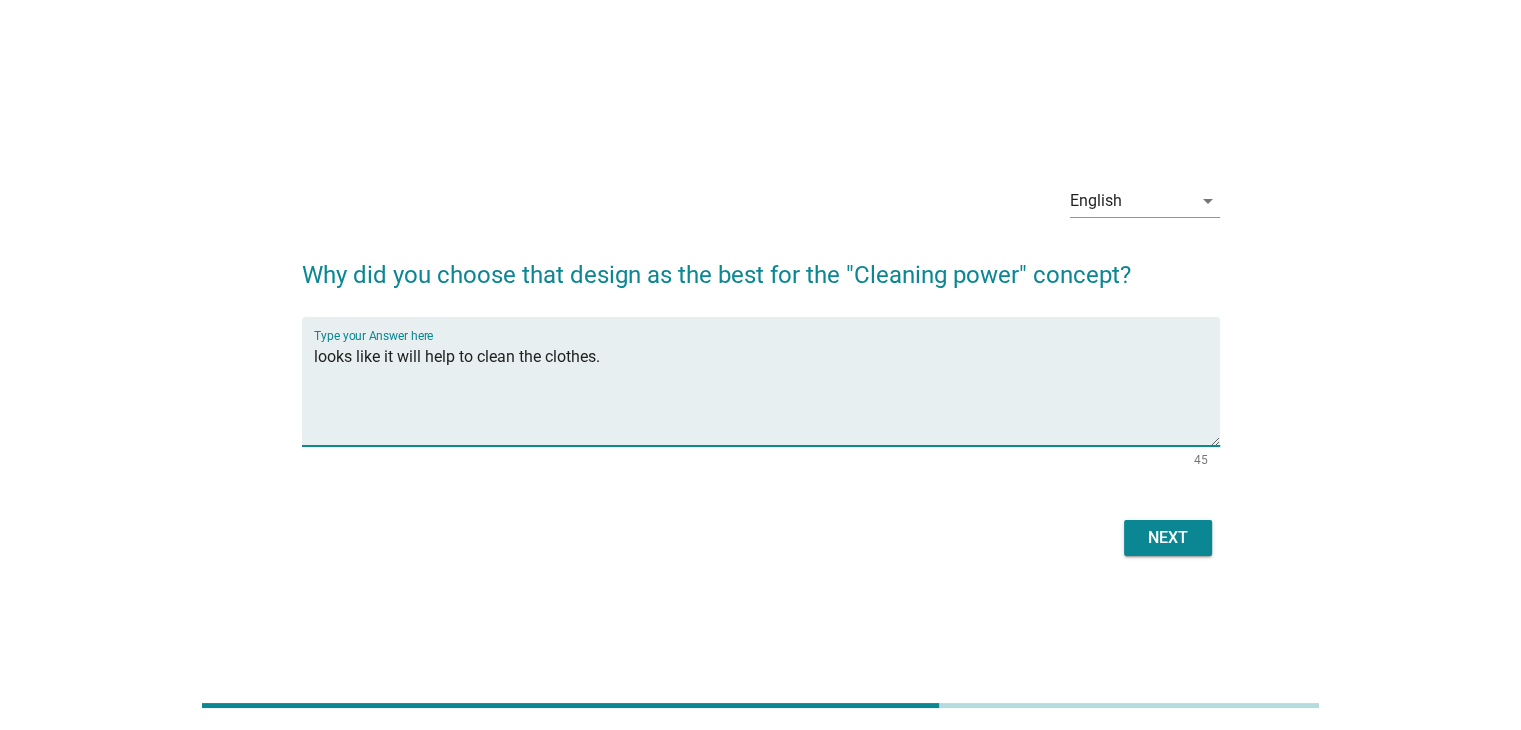 type on "looks like it will help to clean the clothes." 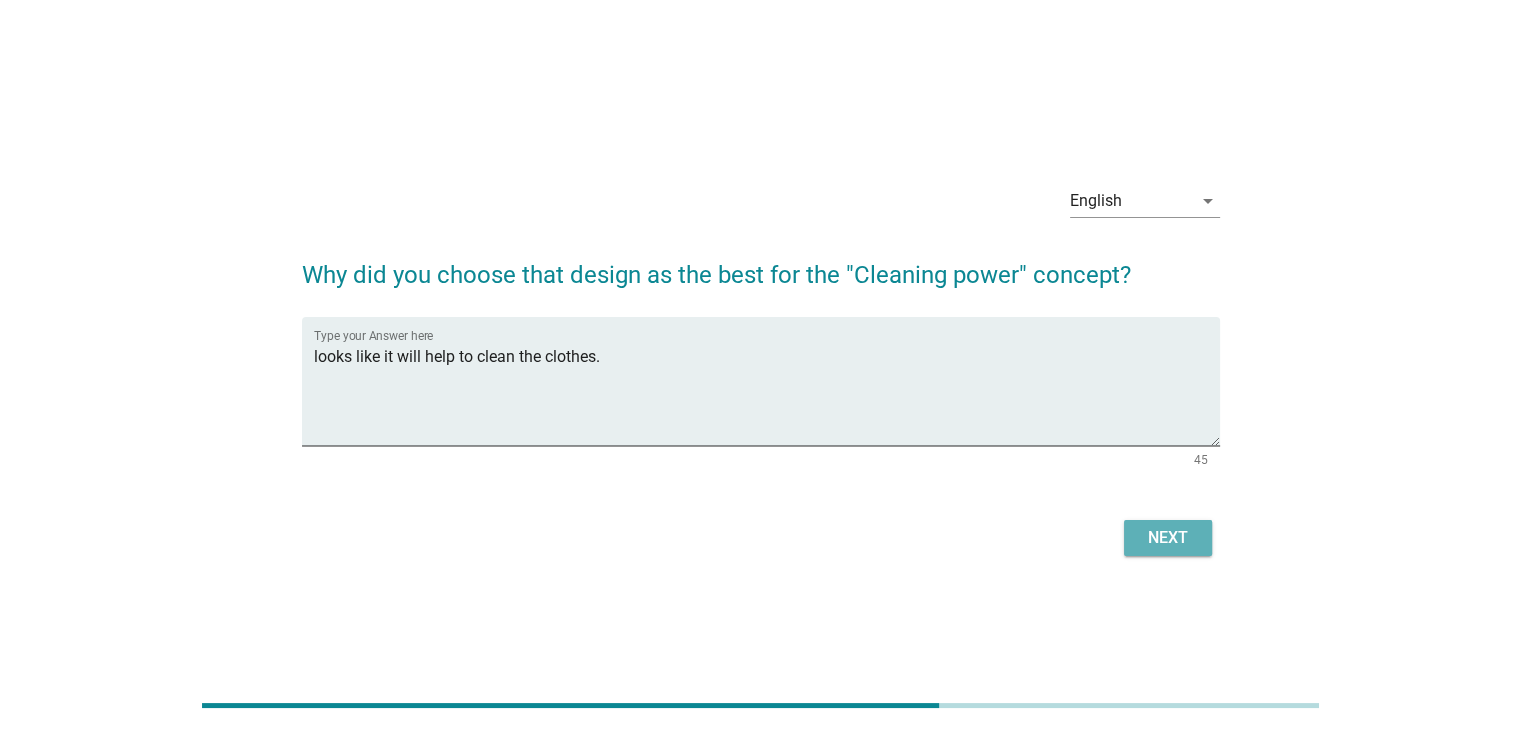 drag, startPoint x: 1200, startPoint y: 529, endPoint x: 1216, endPoint y: 605, distance: 77.665955 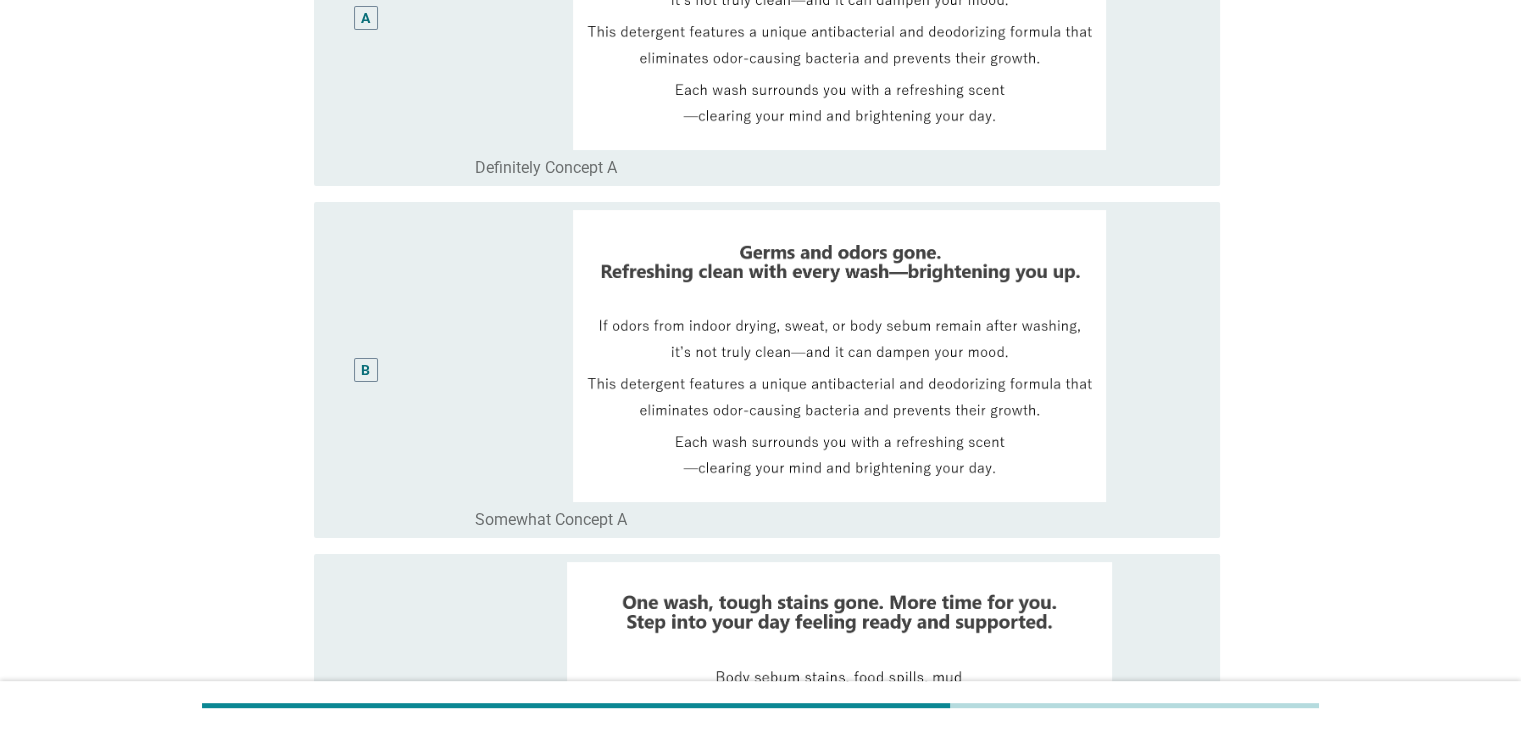 scroll, scrollTop: 500, scrollLeft: 0, axis: vertical 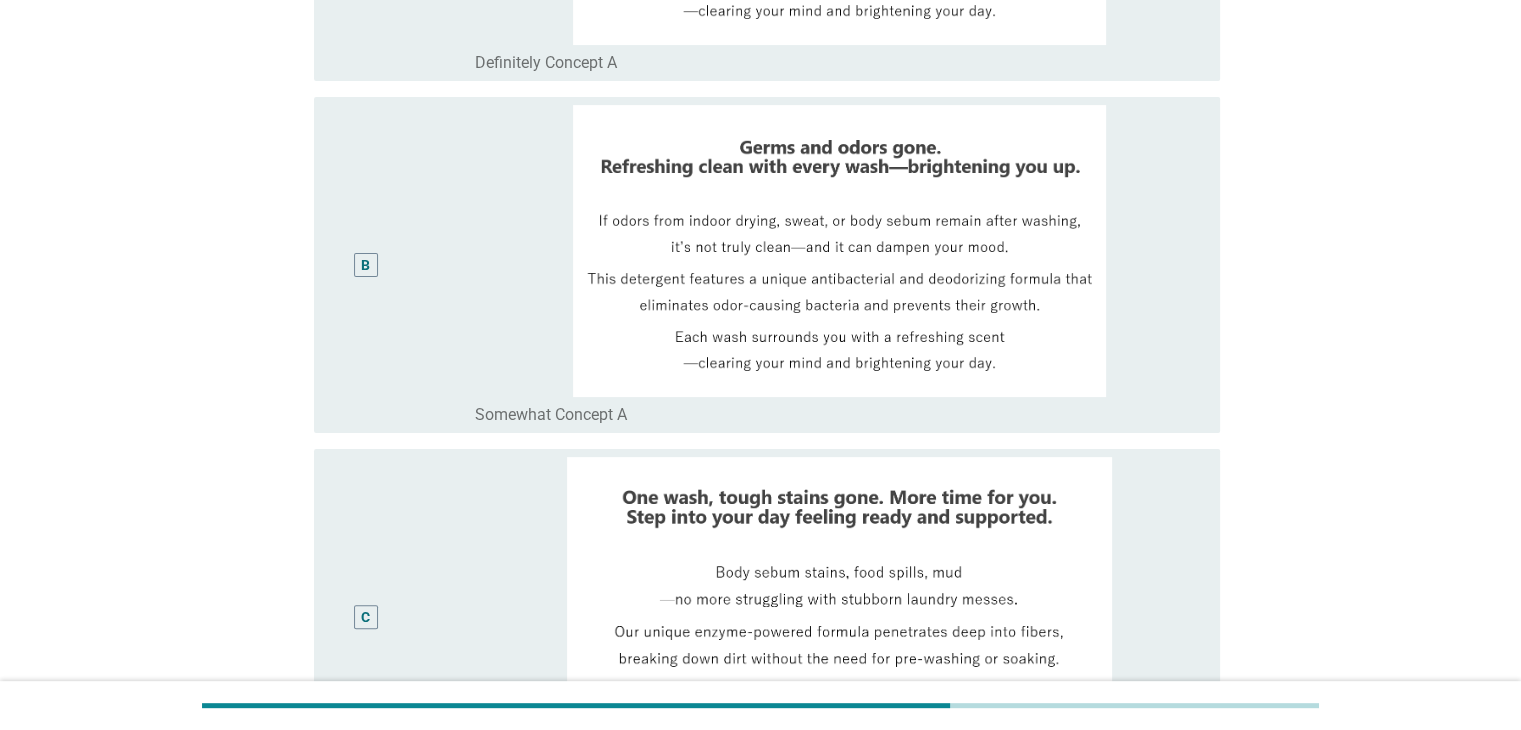 click on "B" at bounding box center [366, 265] 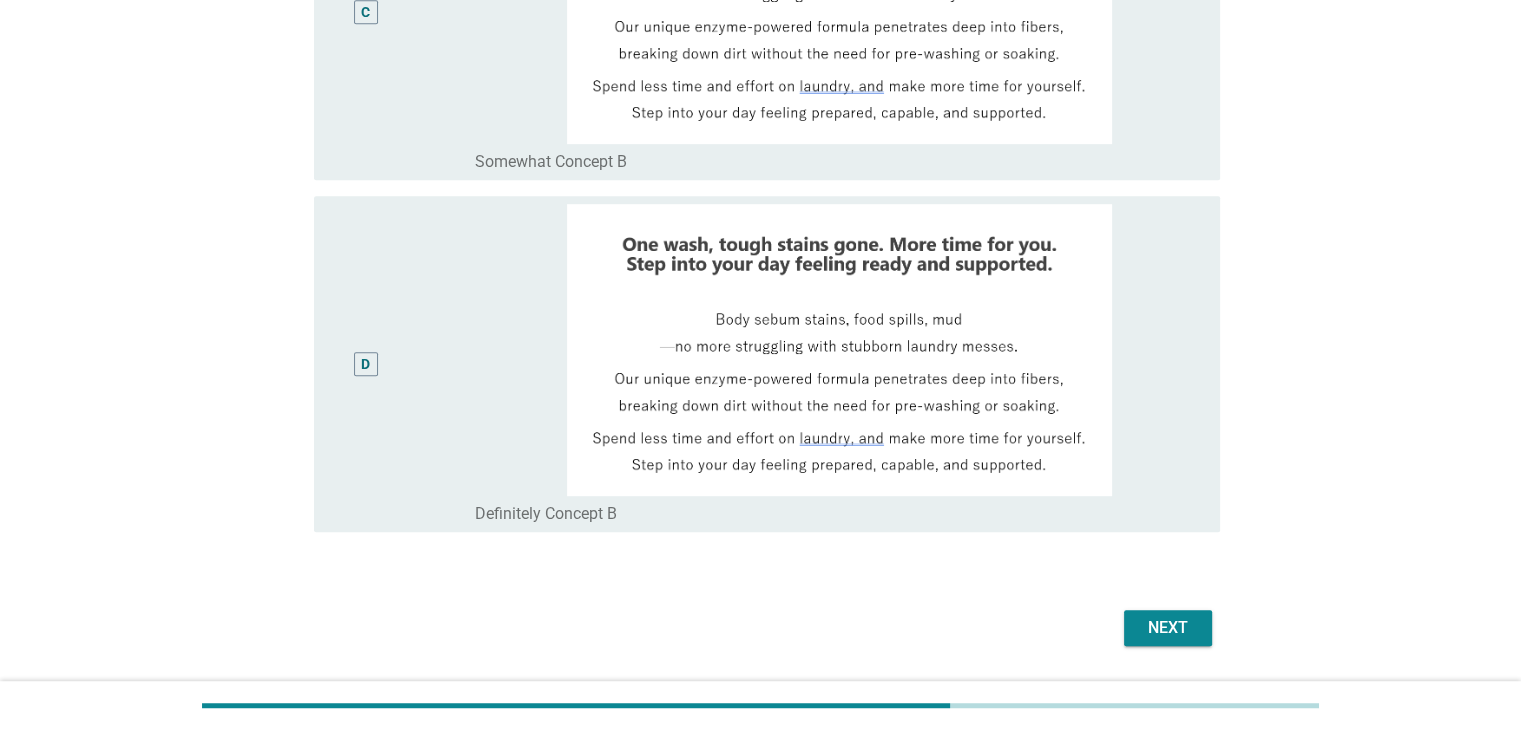 scroll, scrollTop: 1164, scrollLeft: 0, axis: vertical 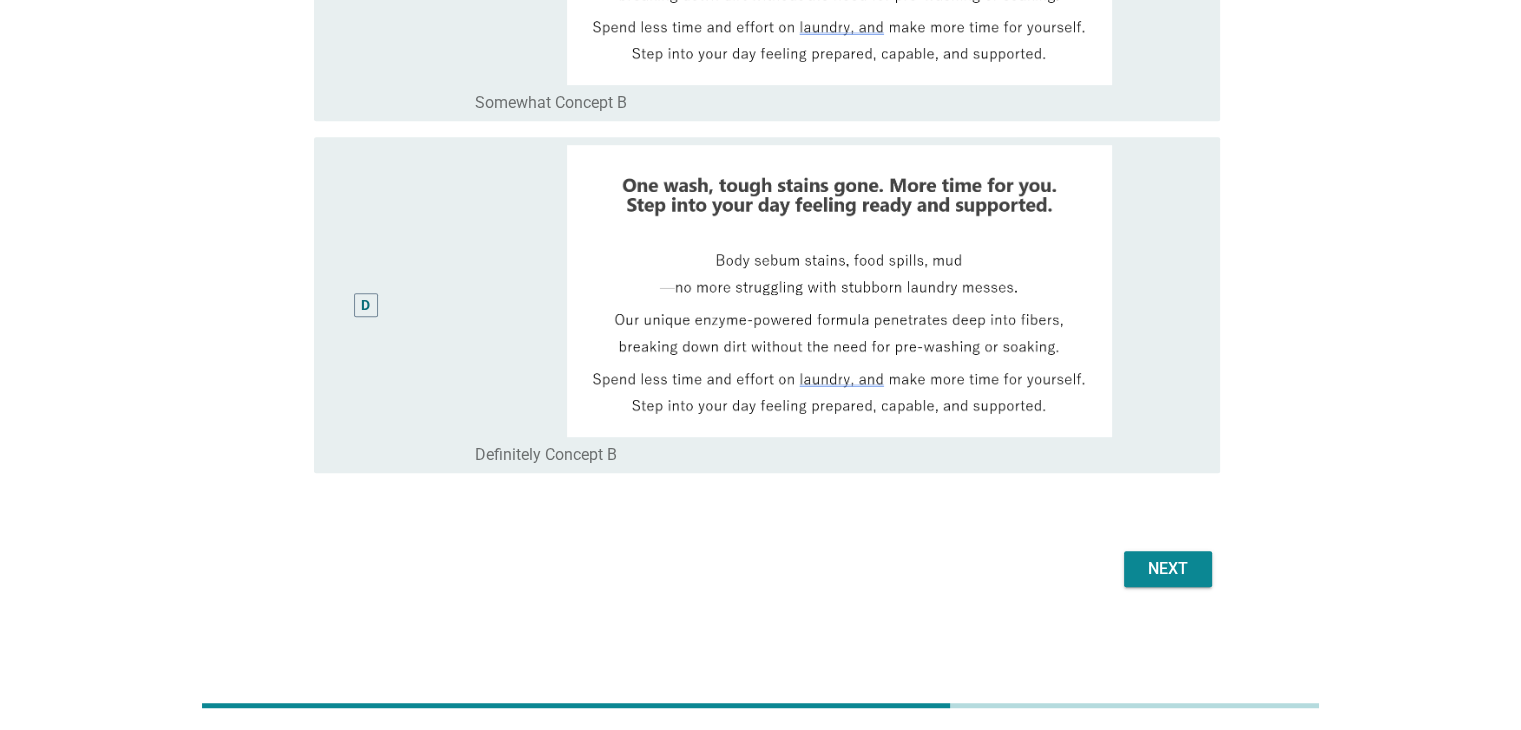 click on "Next" at bounding box center [1168, 569] 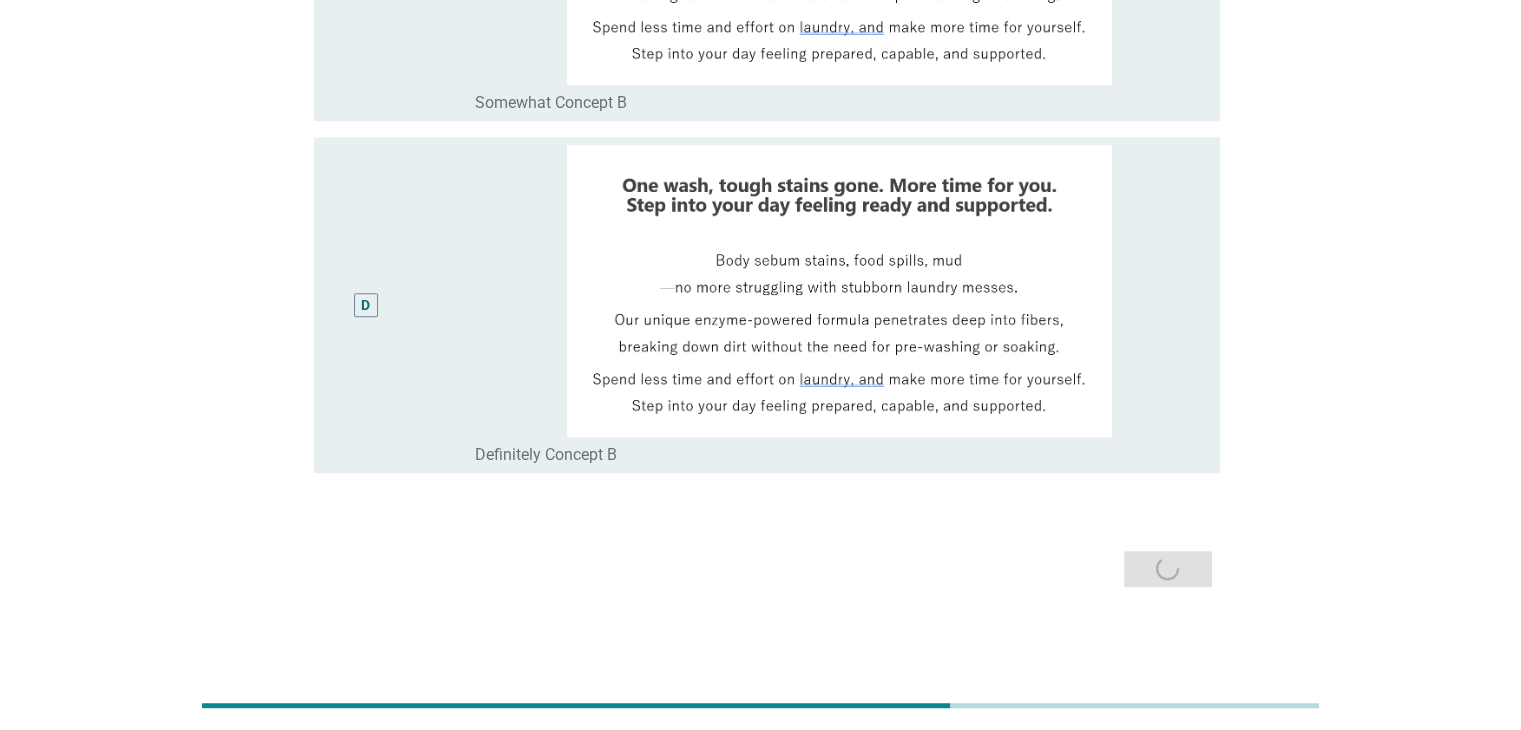 scroll, scrollTop: 0, scrollLeft: 0, axis: both 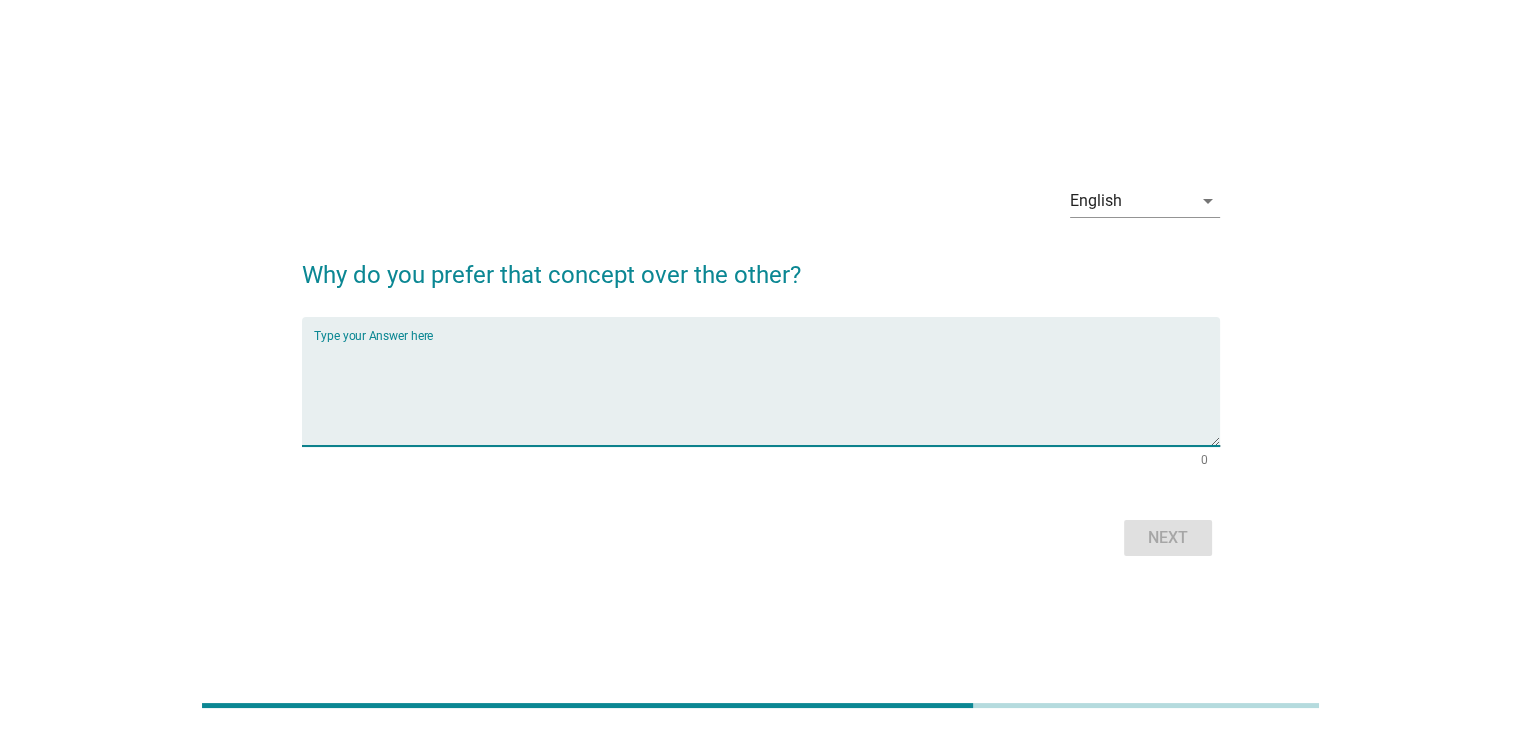 click at bounding box center [767, 393] 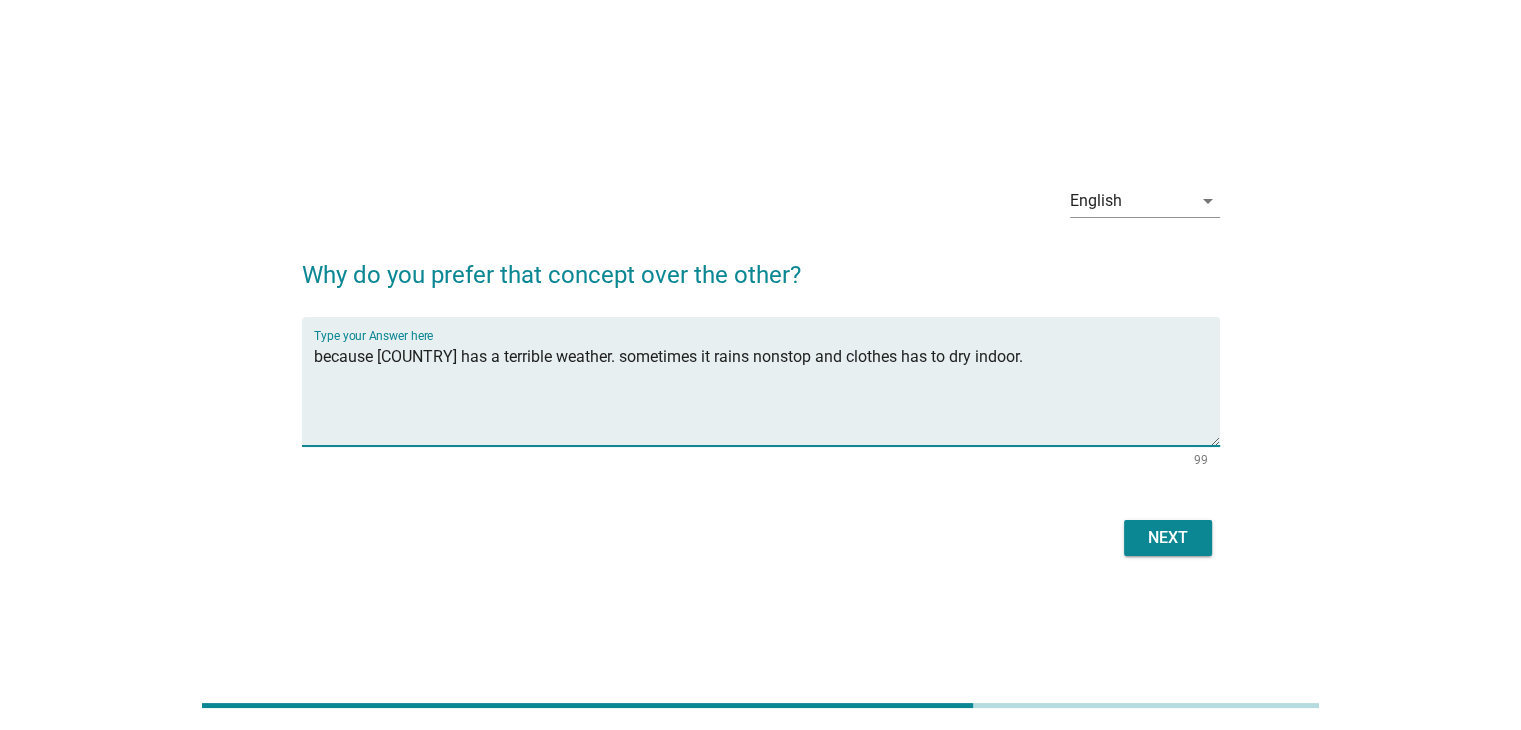 type on "because [COUNTRY] has a terrible weather. sometimes it rains nonstop and clothes has to dry indoor." 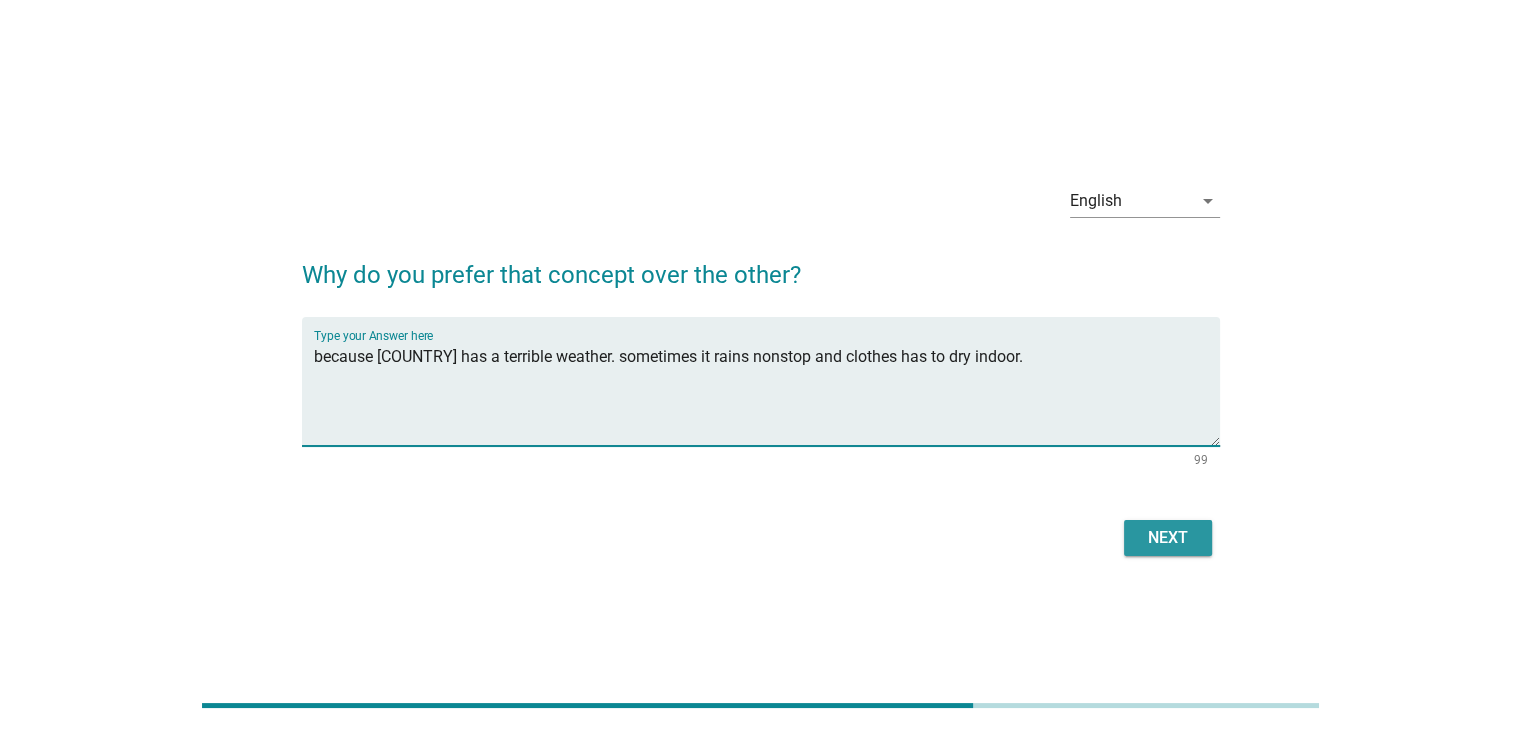 click on "Next" at bounding box center [1168, 538] 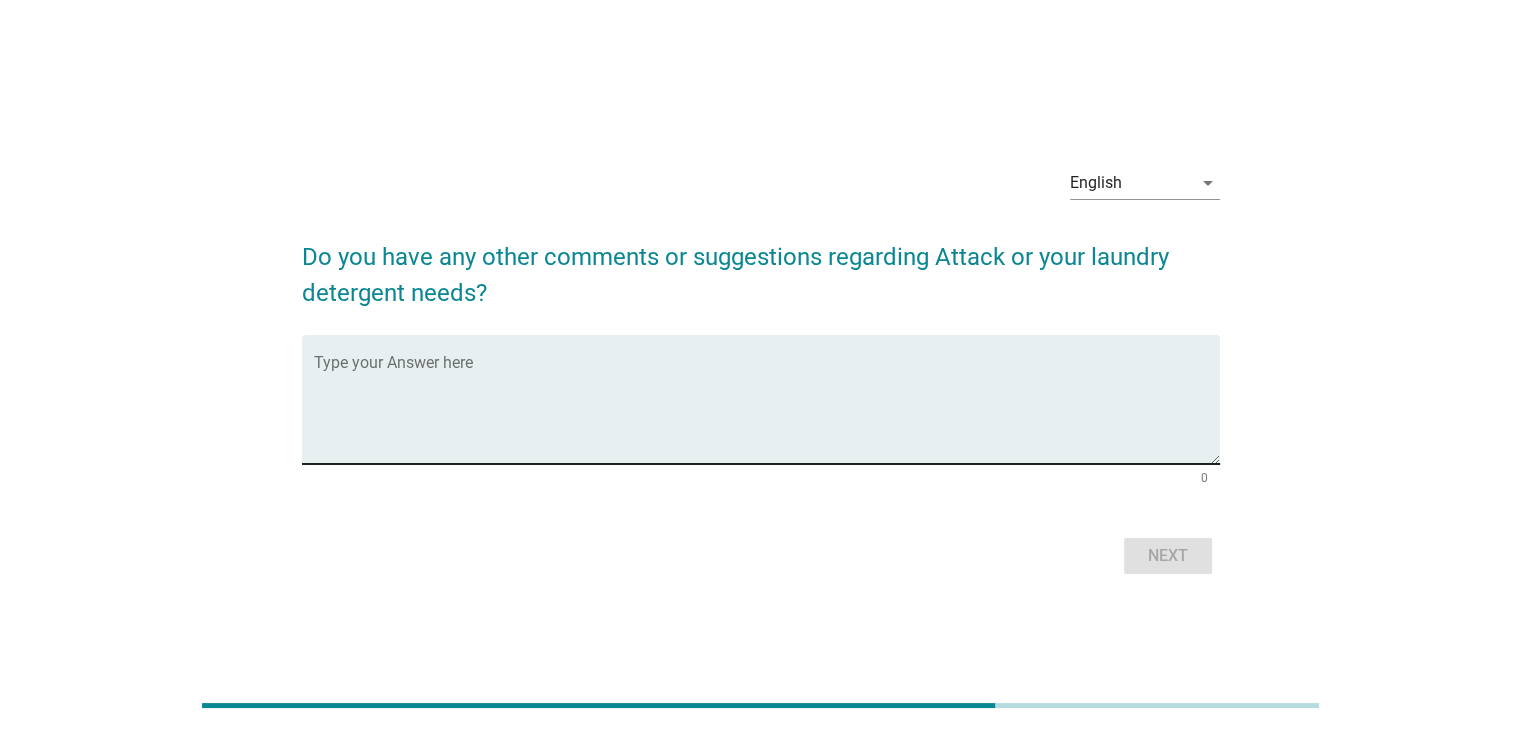 click at bounding box center (767, 411) 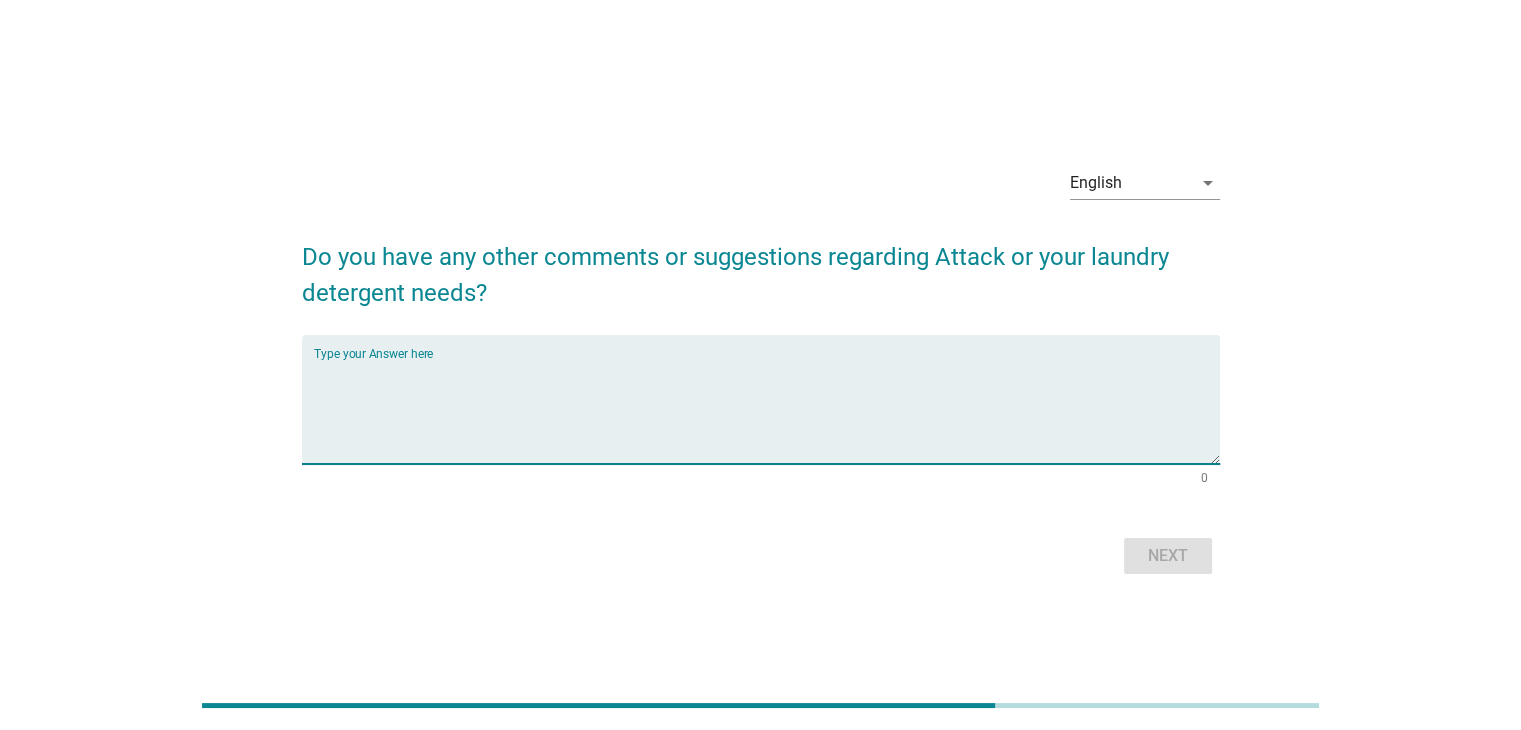 type on "c" 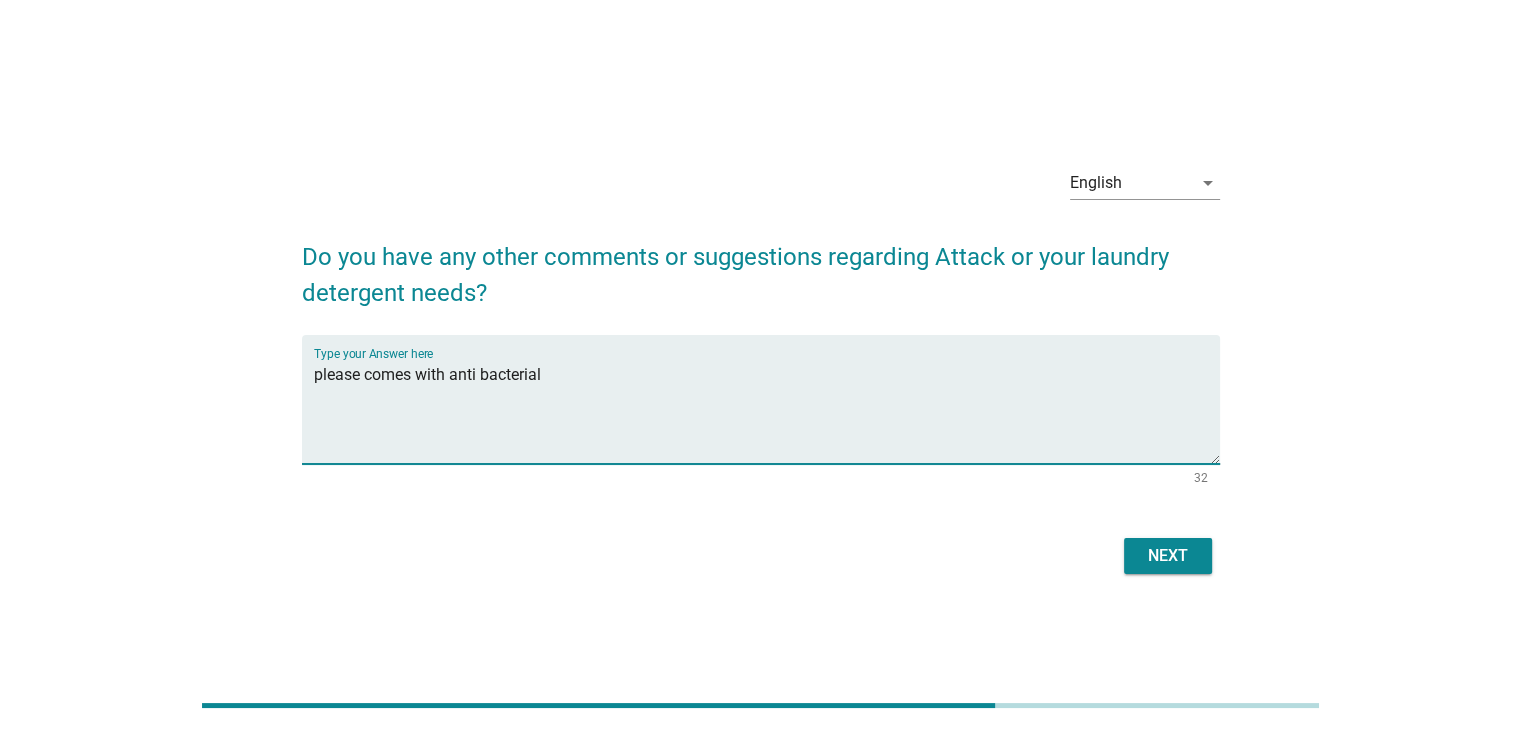 type on "please comes with anti bacterial" 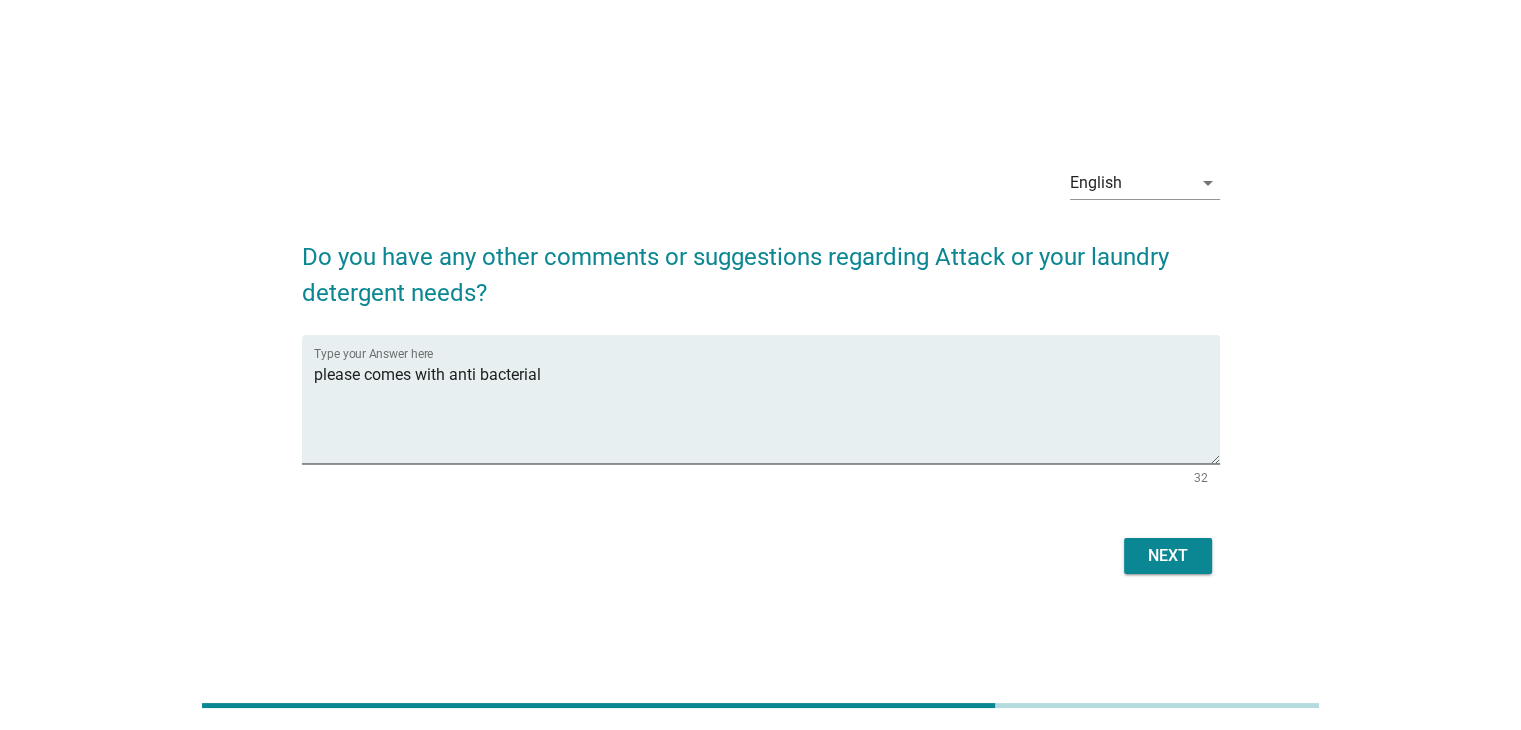 click on "Next" at bounding box center [1168, 556] 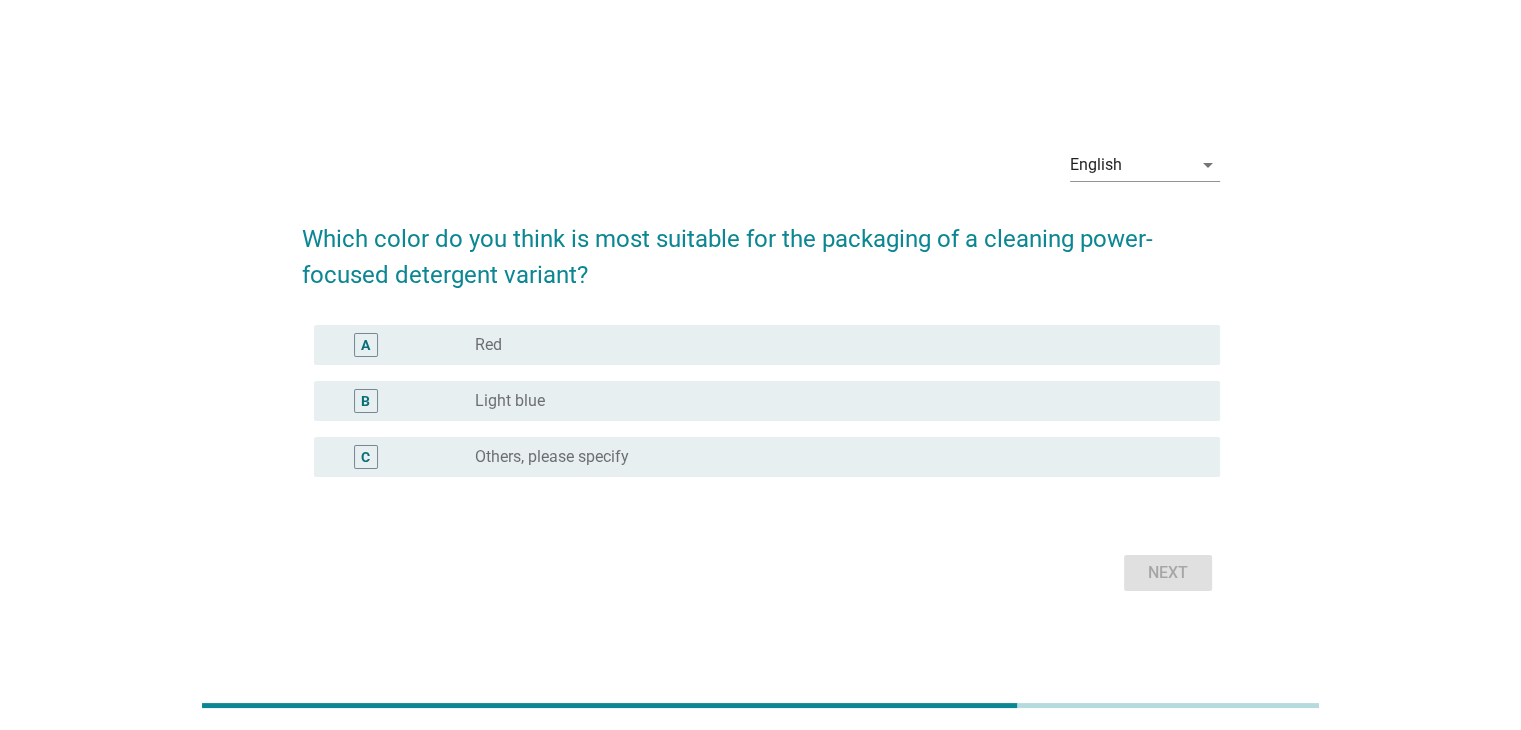click on "Light blue" at bounding box center [510, 401] 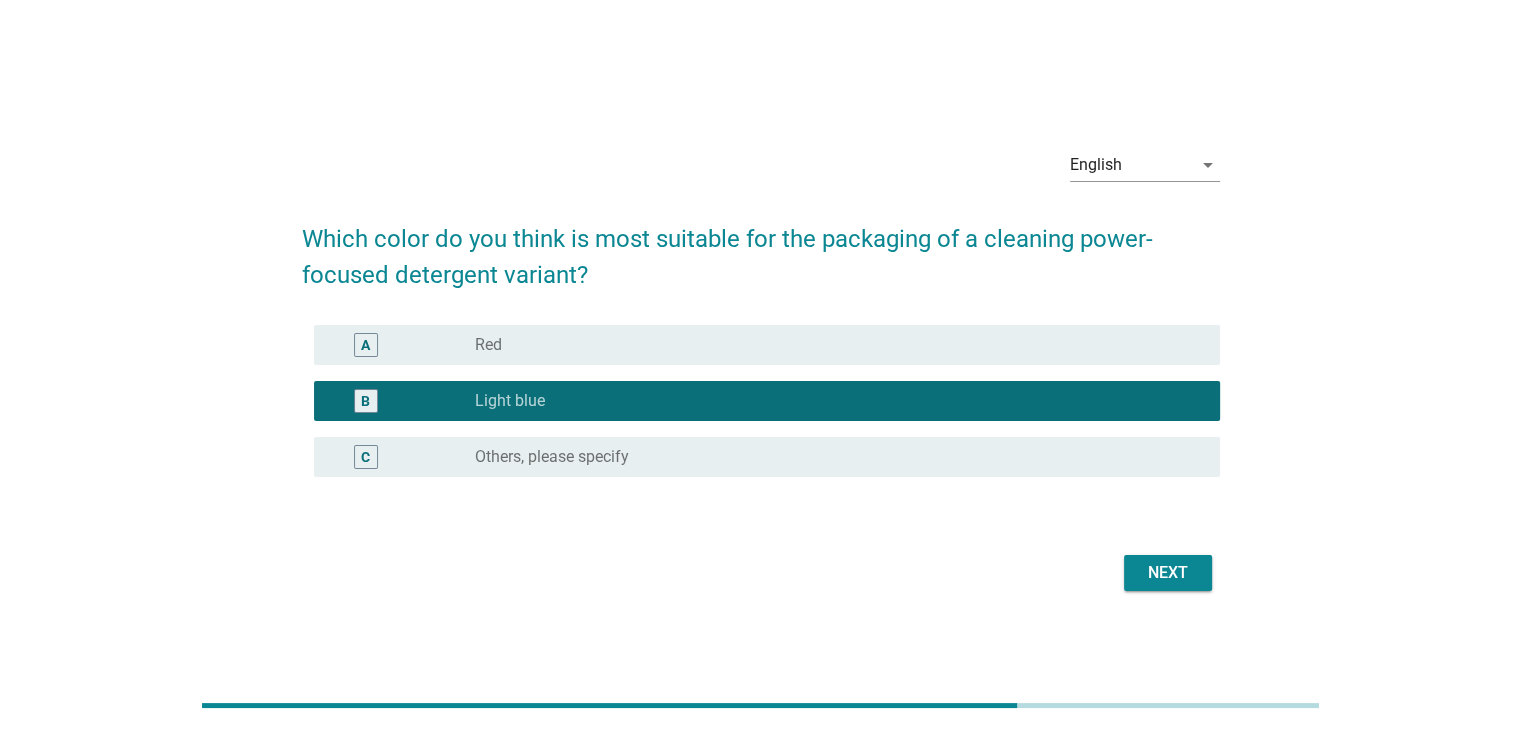 click on "Next" at bounding box center [1168, 573] 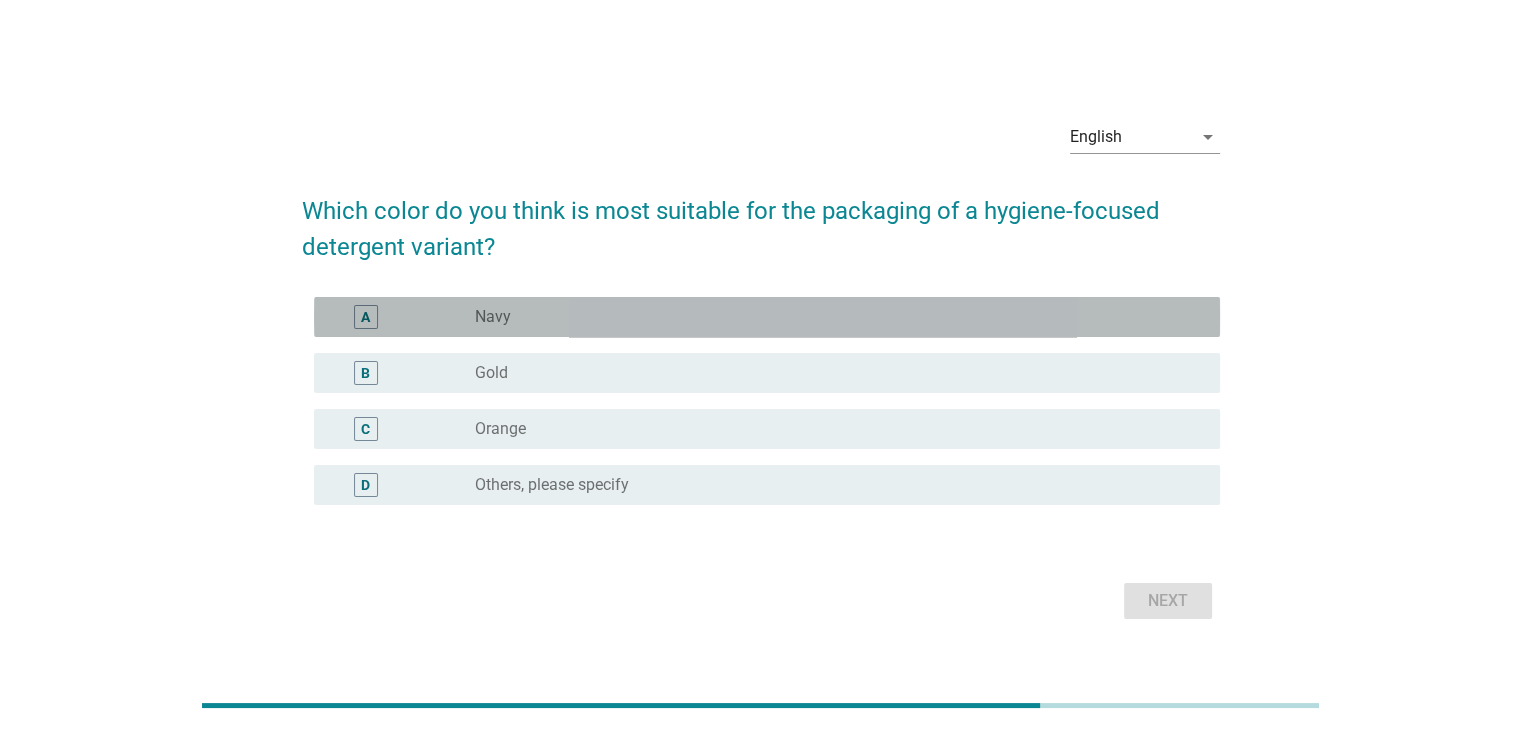 click on "radio_button_unchecked Navy" at bounding box center [831, 317] 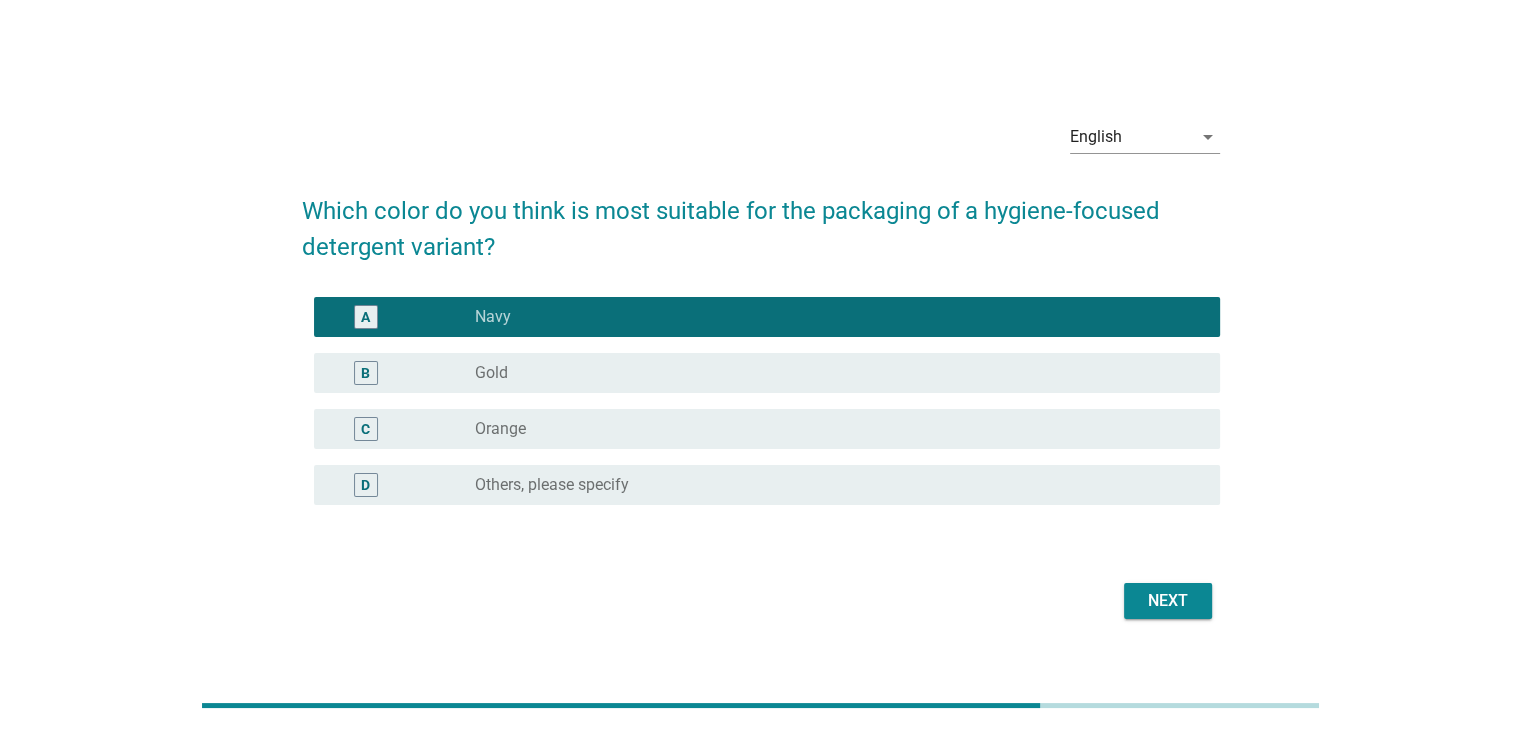 click on "Next" at bounding box center (1168, 601) 